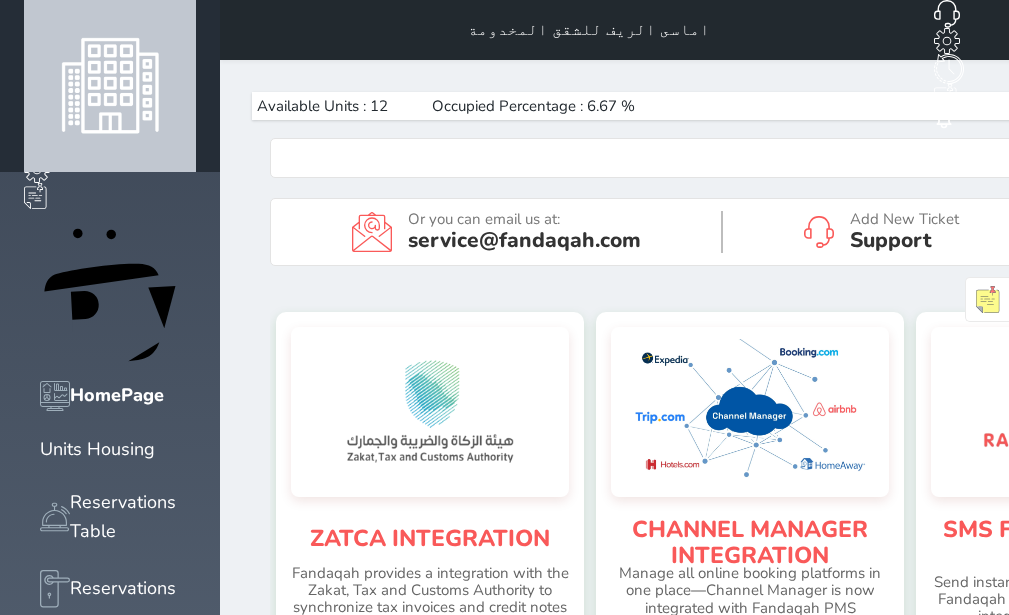 scroll, scrollTop: 0, scrollLeft: 0, axis: both 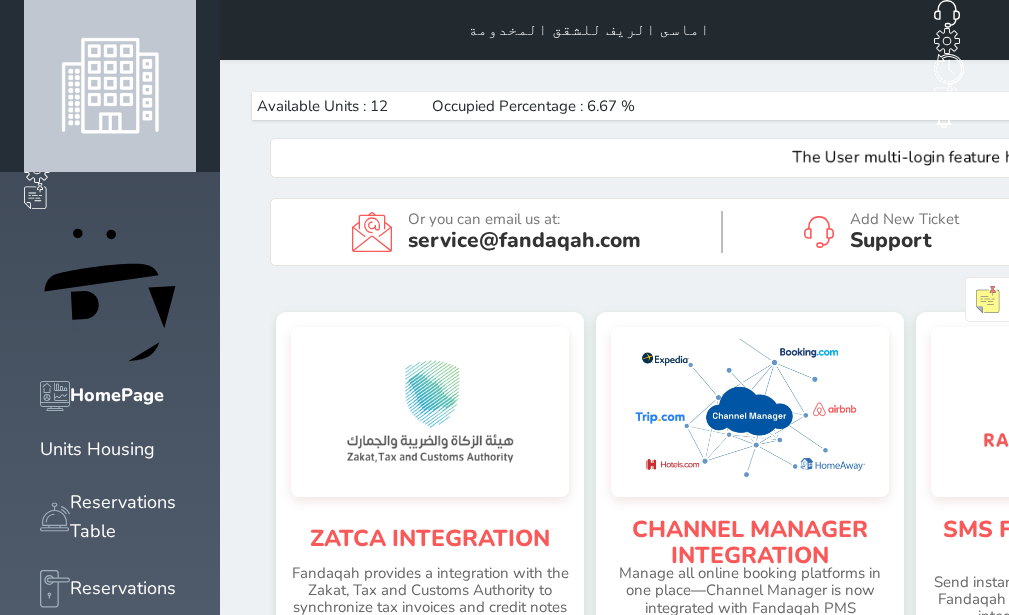 click on "[NAME]" at bounding box center [1198, 30] 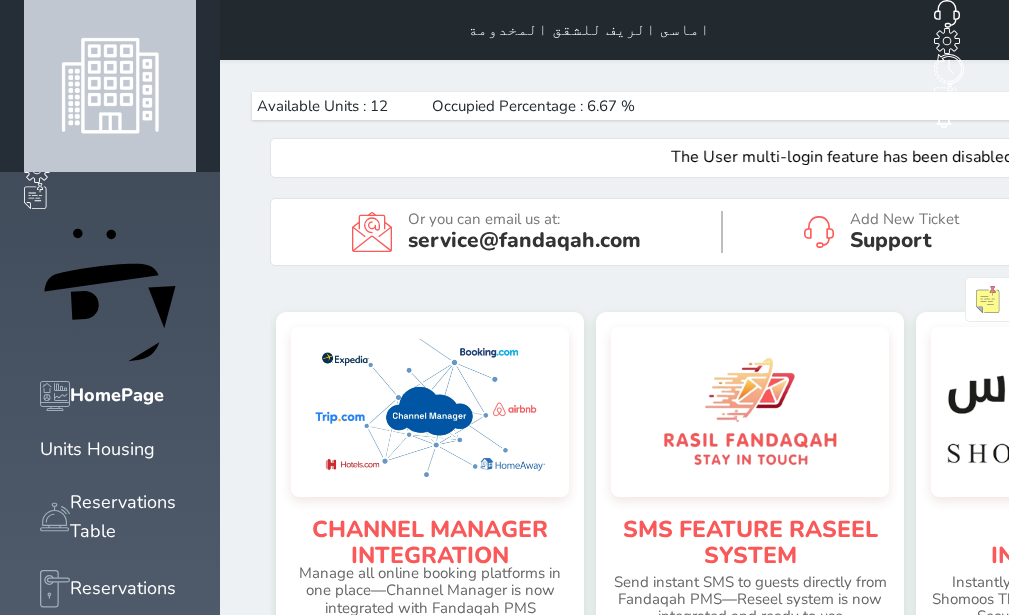 click on "Arabic" at bounding box center (1140, 192) 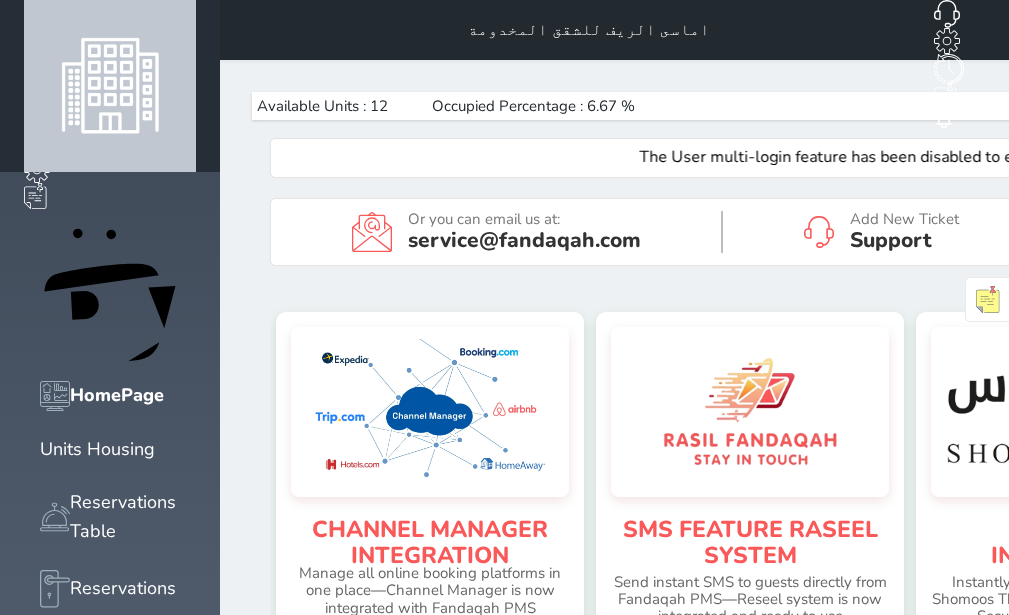 scroll, scrollTop: 997900, scrollLeft: 999092, axis: both 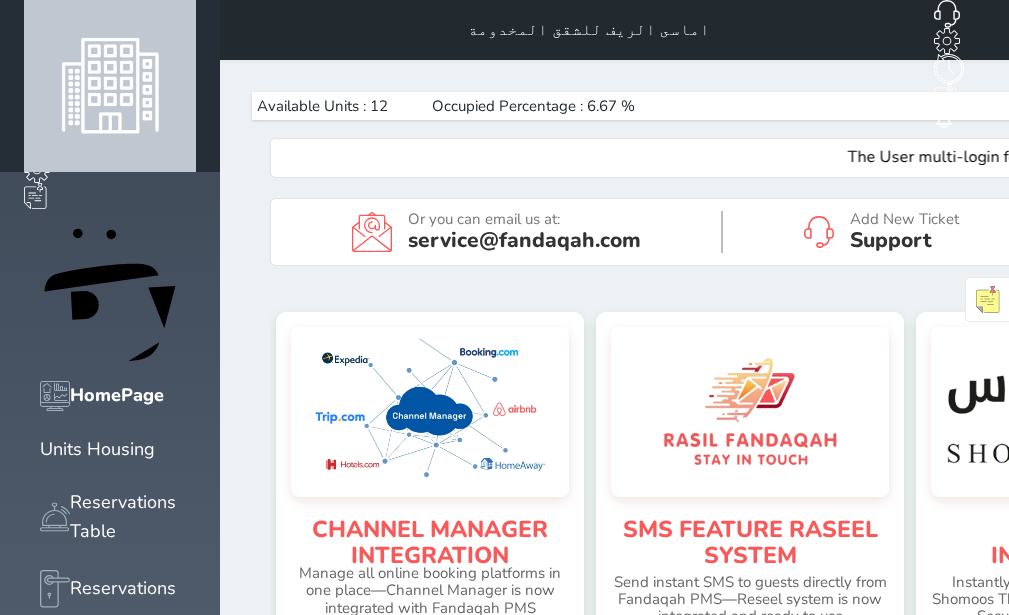 click on "[NAME]" at bounding box center (1198, 30) 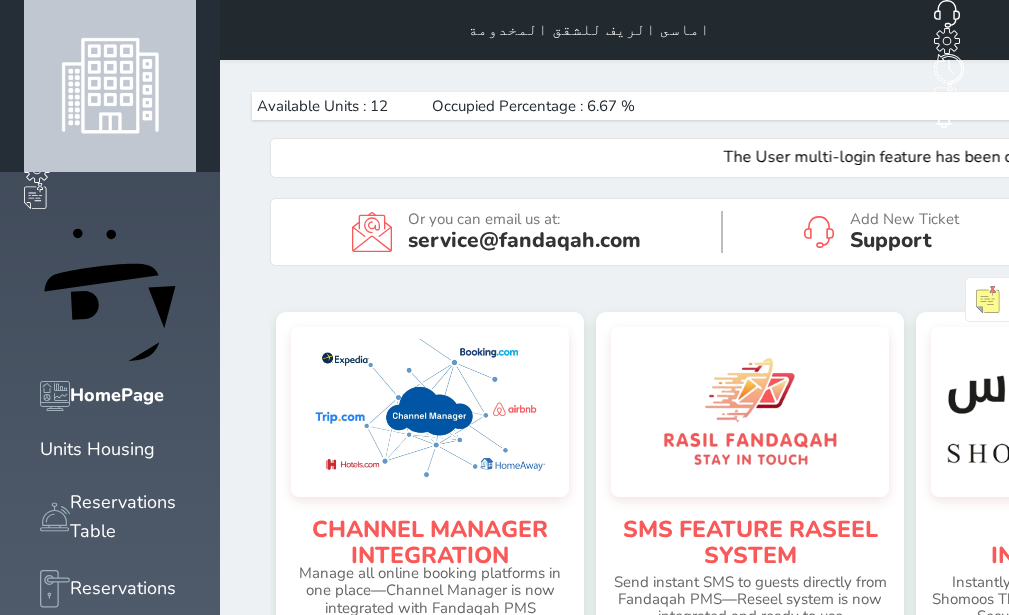 click on "Arabic" at bounding box center (1140, 192) 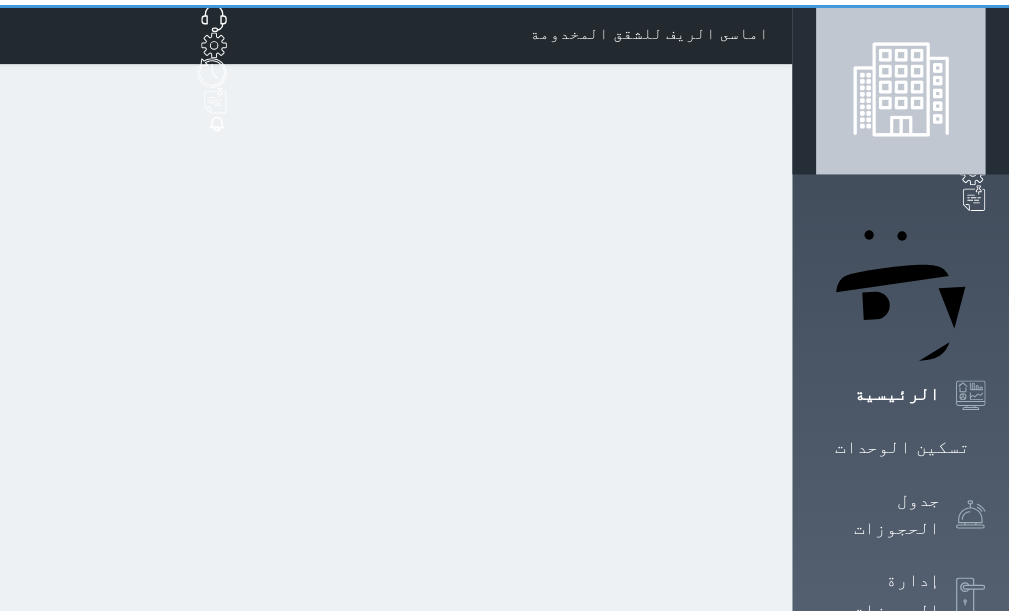 scroll, scrollTop: 0, scrollLeft: 0, axis: both 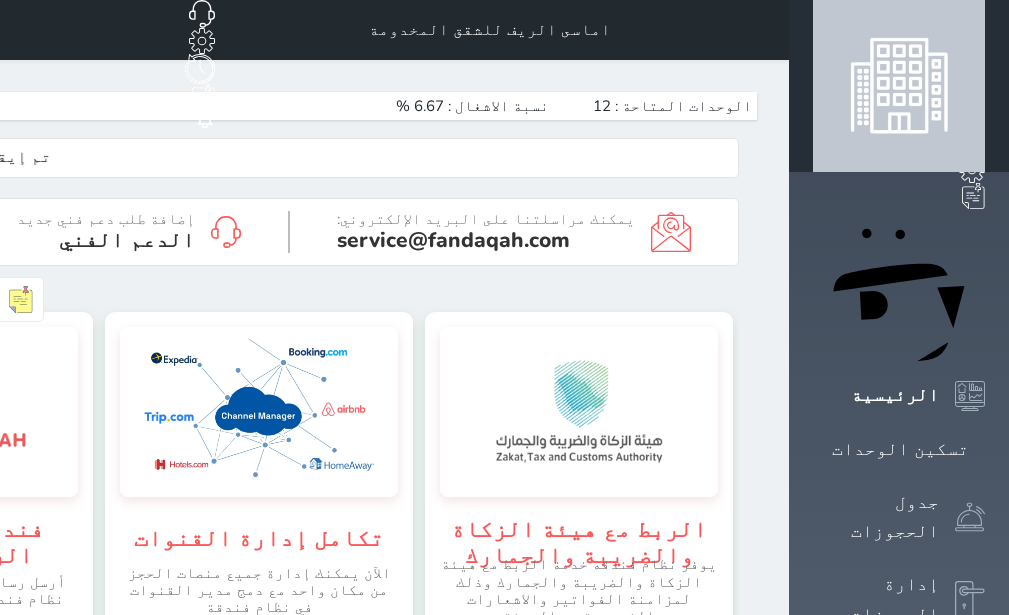 click on "حجز جديد" at bounding box center [46, -65] 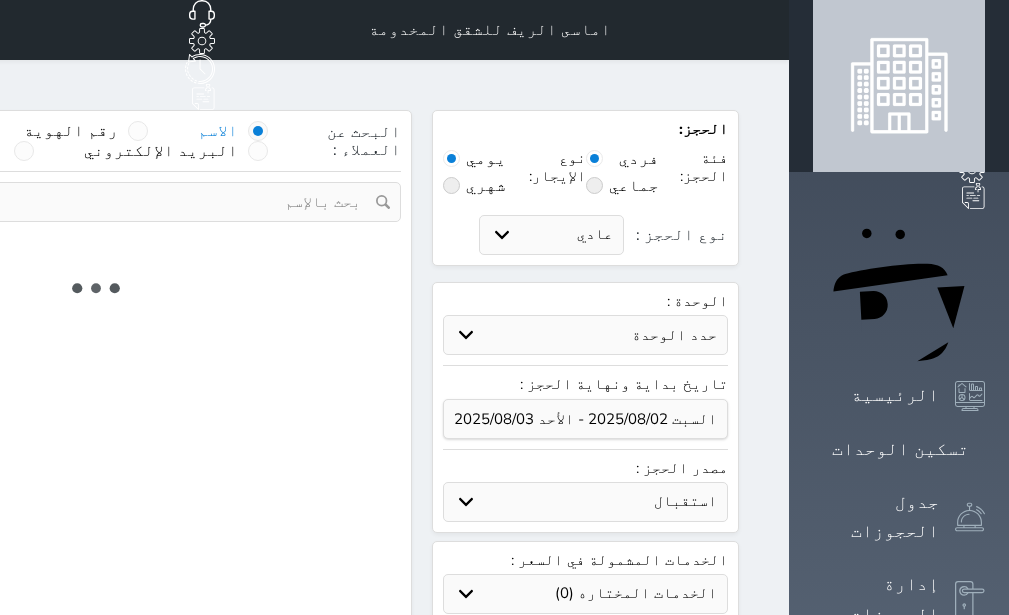 select 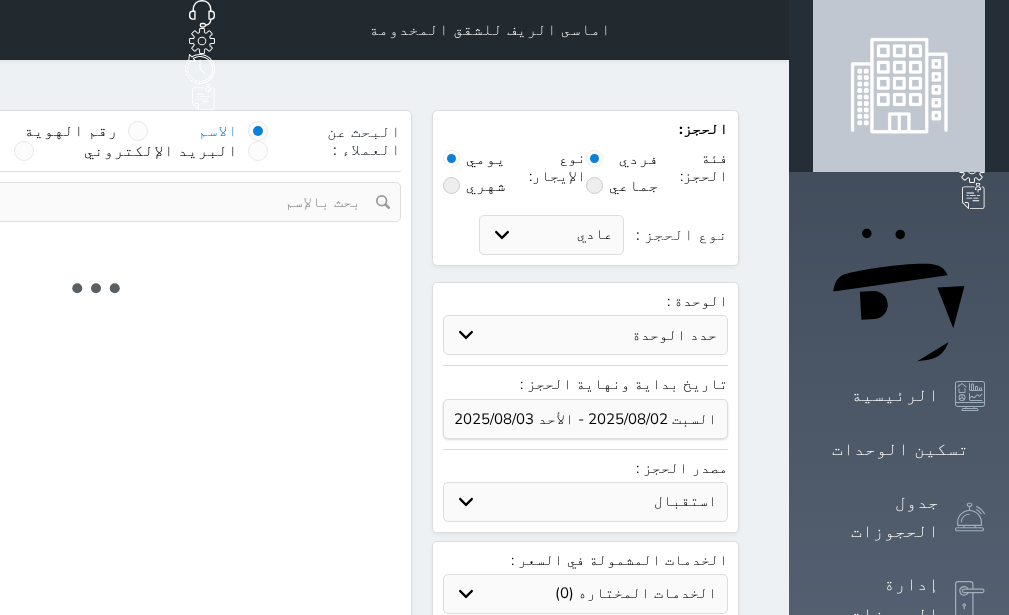 select on "1" 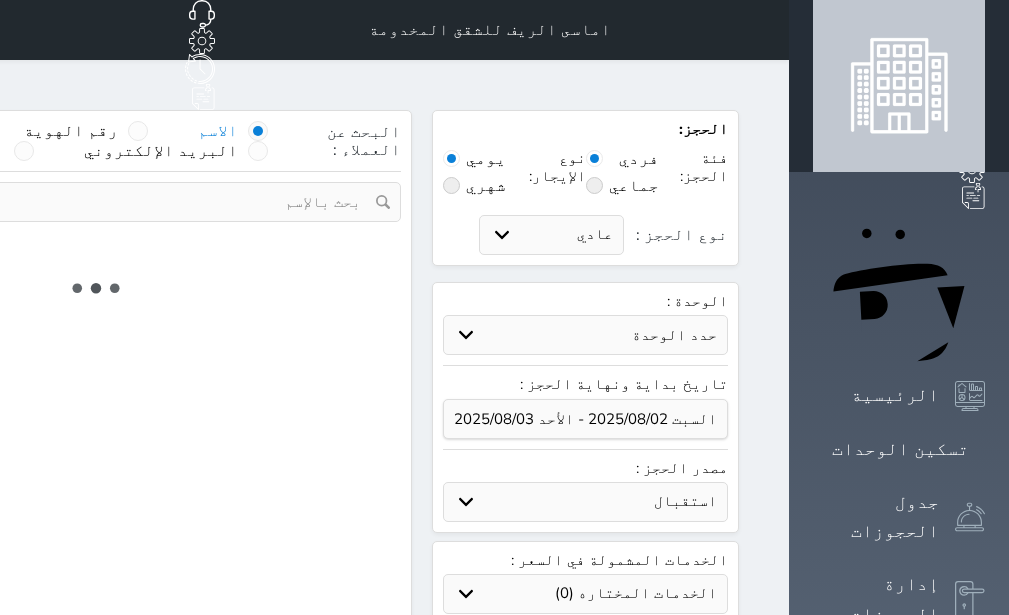 select on "1" 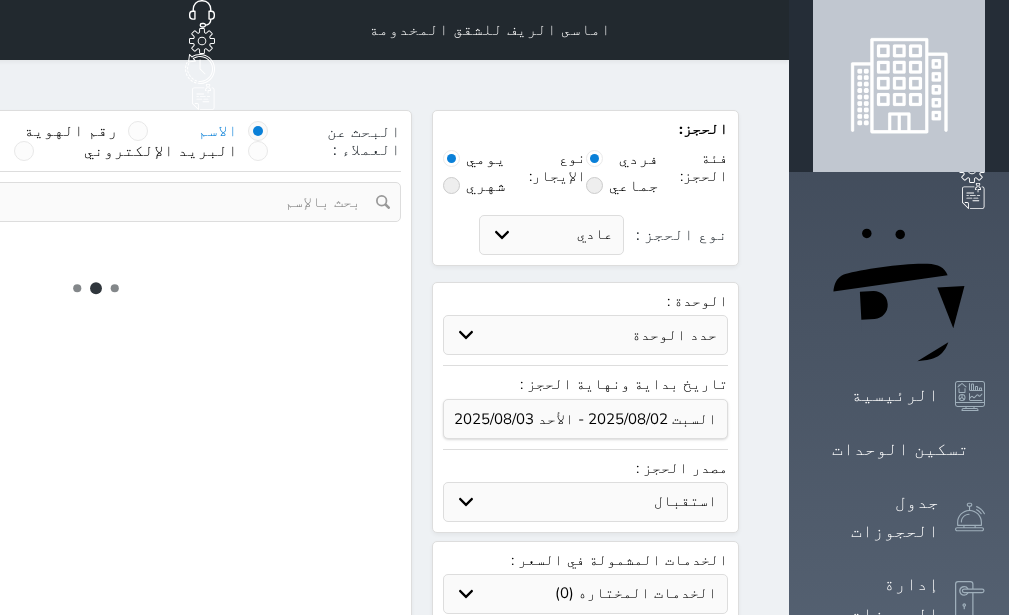 select 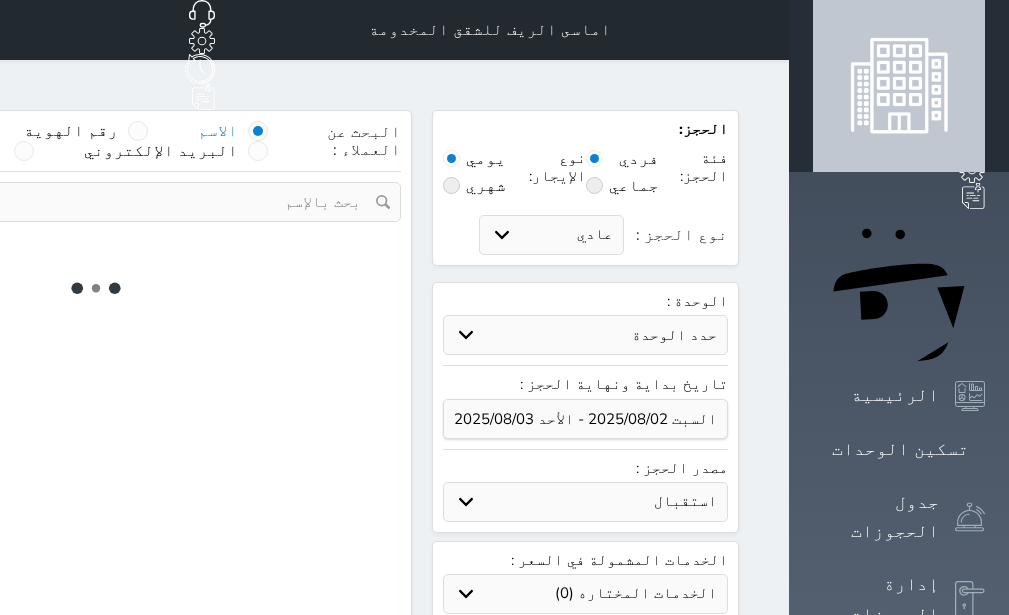 select on "7" 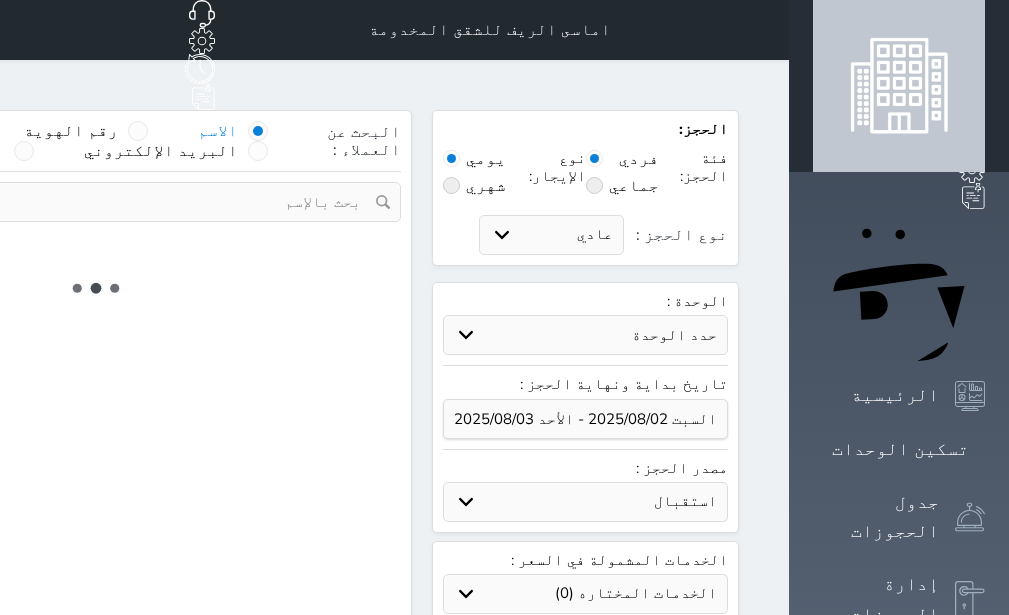 select 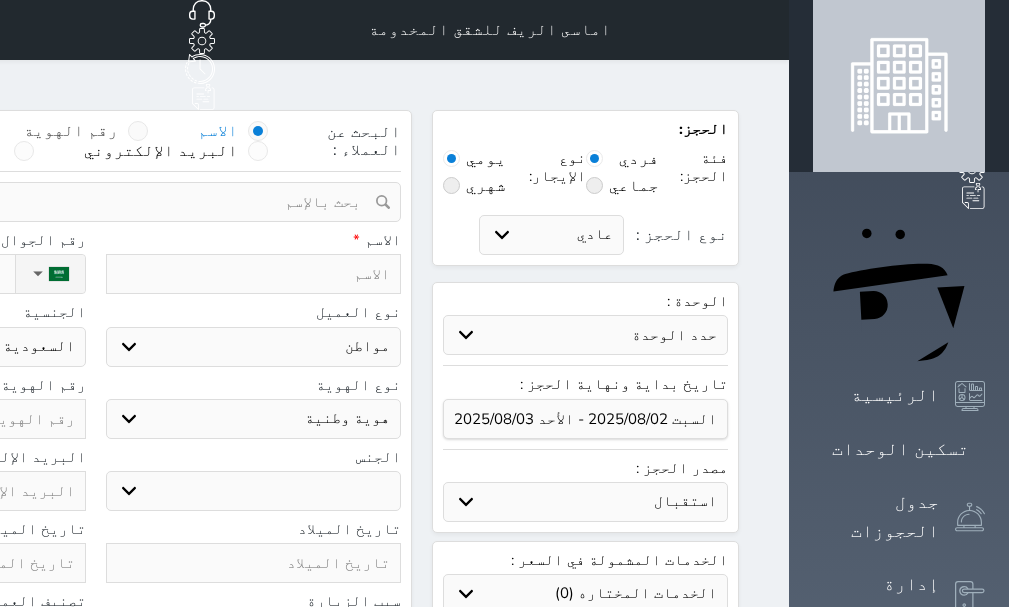 click at bounding box center [138, 131] 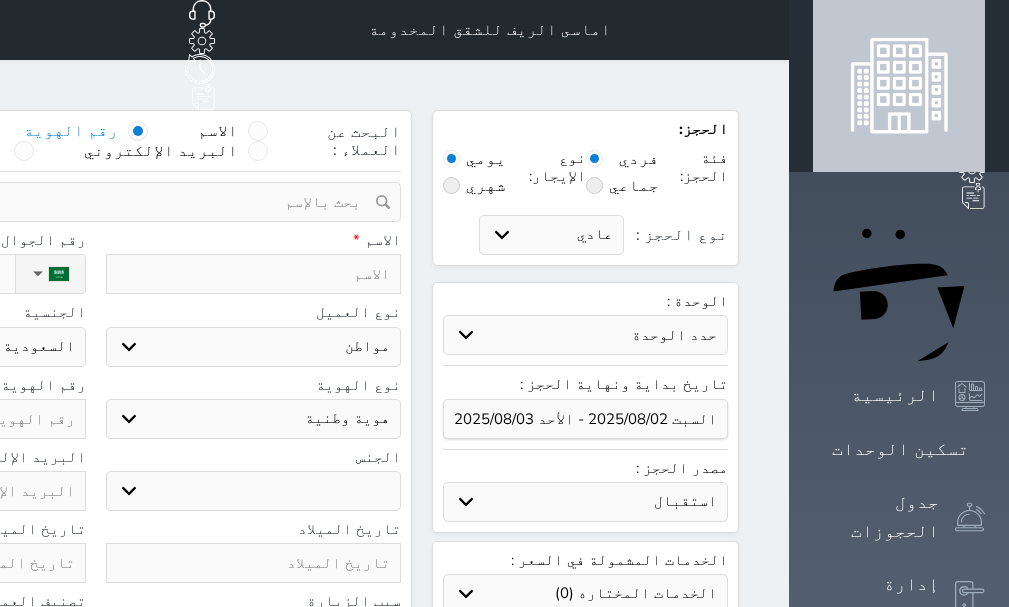 select 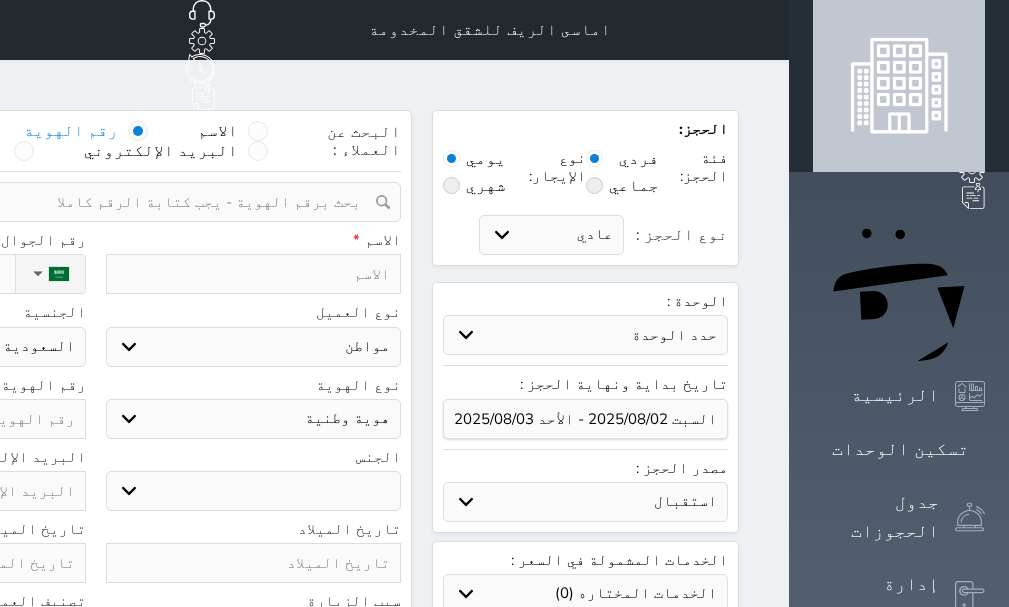click at bounding box center (88, 202) 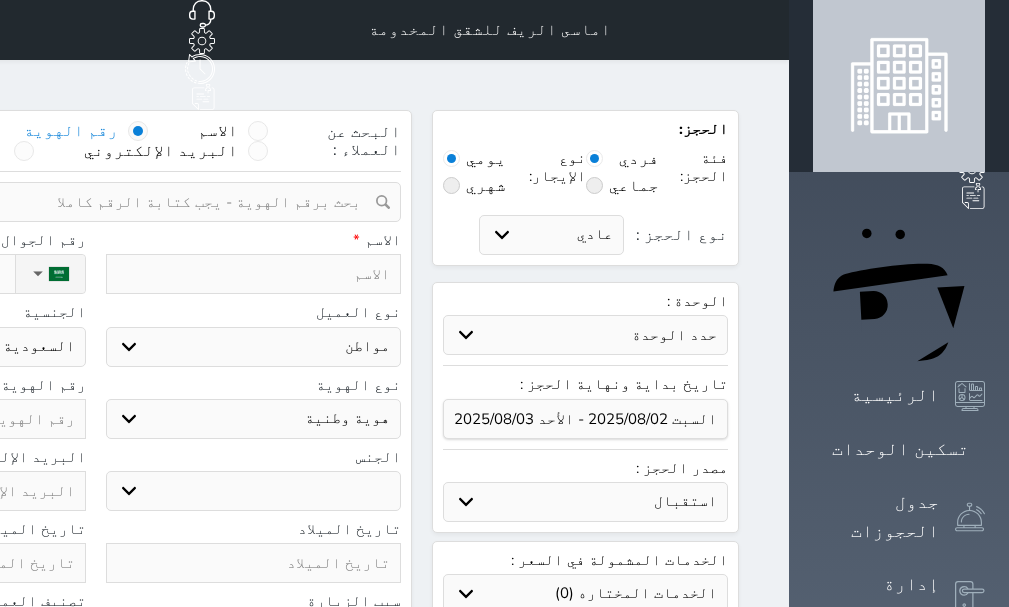 select 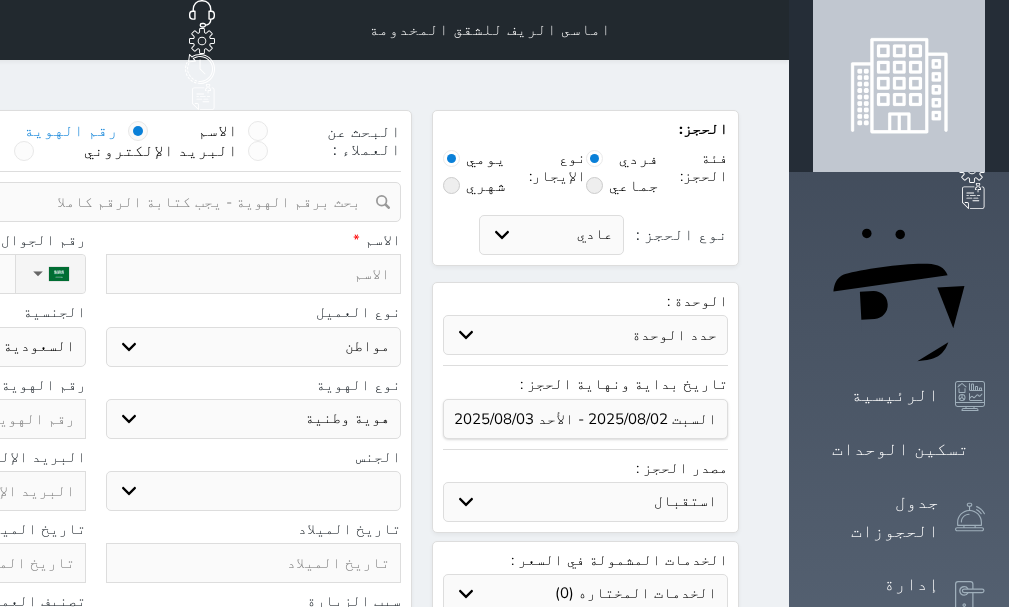 select 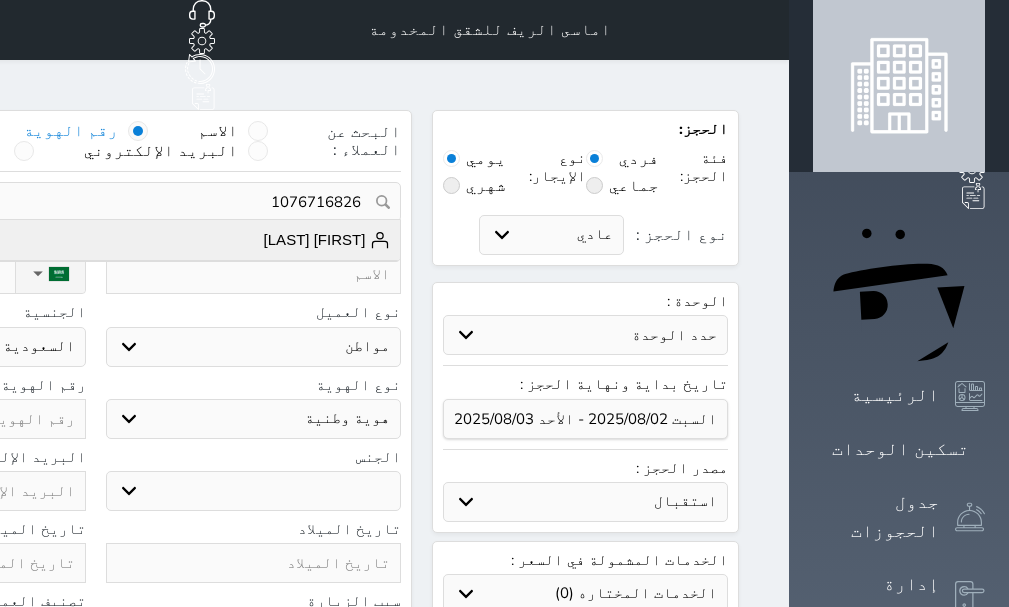 click on "عبدالله محمد الاحمري   +966557489384" at bounding box center (95, 240) 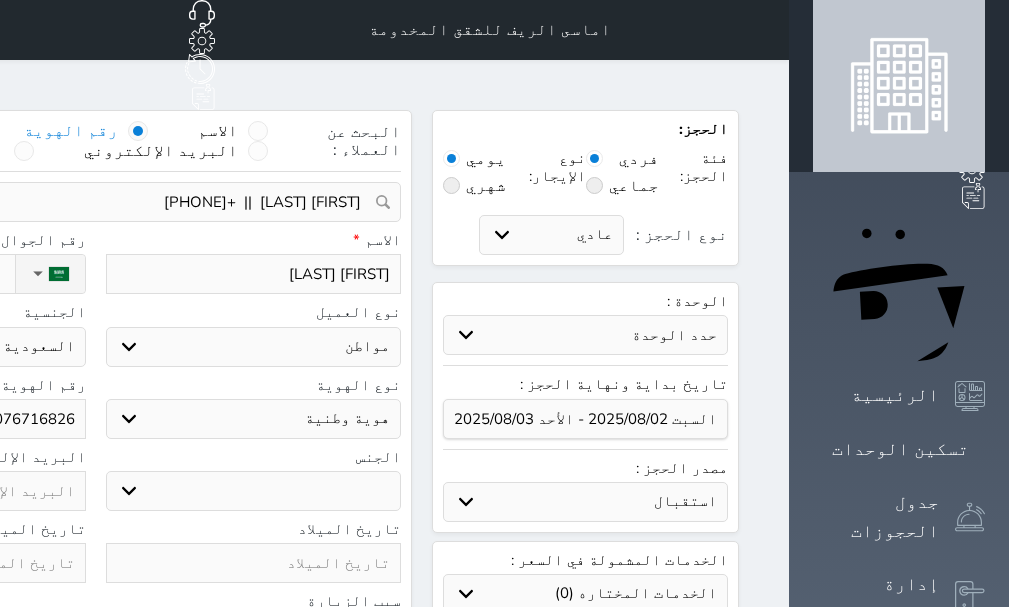select 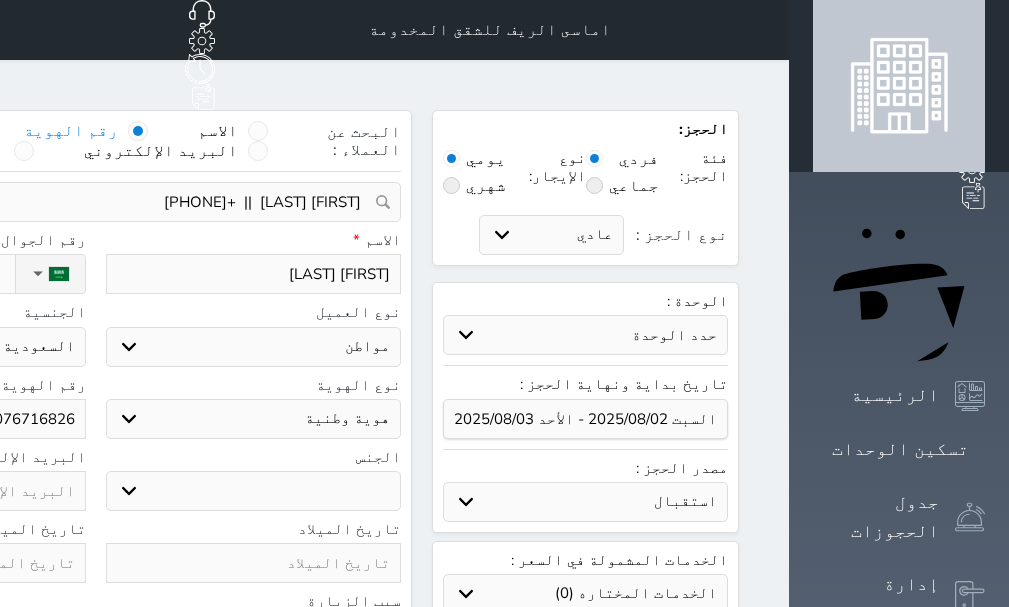 select 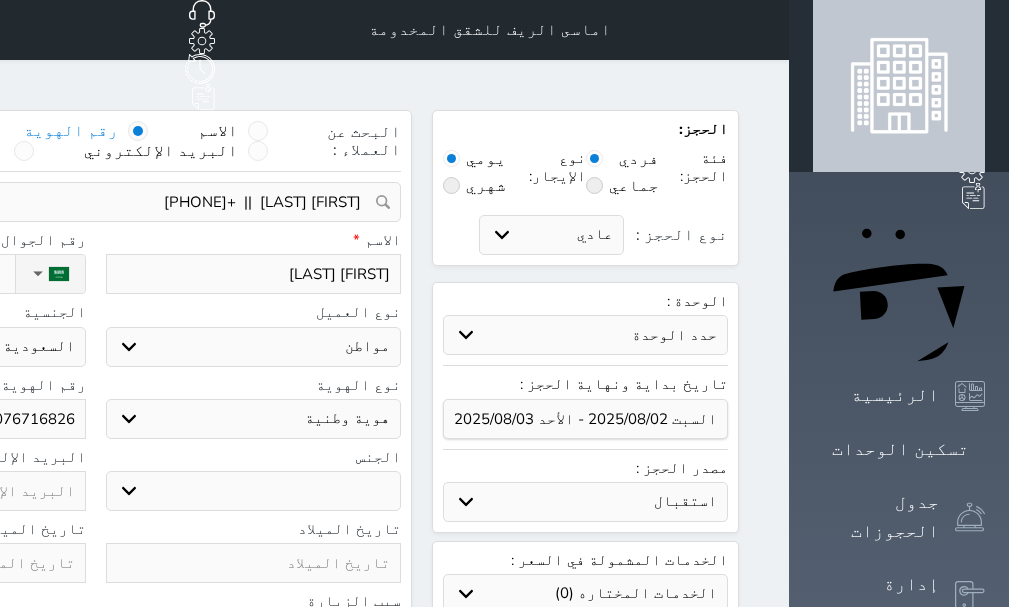 click on "حدد الوحدة
#00001100000000000000000000000000000000000000000000000000000000000000000000000000000000000000000000000000000000000000000000000000000000 - غرفتين صالة مطبخ حمام
#12 - 2 ROOMS ONE HALL
#11 - غرفتين صالة مطبخ حمام
#10 - غرفة و صالة مطبخ حمام
#9 - غرفتين صالة مطبخ حمام
#8 - غرفتين صالة مطبخ حمام
#7 - غرفتين صالة مطبخ حمام
#6 - غرفتين صالة مطبخ حمام
#5 - غرفتين صالة مطبخ حمام
#4 - غرفتين صالة مطبخ حمام
#3 - غرفتين صالة مطبخ حمام" at bounding box center (585, 335) 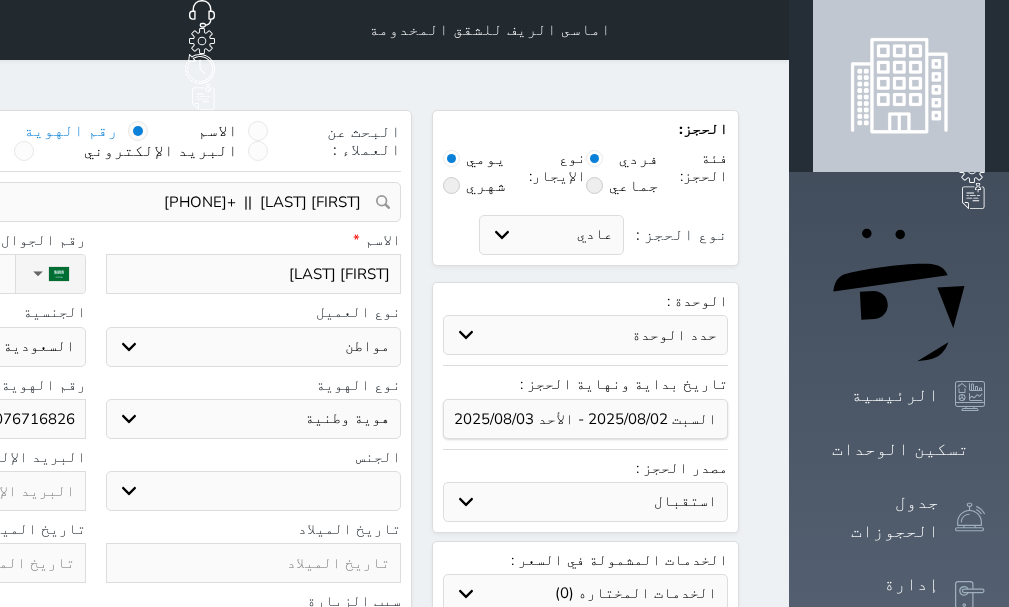 select on "93197" 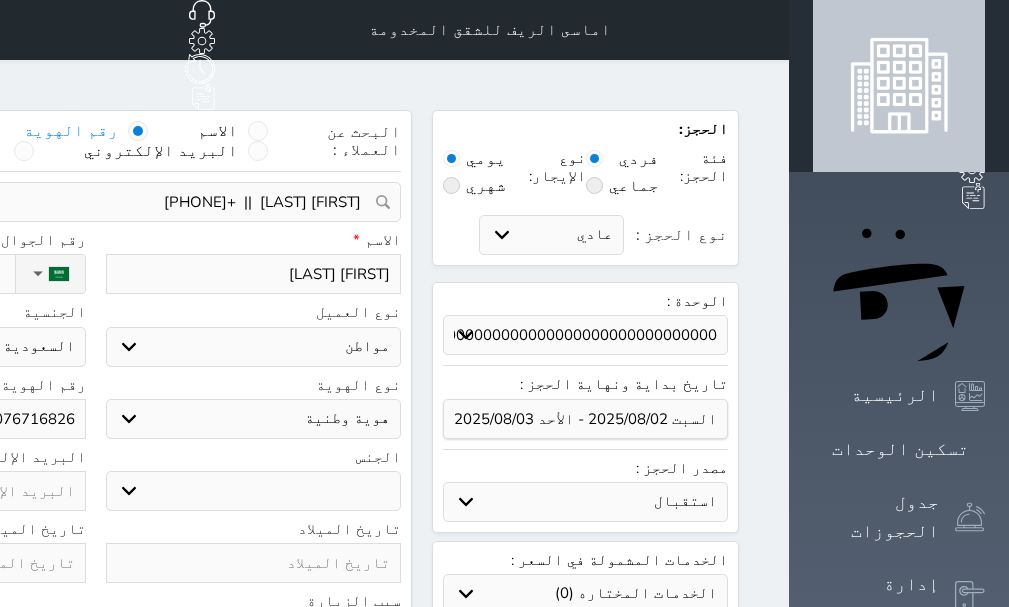 click on "حدد الوحدة
#00001100000000000000000000000000000000000000000000000000000000000000000000000000000000000000000000000000000000000000000000000000000000 - غرفتين صالة مطبخ حمام
#12 - 2 ROOMS ONE HALL
#11 - غرفتين صالة مطبخ حمام
#10 - غرفة و صالة مطبخ حمام
#9 - غرفتين صالة مطبخ حمام
#8 - غرفتين صالة مطبخ حمام
#7 - غرفتين صالة مطبخ حمام
#6 - غرفتين صالة مطبخ حمام
#5 - غرفتين صالة مطبخ حمام
#4 - غرفتين صالة مطبخ حمام
#3 - غرفتين صالة مطبخ حمام" at bounding box center (585, 335) 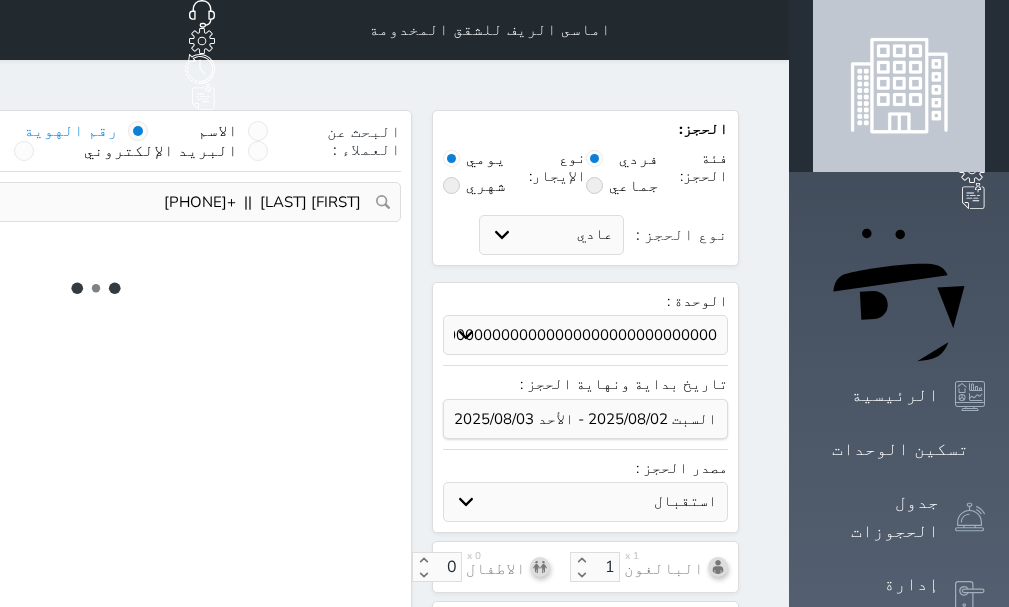 select on "1" 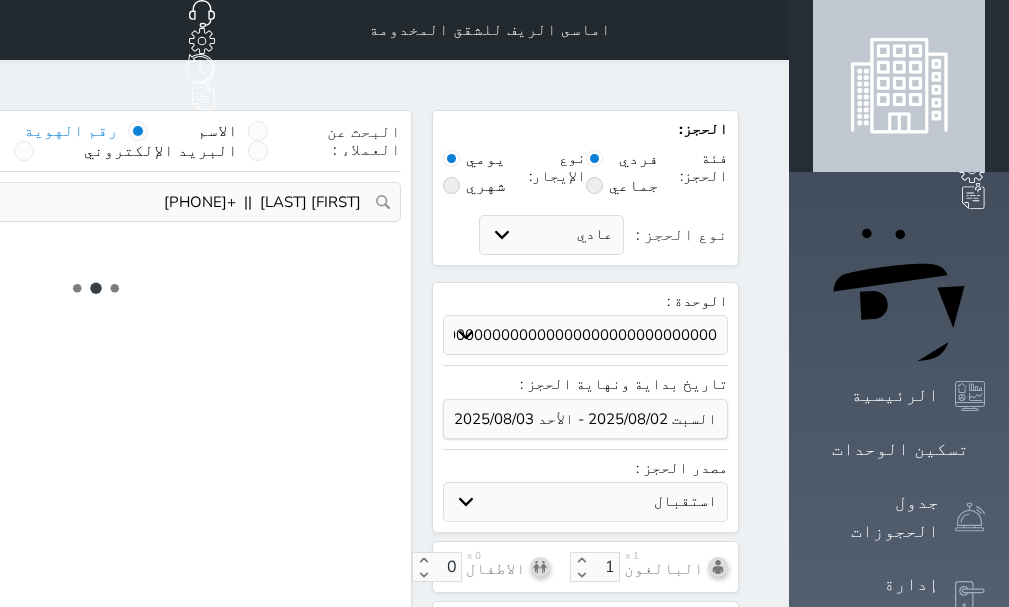 select on "113" 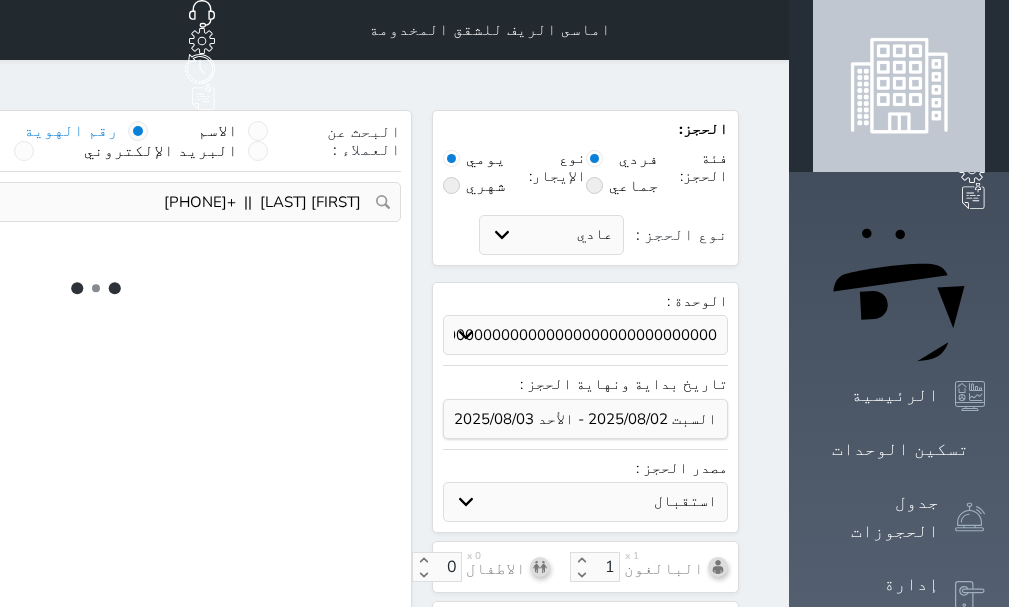 select on "1" 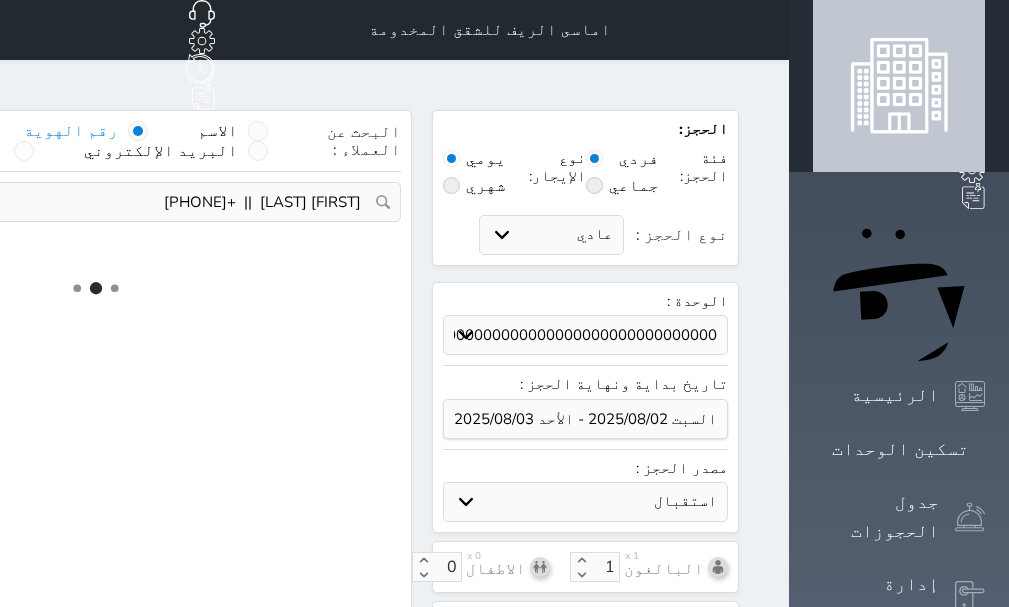 select 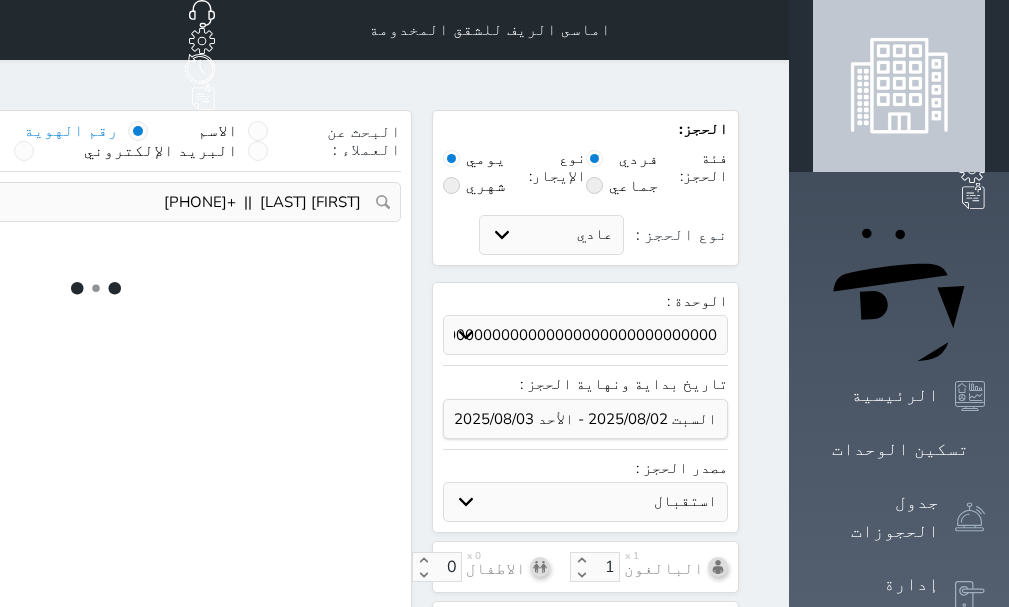 select on "7" 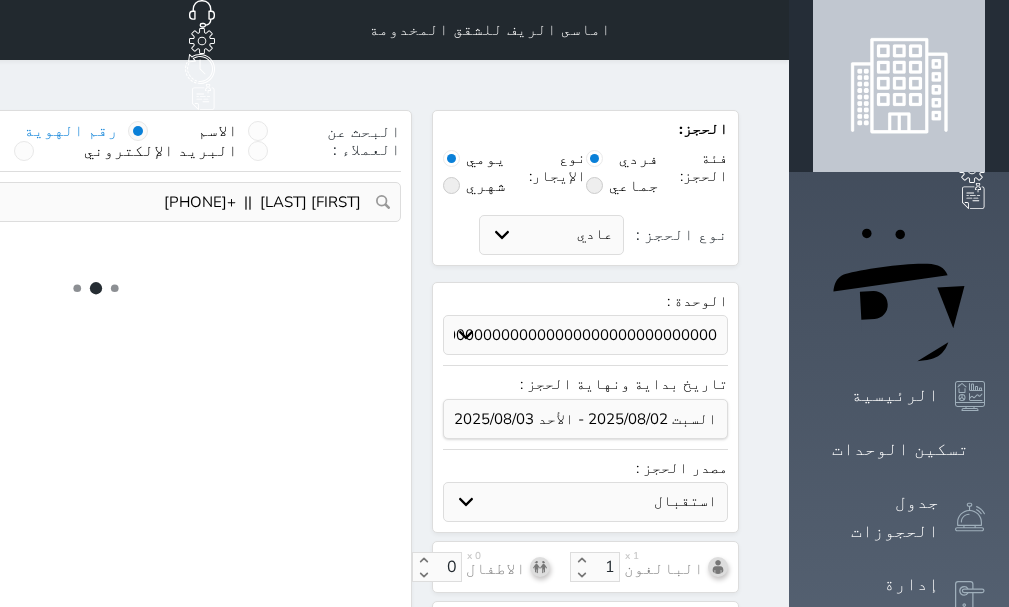 select 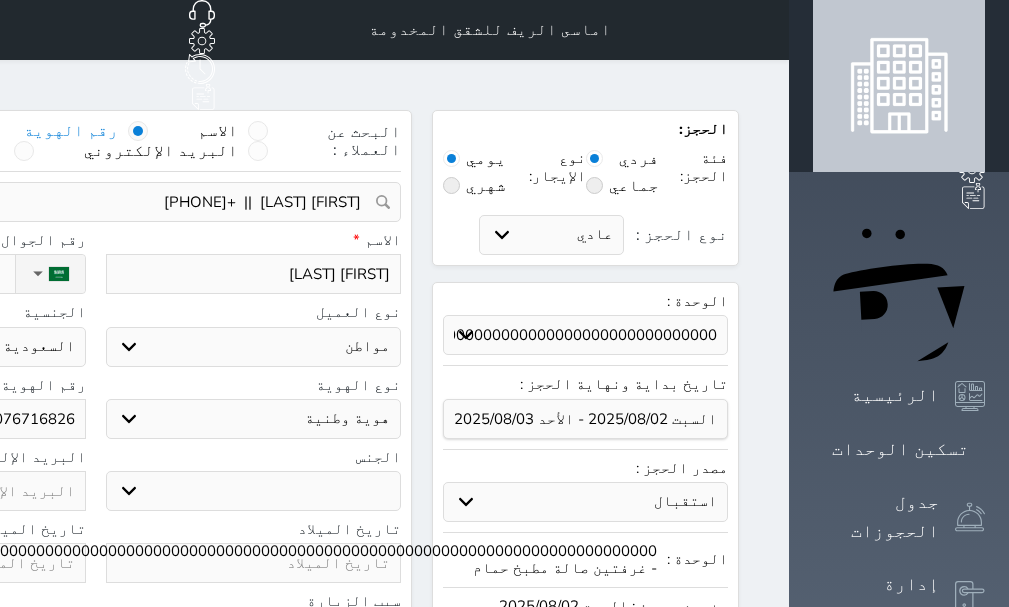 select 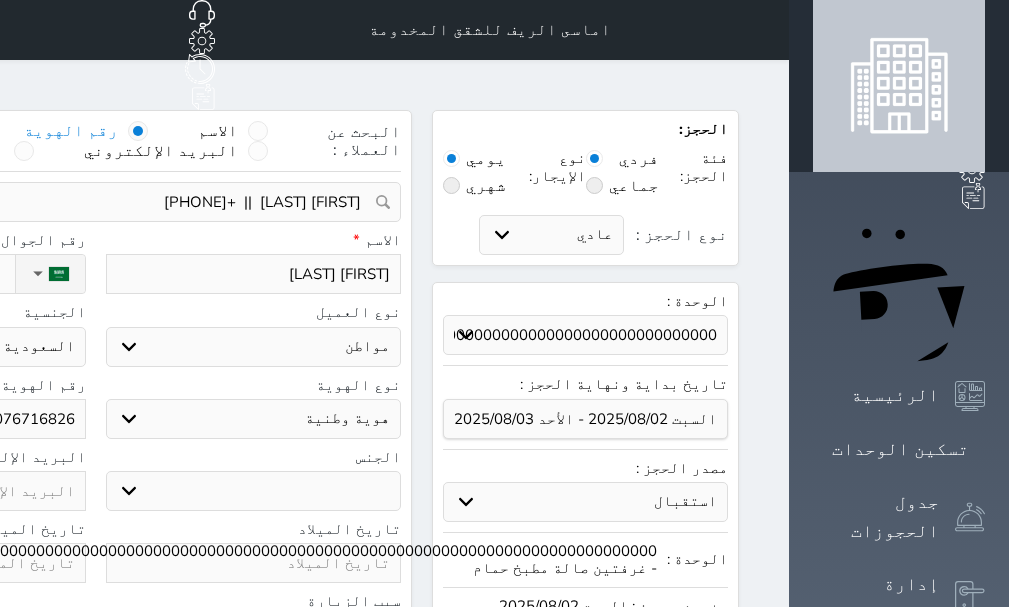 select 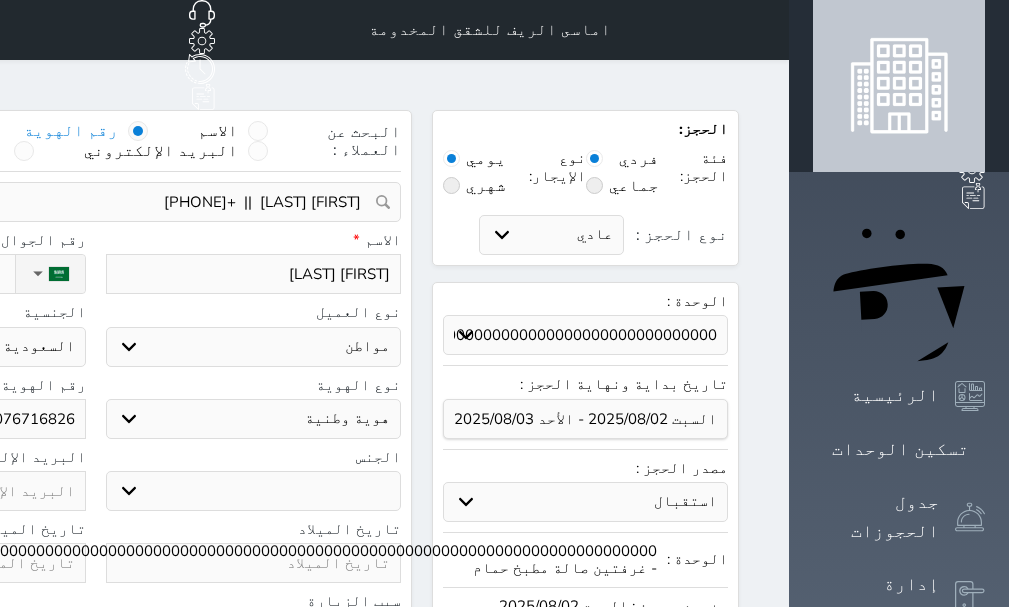 click on "حدد الوحدة
#00001100000000000000000000000000000000000000000000000000000000000000000000000000000000000000000000000000000000000000000000000000000000 - غرفتين صالة مطبخ حمام
#12 - 2 ROOMS ONE HALL
#11 - غرفتين صالة مطبخ حمام
#10 - غرفة و صالة مطبخ حمام
#9 - غرفتين صالة مطبخ حمام
#8 - غرفتين صالة مطبخ حمام
#7 - غرفتين صالة مطبخ حمام
#6 - غرفتين صالة مطبخ حمام
#5 - غرفتين صالة مطبخ حمام
#4 - غرفتين صالة مطبخ حمام
#3 - غرفتين صالة مطبخ حمام" at bounding box center (585, 335) 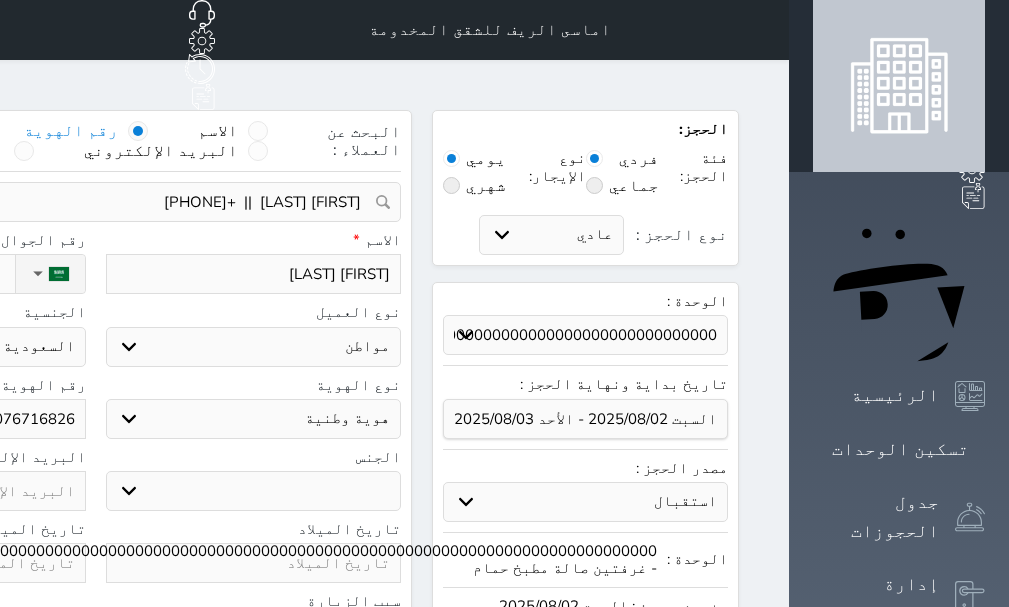 select on "93198" 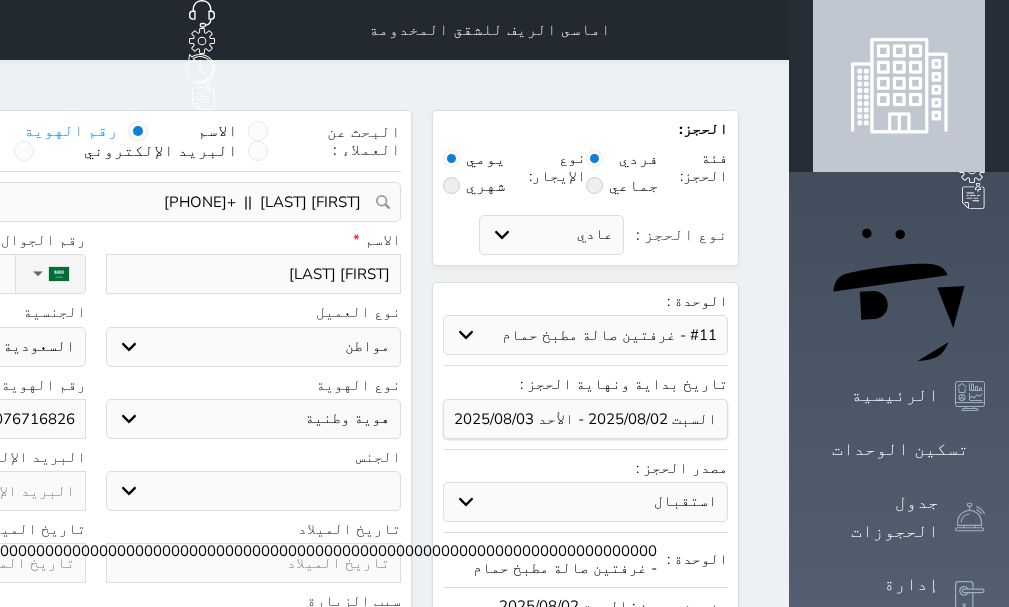click on "حدد الوحدة
#00001100000000000000000000000000000000000000000000000000000000000000000000000000000000000000000000000000000000000000000000000000000000 - غرفتين صالة مطبخ حمام
#12 - 2 ROOMS ONE HALL
#11 - غرفتين صالة مطبخ حمام
#10 - غرفة و صالة مطبخ حمام
#9 - غرفتين صالة مطبخ حمام
#8 - غرفتين صالة مطبخ حمام
#7 - غرفتين صالة مطبخ حمام
#6 - غرفتين صالة مطبخ حمام
#5 - غرفتين صالة مطبخ حمام
#4 - غرفتين صالة مطبخ حمام
#3 - غرفتين صالة مطبخ حمام" at bounding box center [585, 335] 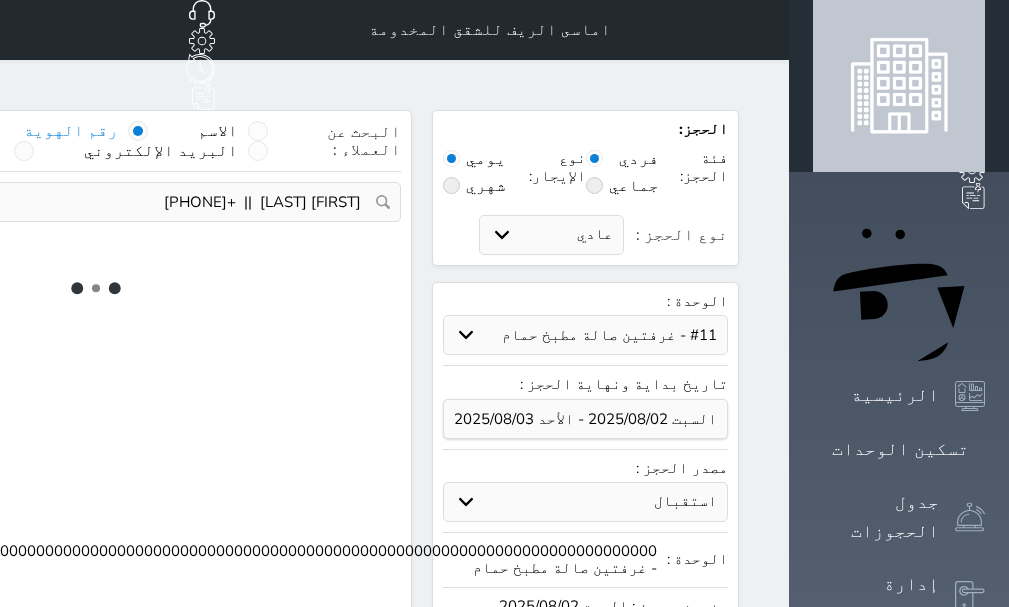 select on "1" 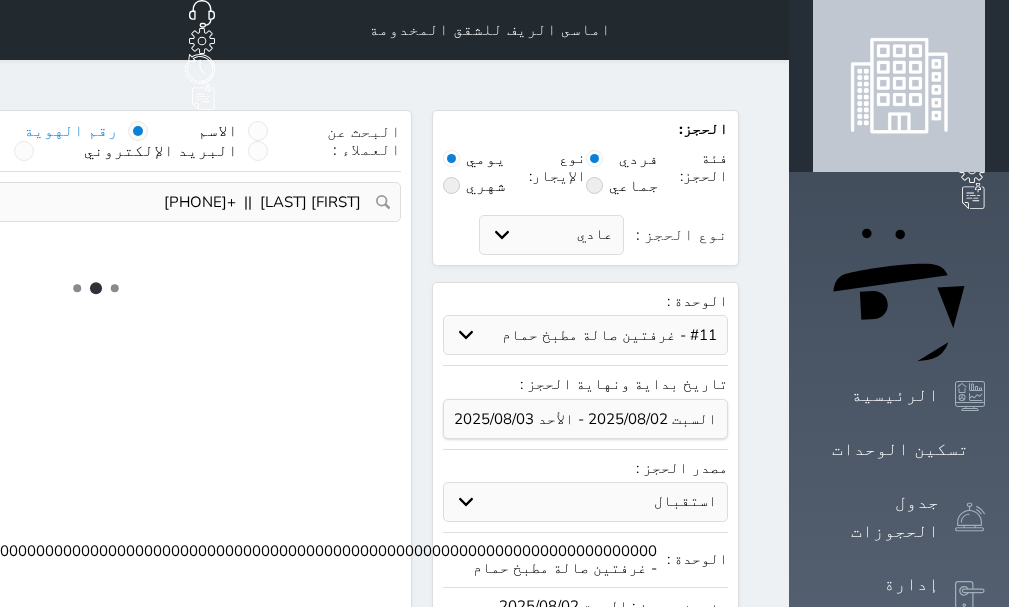 select on "113" 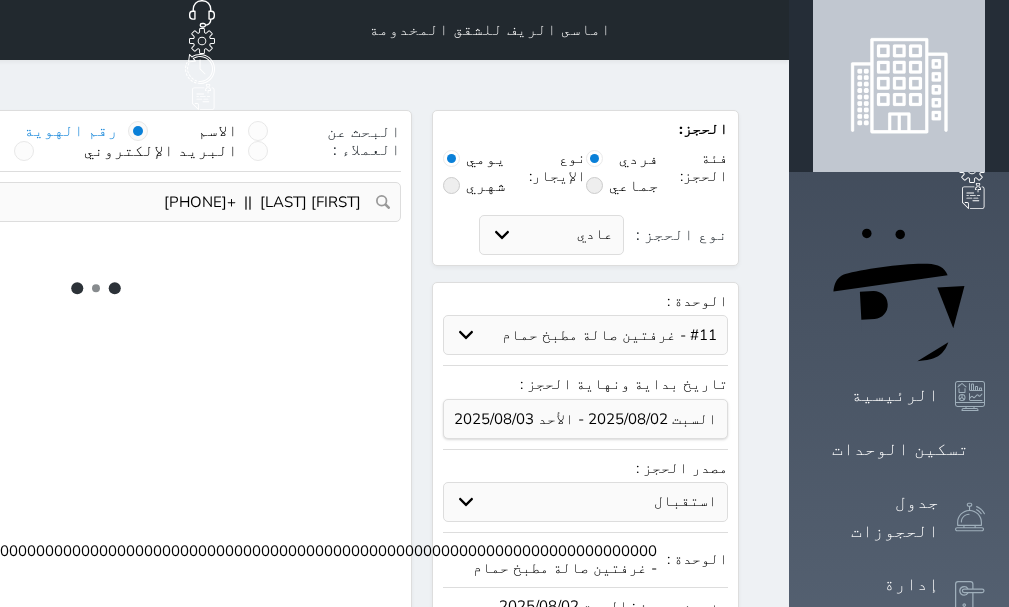 select on "1" 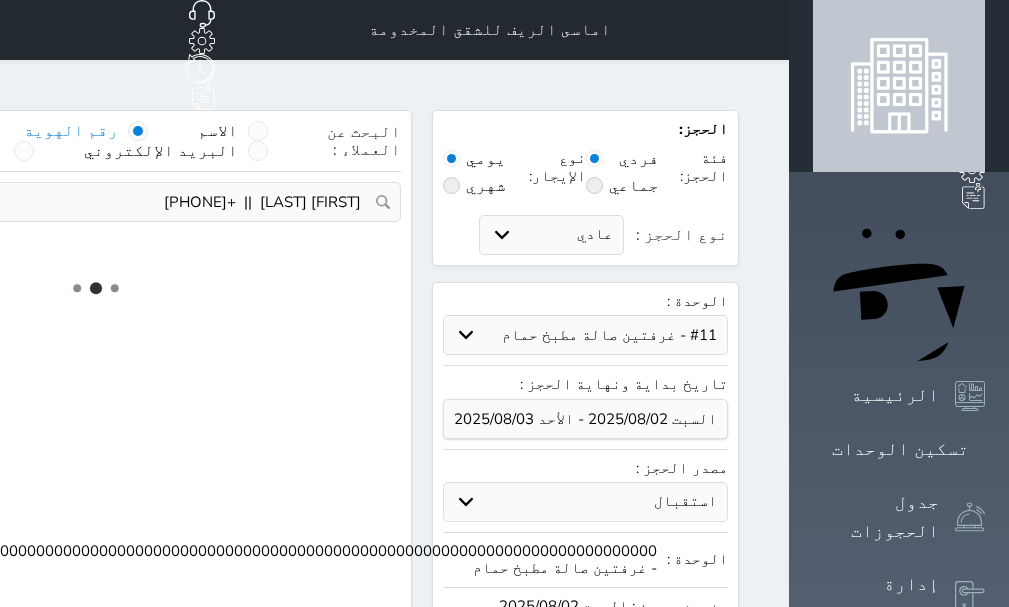 select 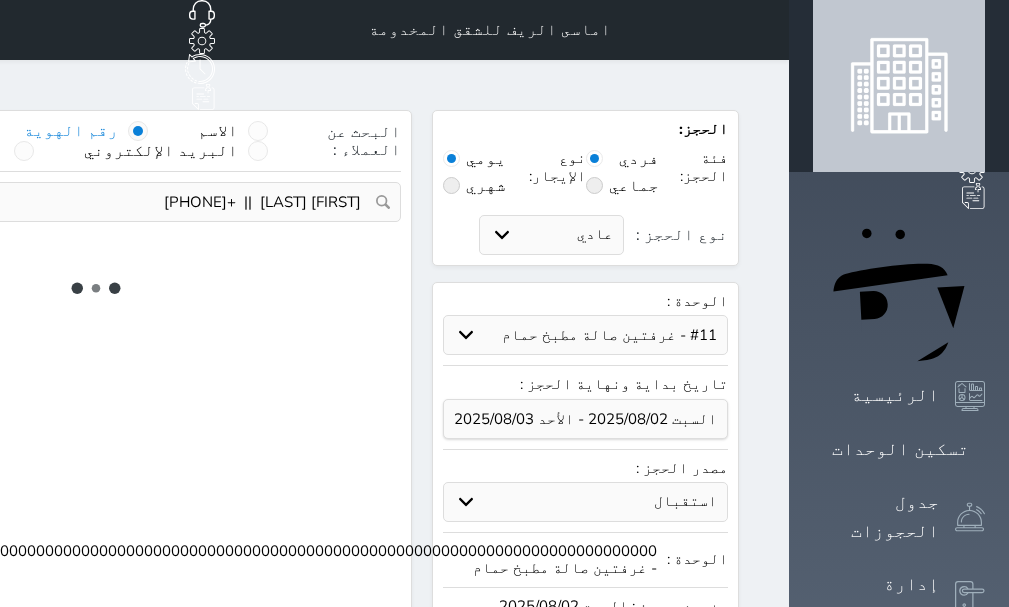 select on "7" 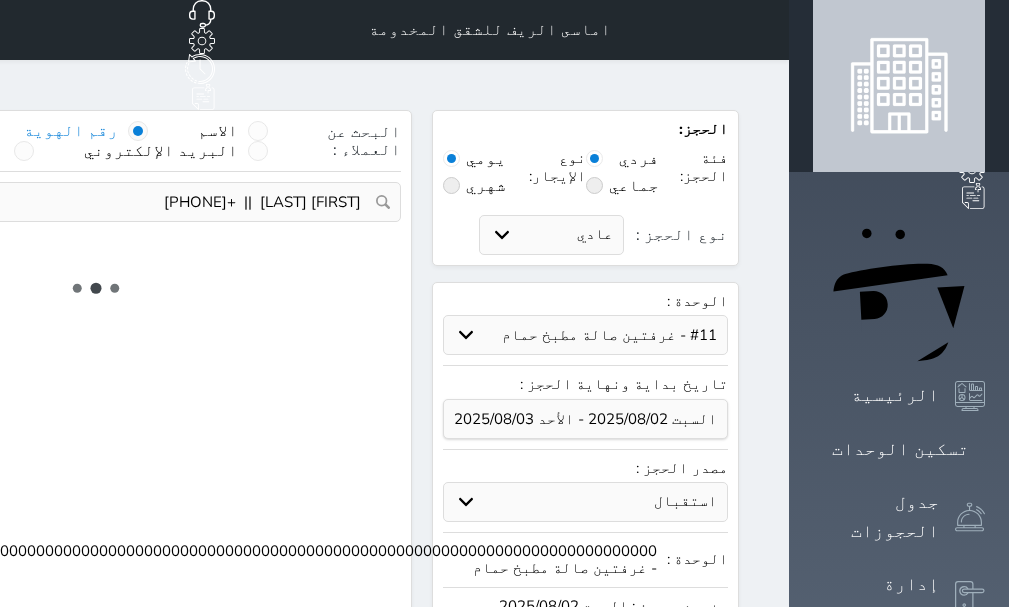 select 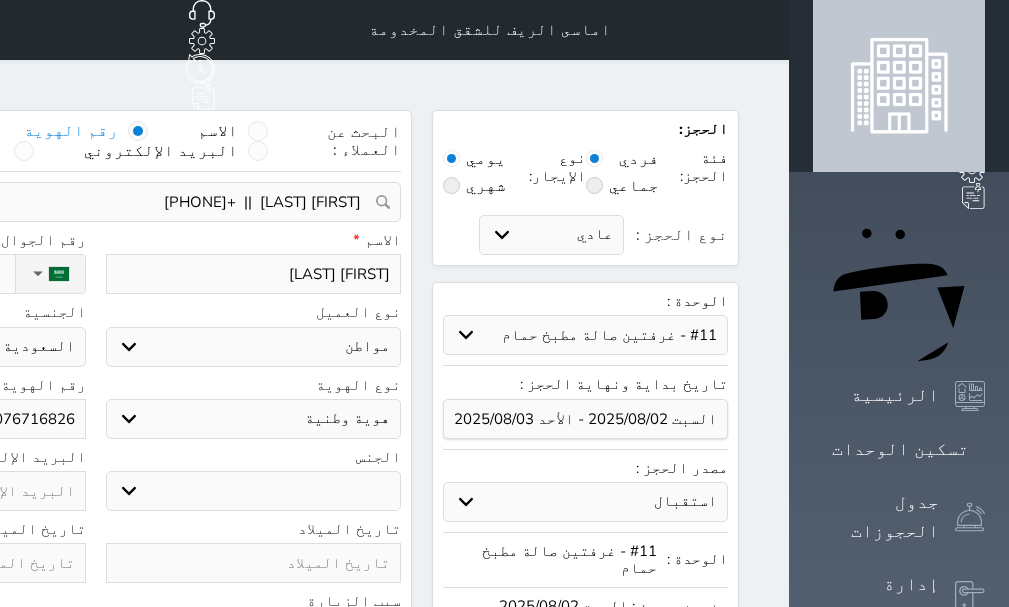 select 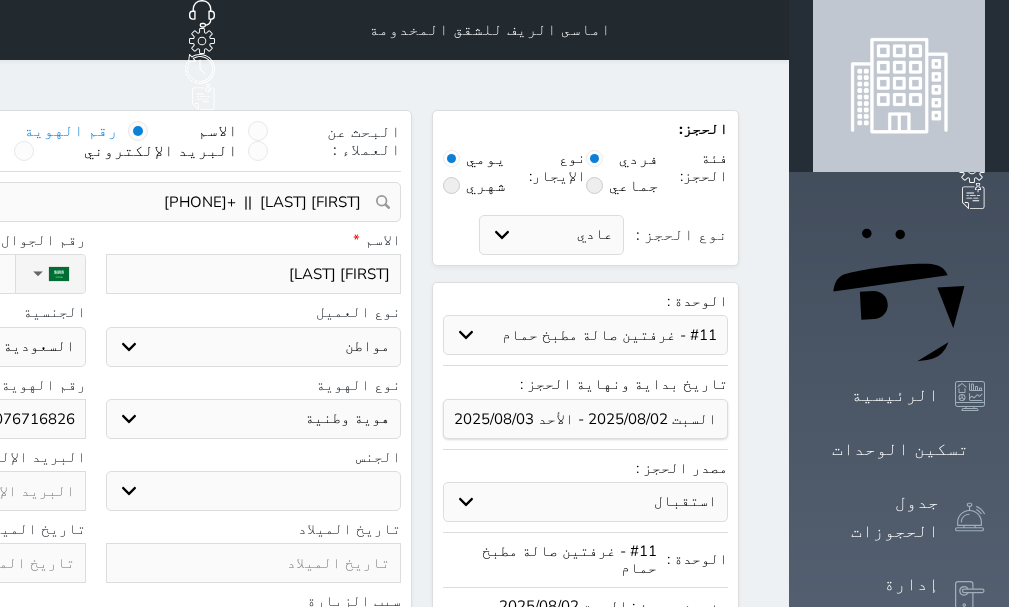 select 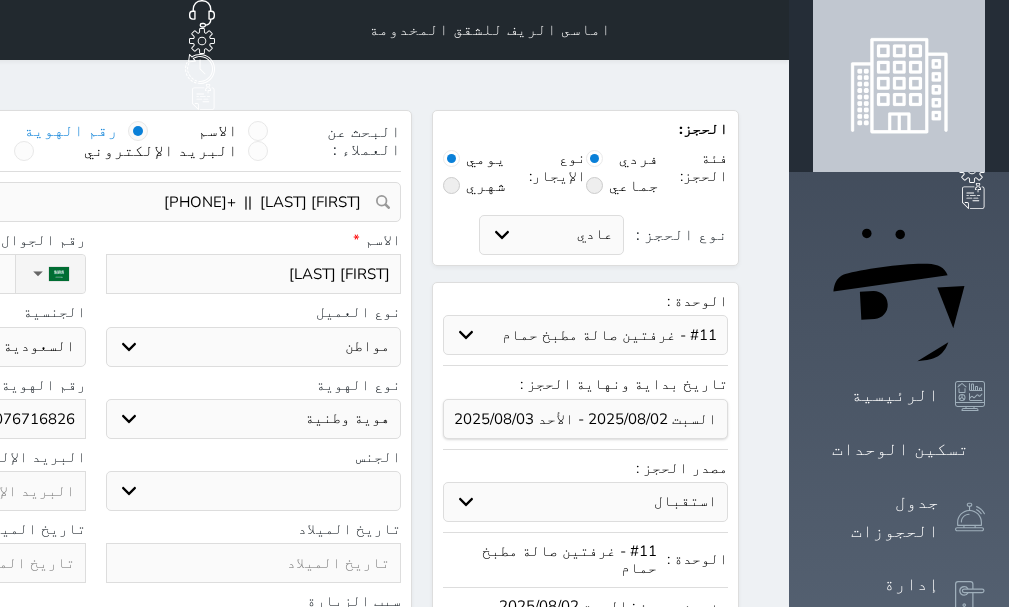click on "حدد الوحدة
#00001100000000000000000000000000000000000000000000000000000000000000000000000000000000000000000000000000000000000000000000000000000000 - غرفتين صالة مطبخ حمام
#12 - 2 ROOMS ONE HALL
#11 - غرفتين صالة مطبخ حمام
#10 - غرفة و صالة مطبخ حمام
#9 - غرفتين صالة مطبخ حمام
#8 - غرفتين صالة مطبخ حمام
#7 - غرفتين صالة مطبخ حمام
#6 - غرفتين صالة مطبخ حمام
#5 - غرفتين صالة مطبخ حمام
#4 - غرفتين صالة مطبخ حمام
#3 - غرفتين صالة مطبخ حمام" at bounding box center [585, 335] 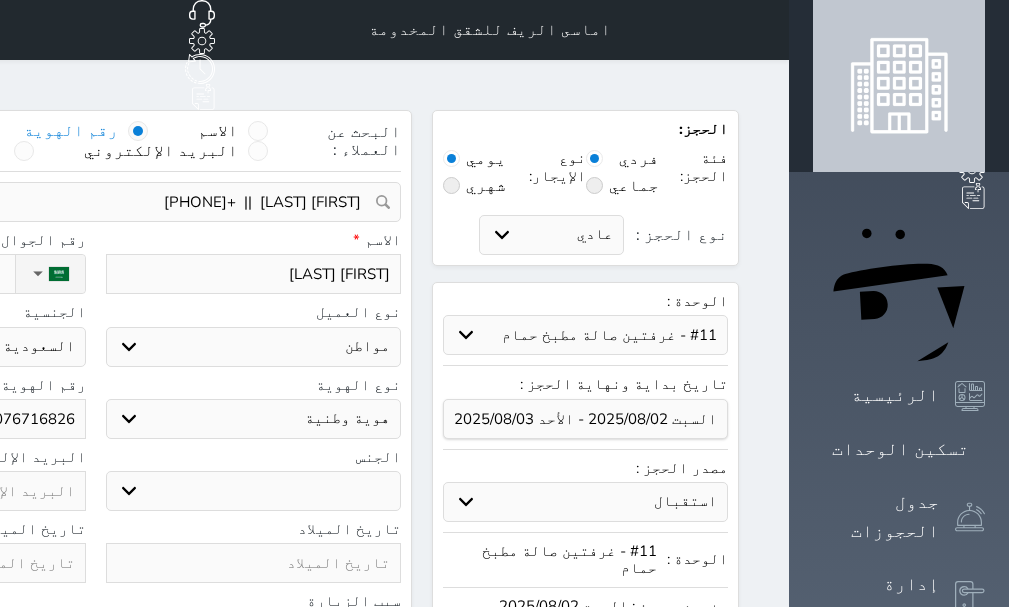 select on "16760" 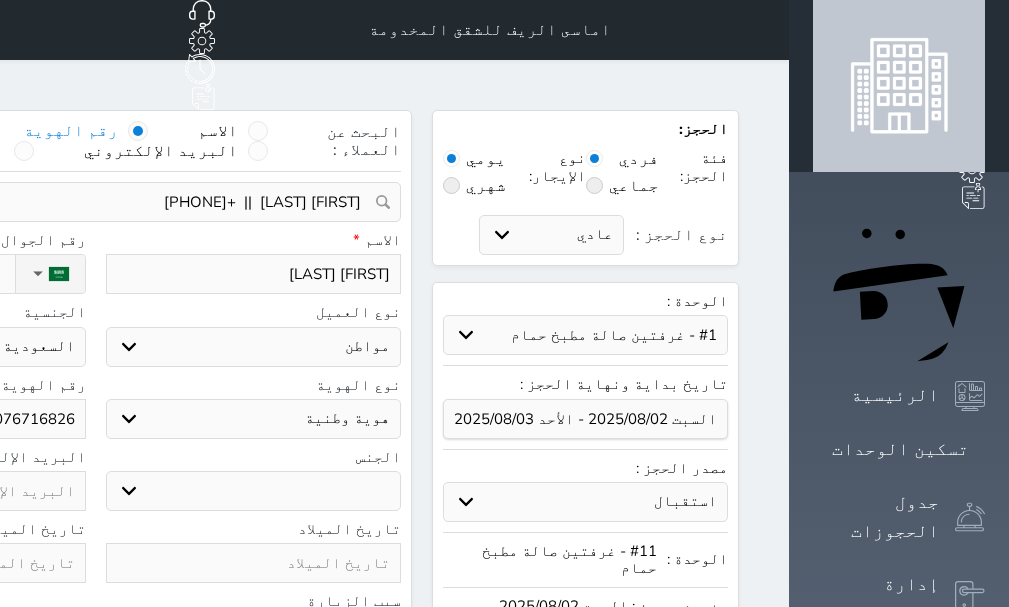 click on "حدد الوحدة
#00001100000000000000000000000000000000000000000000000000000000000000000000000000000000000000000000000000000000000000000000000000000000 - غرفتين صالة مطبخ حمام
#12 - 2 ROOMS ONE HALL
#11 - غرفتين صالة مطبخ حمام
#10 - غرفة و صالة مطبخ حمام
#9 - غرفتين صالة مطبخ حمام
#8 - غرفتين صالة مطبخ حمام
#7 - غرفتين صالة مطبخ حمام
#6 - غرفتين صالة مطبخ حمام
#5 - غرفتين صالة مطبخ حمام
#4 - غرفتين صالة مطبخ حمام
#3 - غرفتين صالة مطبخ حمام" at bounding box center (585, 335) 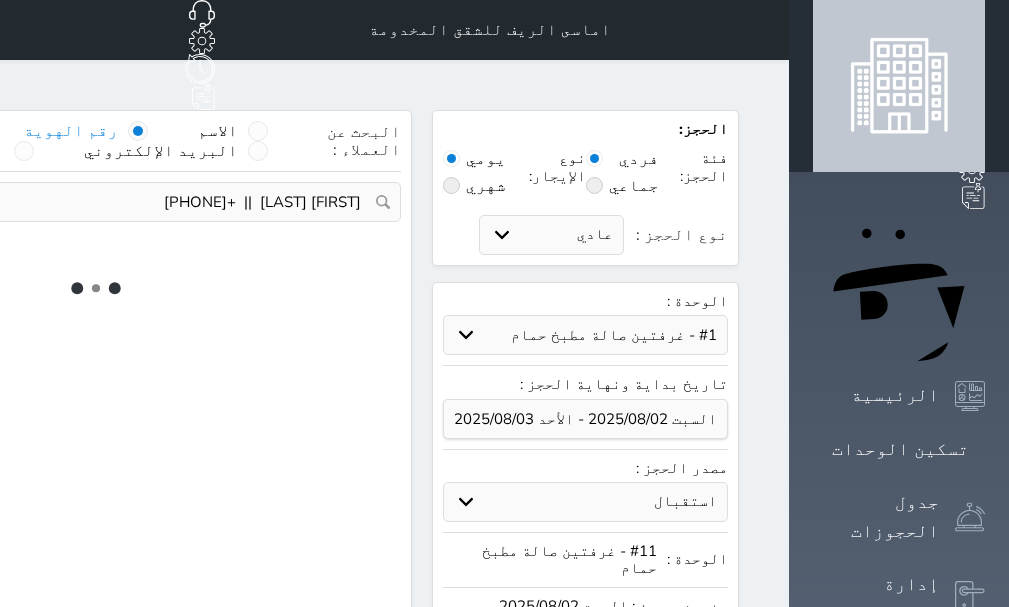 select on "1" 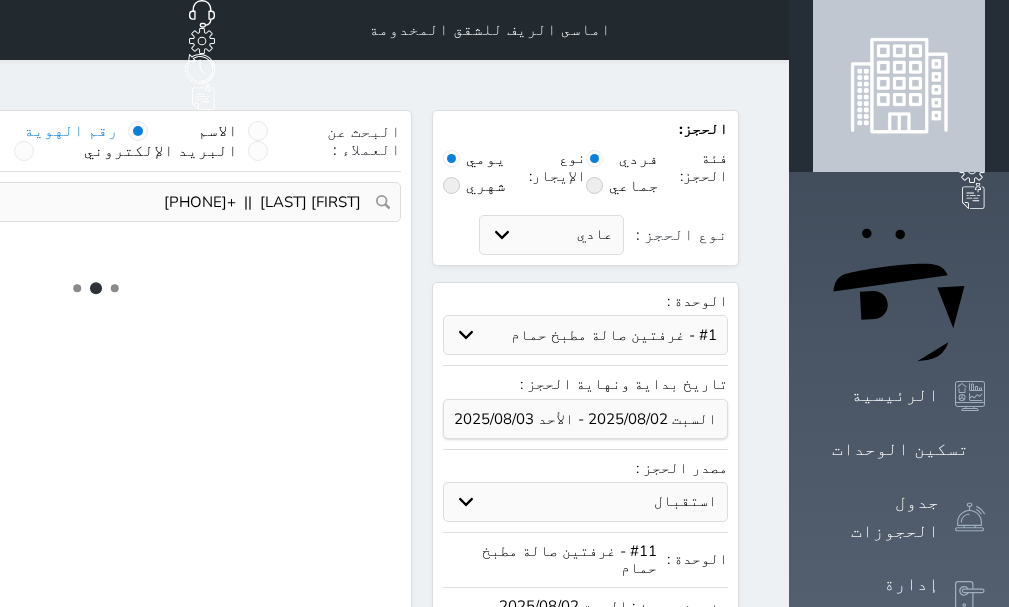 select on "113" 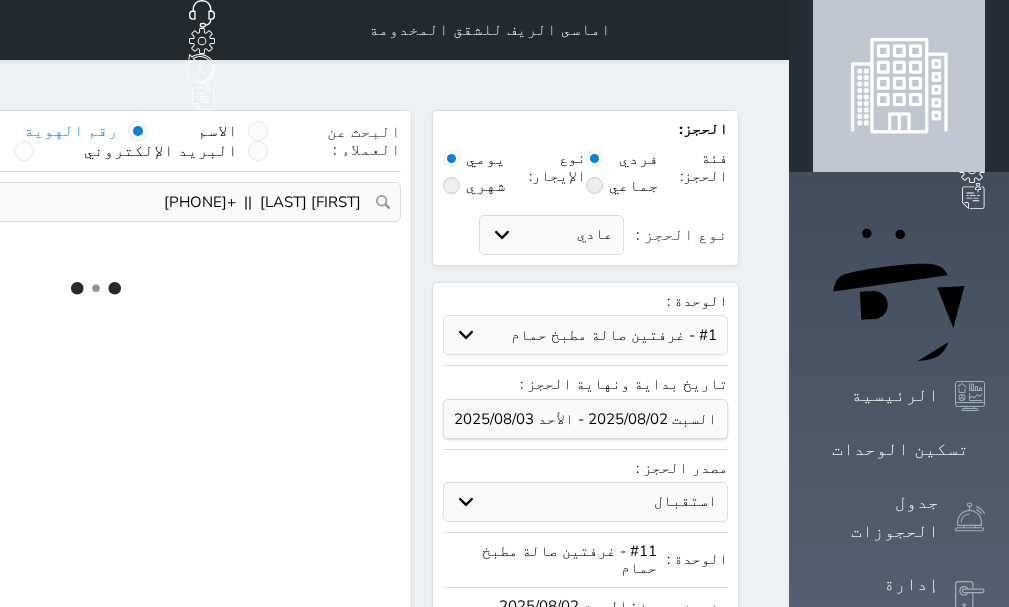 select on "1" 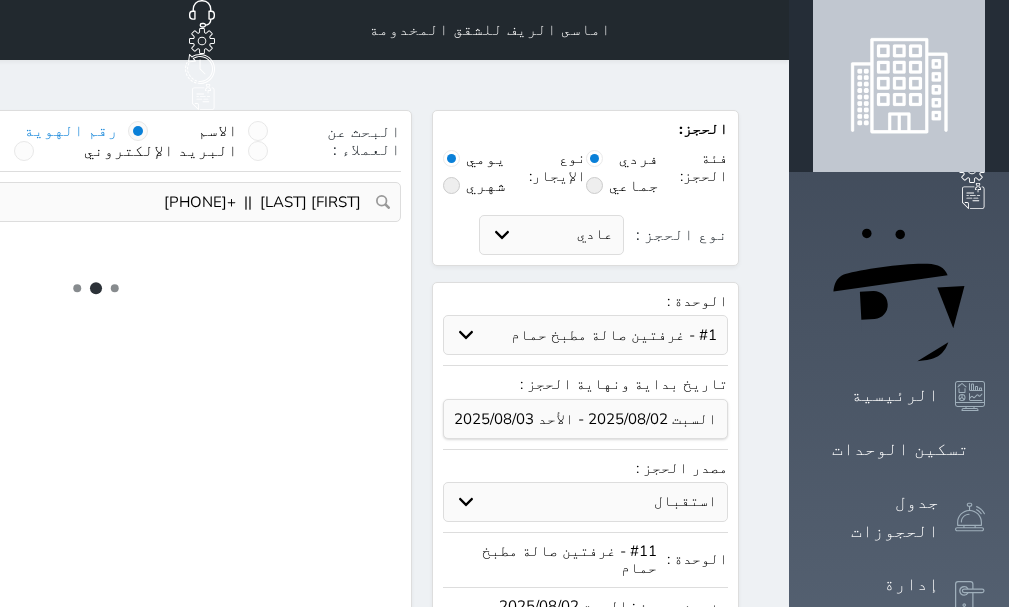 select 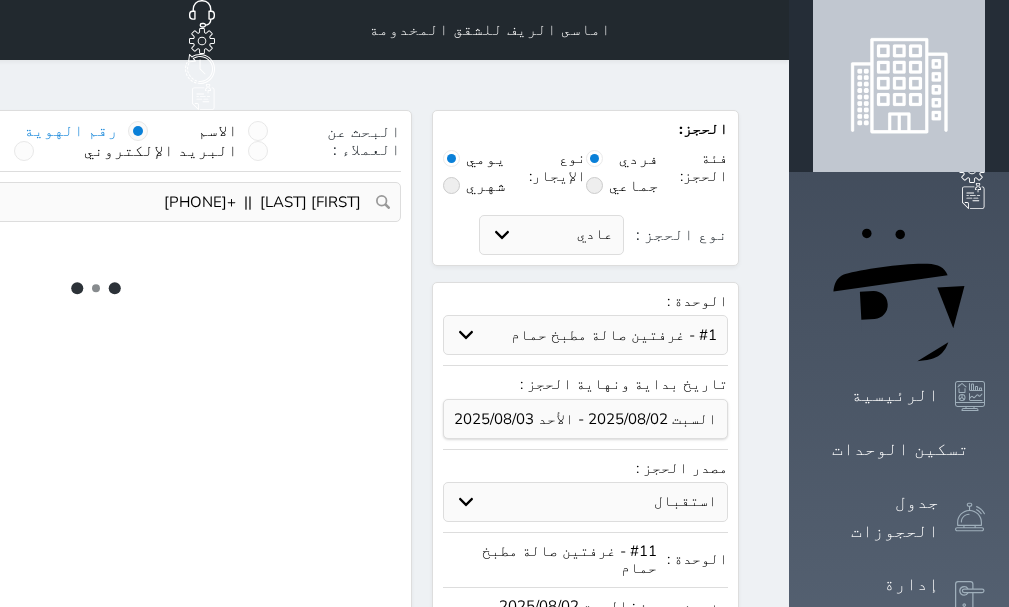 select on "7" 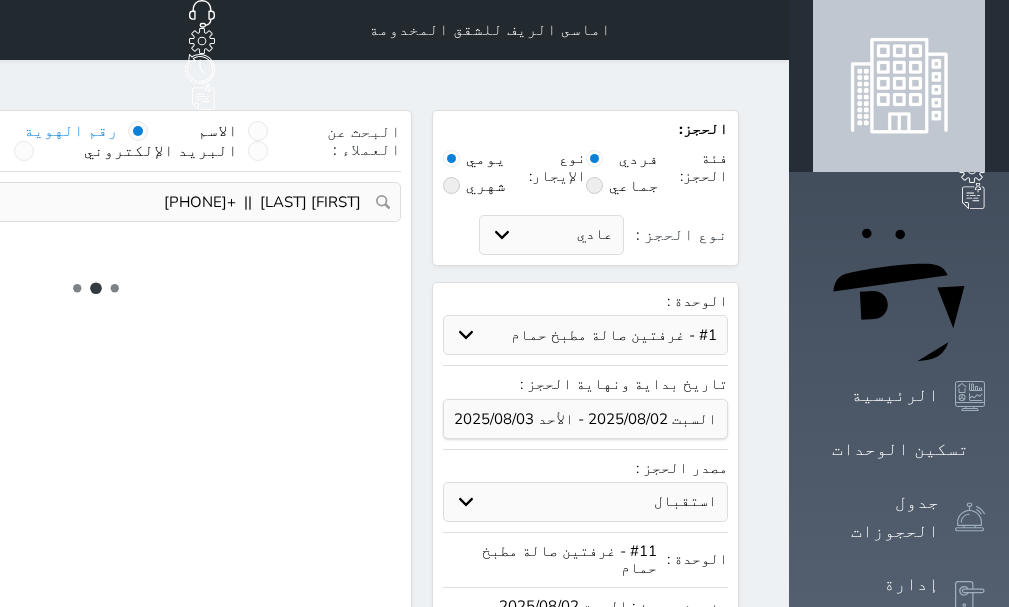 select 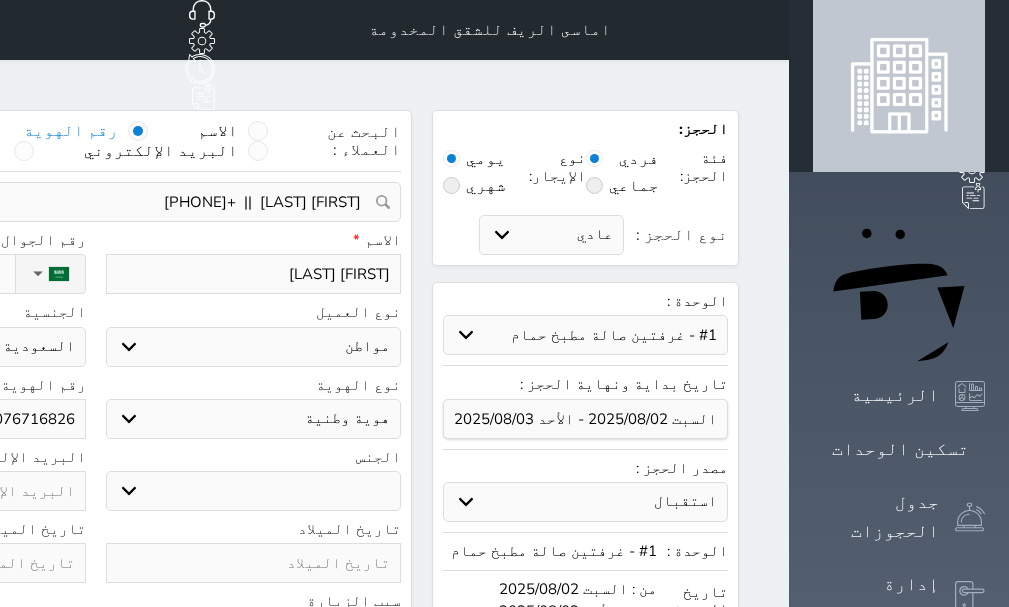 select 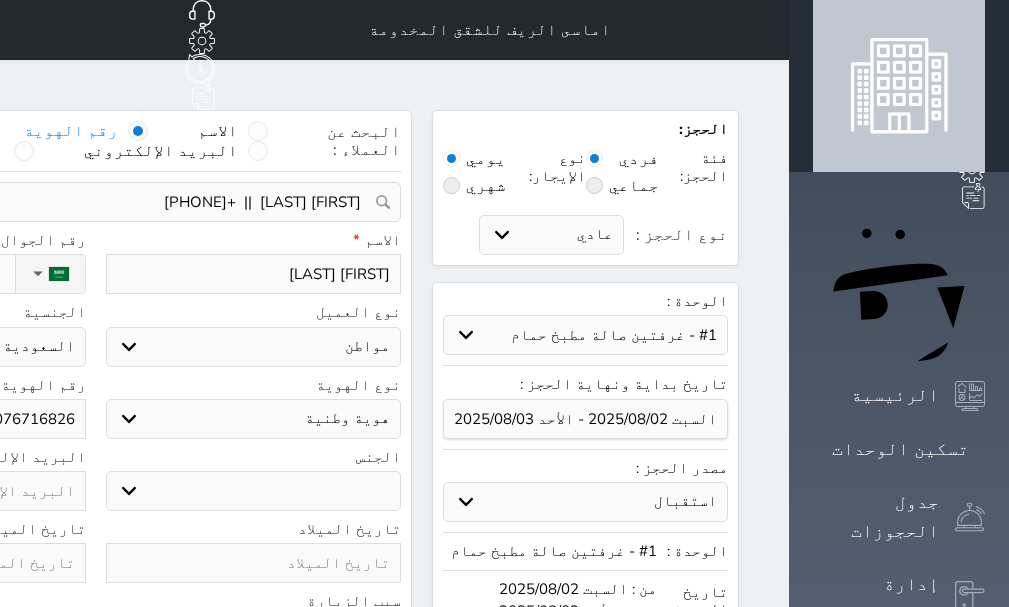select 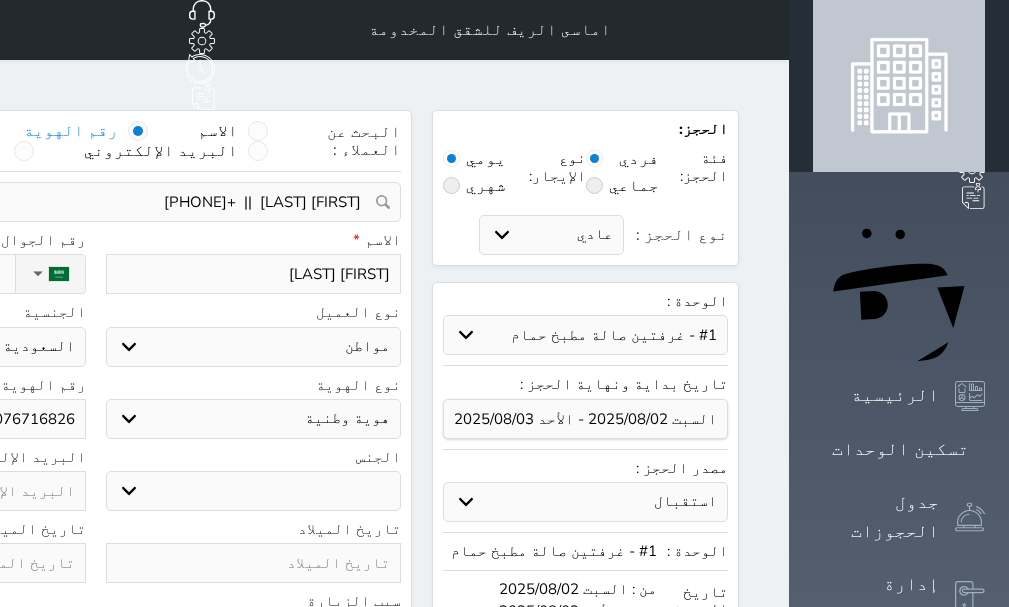 click on "حدد الوحدة
#00001100000000000000000000000000000000000000000000000000000000000000000000000000000000000000000000000000000000000000000000000000000000 - غرفتين صالة مطبخ حمام
#12 - 2 ROOMS ONE HALL
#11 - غرفتين صالة مطبخ حمام
#10 - غرفة و صالة مطبخ حمام
#9 - غرفتين صالة مطبخ حمام
#8 - غرفتين صالة مطبخ حمام
#7 - غرفتين صالة مطبخ حمام
#6 - غرفتين صالة مطبخ حمام
#5 - غرفتين صالة مطبخ حمام
#4 - غرفتين صالة مطبخ حمام
#3 - غرفتين صالة مطبخ حمام" at bounding box center [585, 335] 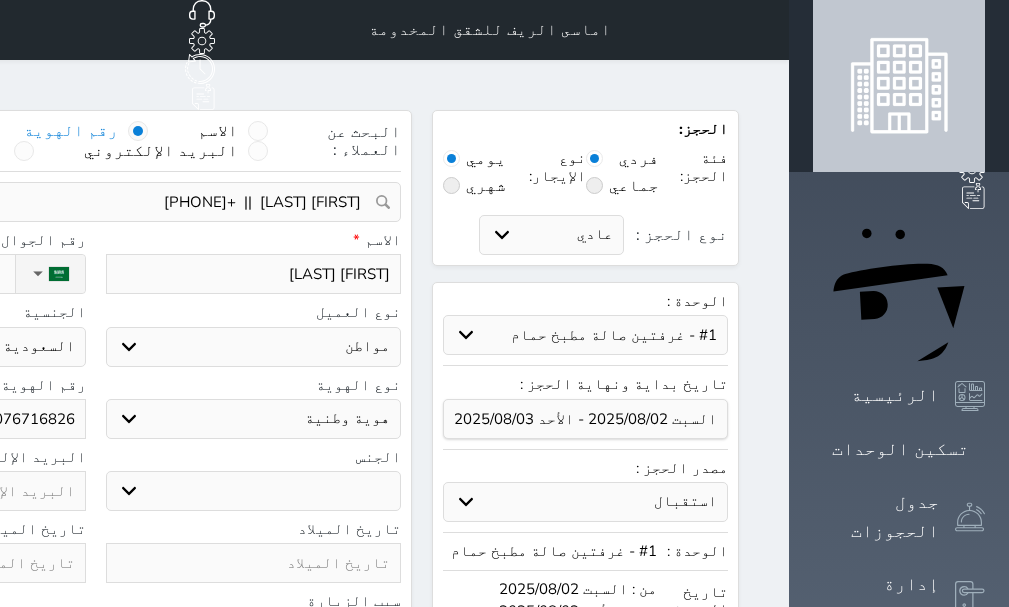 select on "93196" 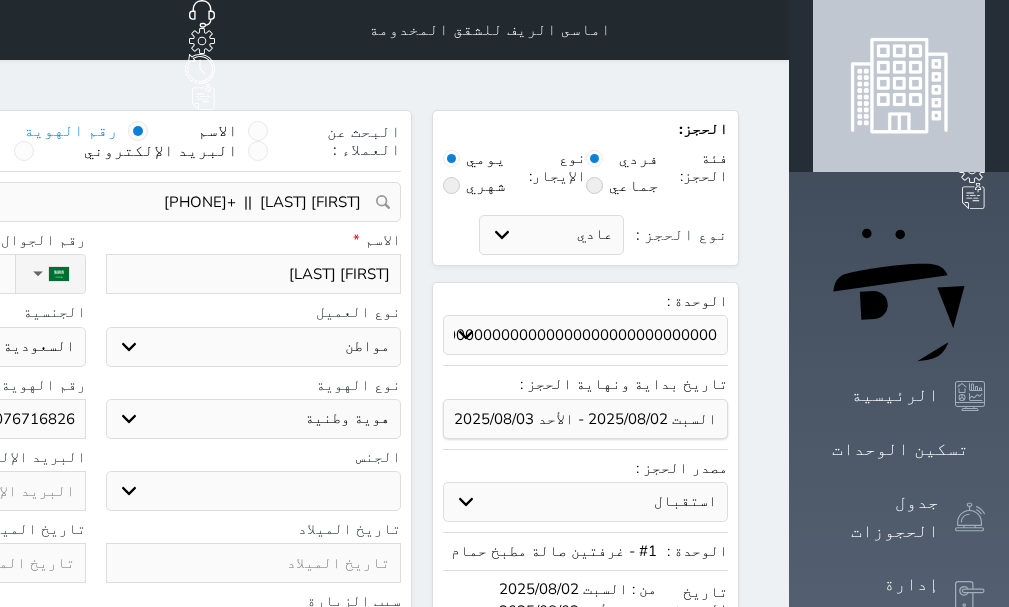 click on "حدد الوحدة
#00001100000000000000000000000000000000000000000000000000000000000000000000000000000000000000000000000000000000000000000000000000000000 - غرفتين صالة مطبخ حمام
#12 - 2 ROOMS ONE HALL
#11 - غرفتين صالة مطبخ حمام
#10 - غرفة و صالة مطبخ حمام
#9 - غرفتين صالة مطبخ حمام
#8 - غرفتين صالة مطبخ حمام
#7 - غرفتين صالة مطبخ حمام
#6 - غرفتين صالة مطبخ حمام
#5 - غرفتين صالة مطبخ حمام
#4 - غرفتين صالة مطبخ حمام
#3 - غرفتين صالة مطبخ حمام" at bounding box center [585, 335] 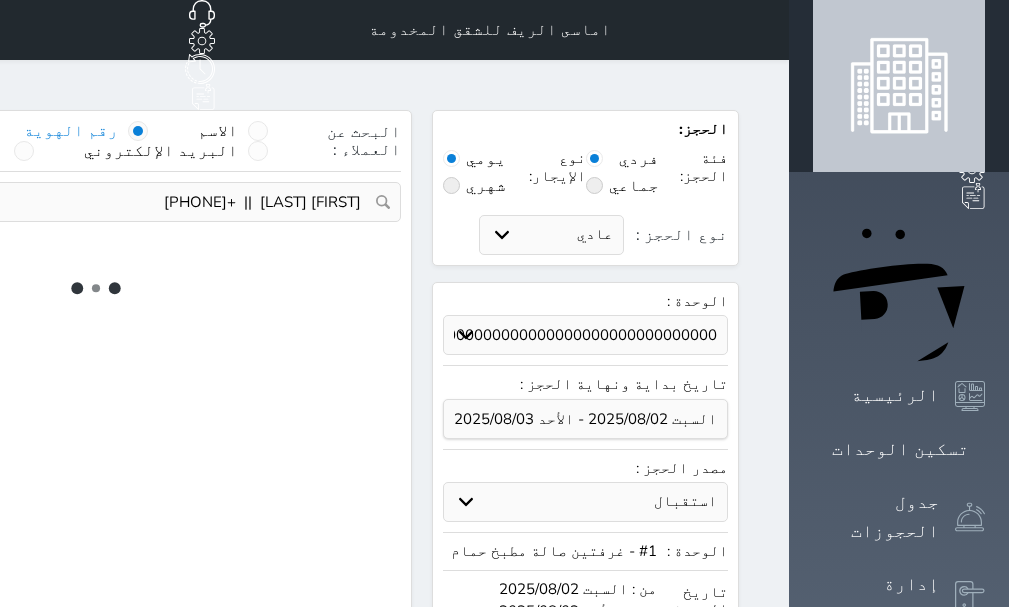 select on "1" 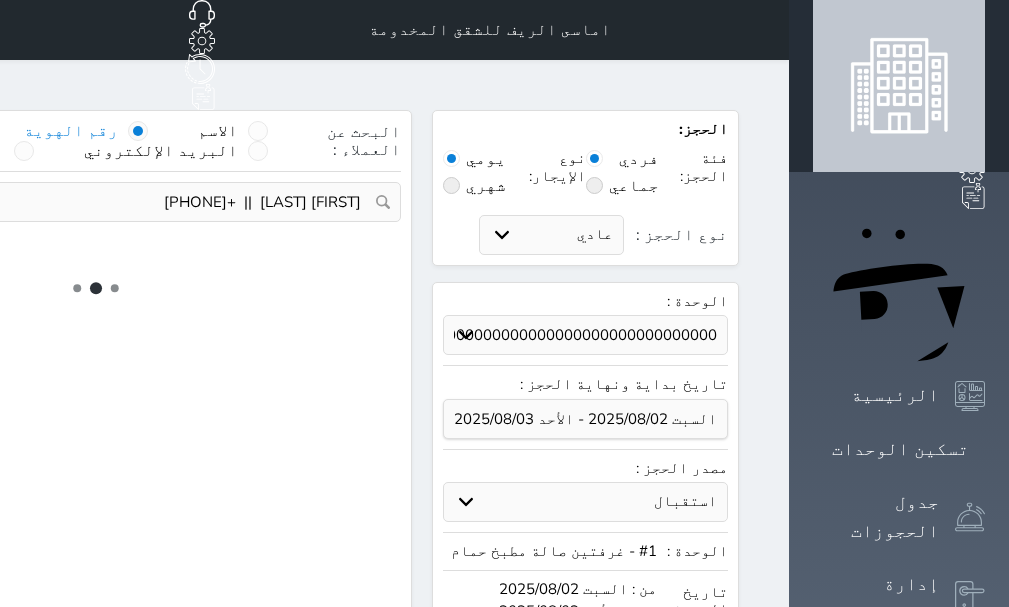 select on "113" 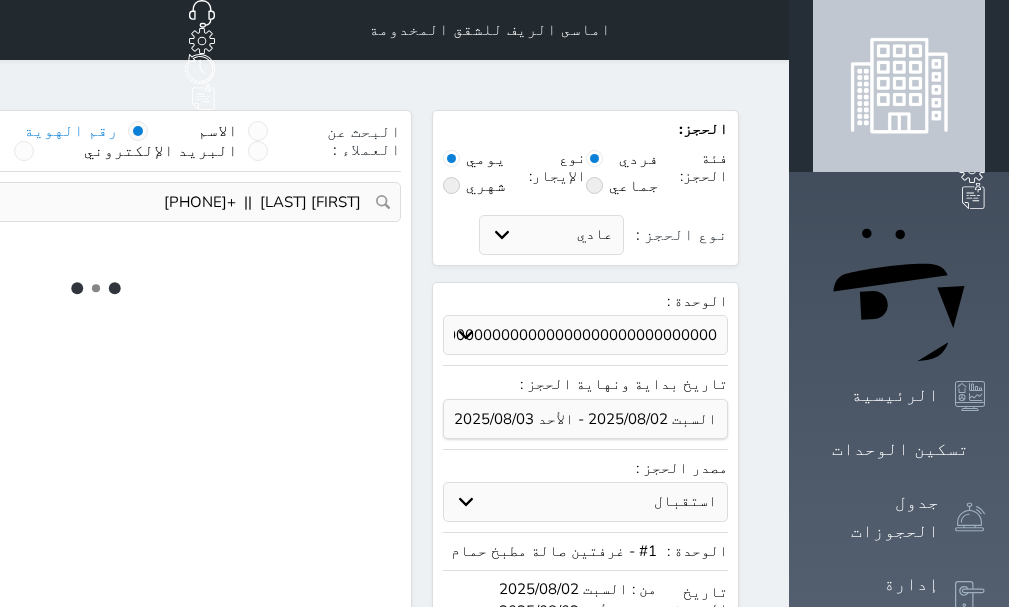 select on "1" 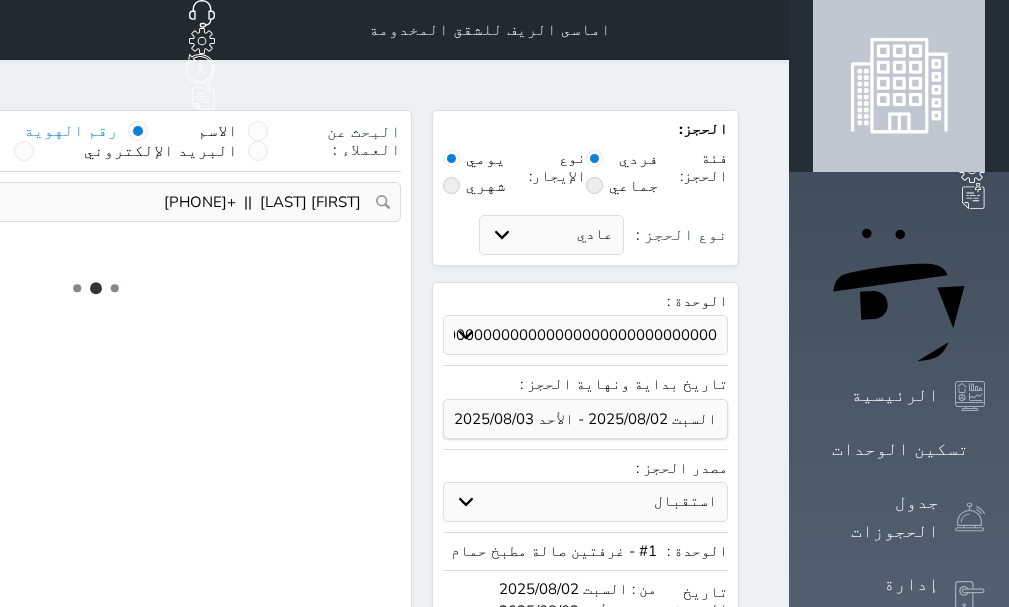 select 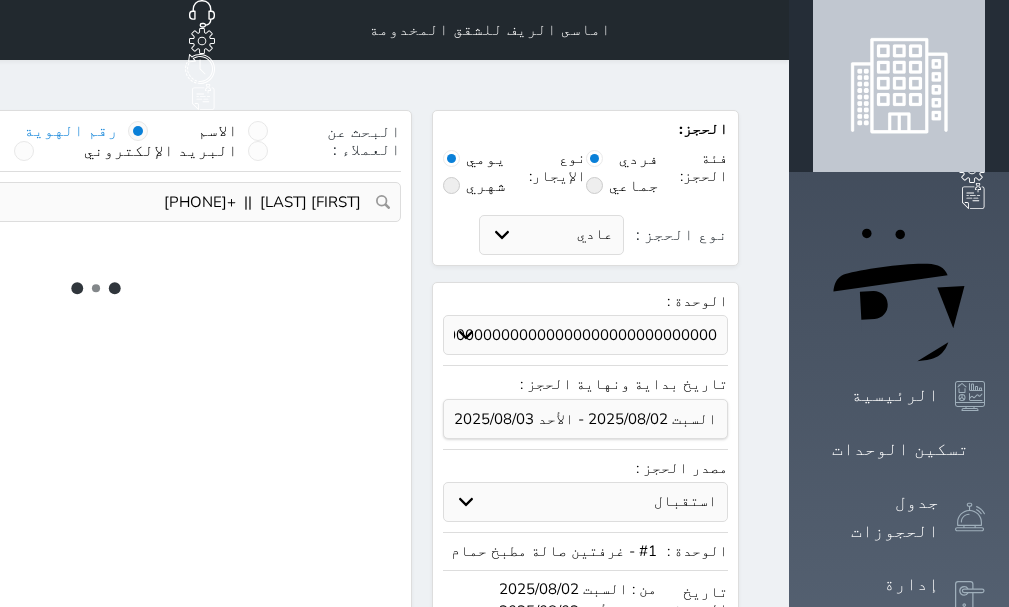select on "7" 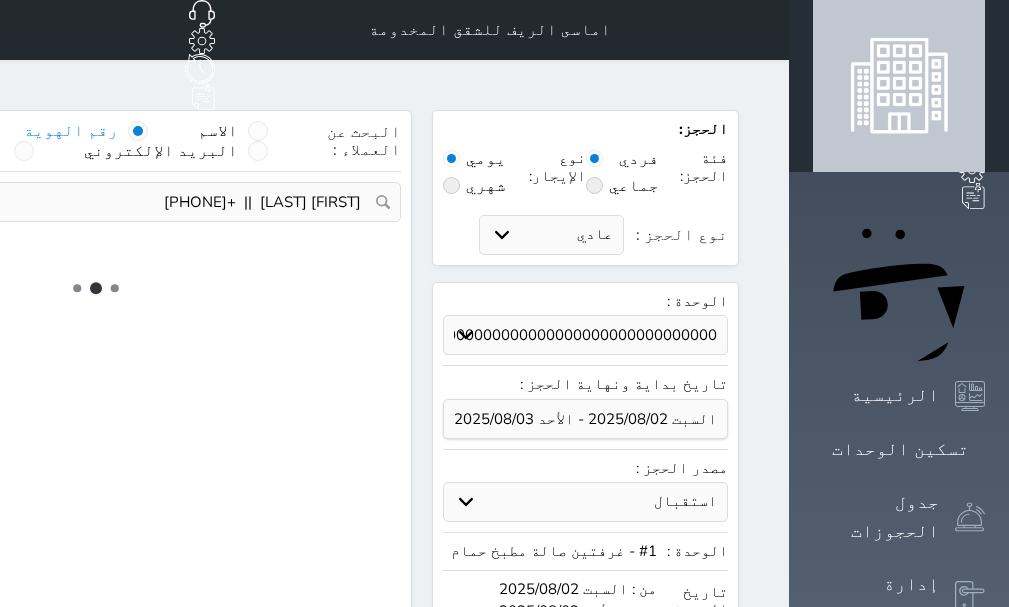 select 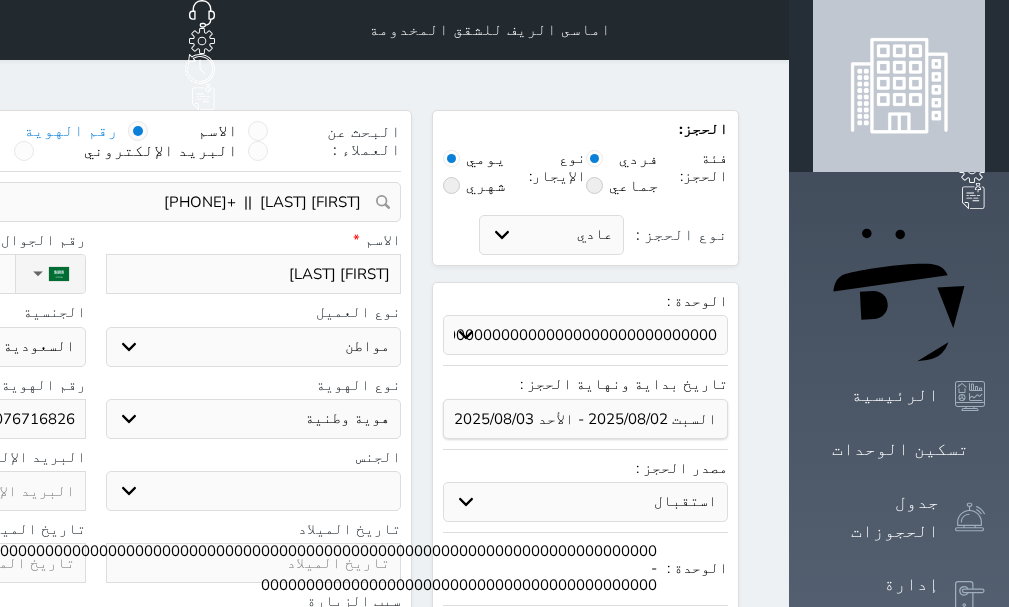 click on "حدد الوحدة
#00001100000000000000000000000000000000000000000000000000000000000000000000000000000000000000000000000000000000000000000000000000000000 - غرفتين صالة مطبخ حمام
#12 - 2 ROOMS ONE HALL
#11 - غرفتين صالة مطبخ حمام
#10 - غرفة و صالة مطبخ حمام
#9 - غرفتين صالة مطبخ حمام
#8 - غرفتين صالة مطبخ حمام
#7 - غرفتين صالة مطبخ حمام
#6 - غرفتين صالة مطبخ حمام
#5 - غرفتين صالة مطبخ حمام
#4 - غرفتين صالة مطبخ حمام
#3 - غرفتين صالة مطبخ حمام" at bounding box center (585, 335) 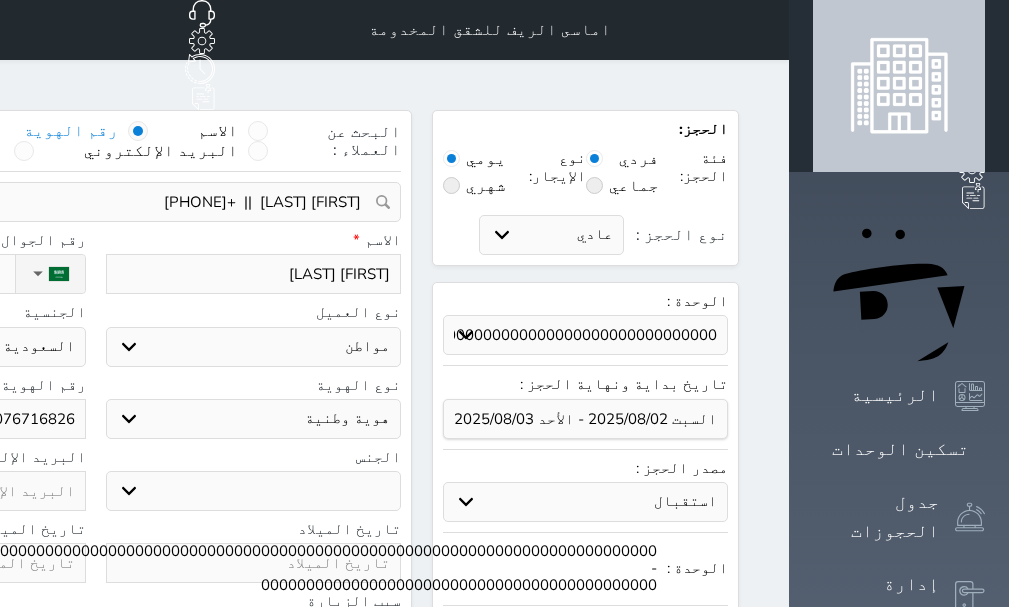 select on "16761" 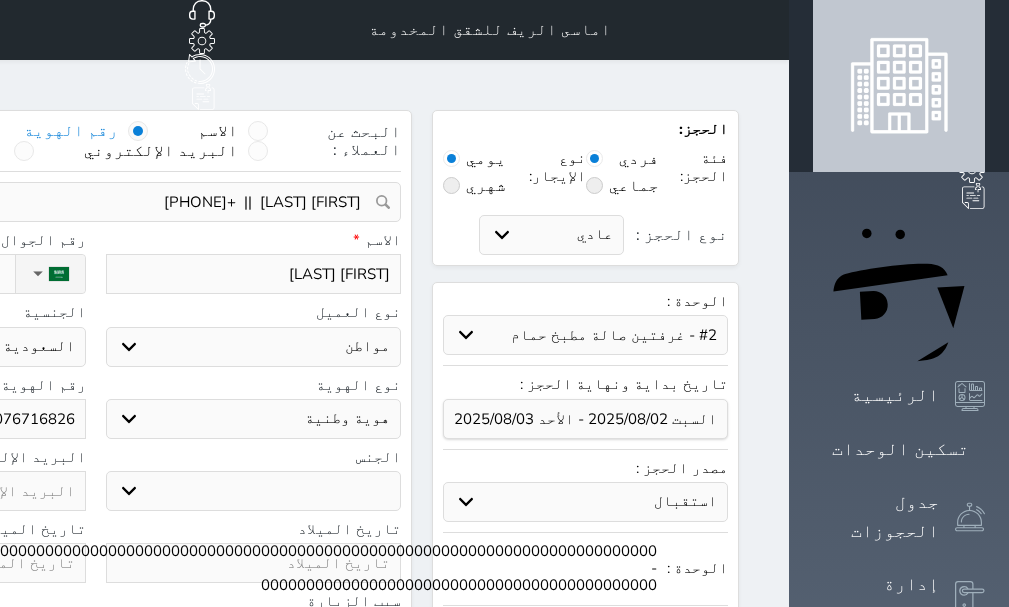 click on "حدد الوحدة
#00001100000000000000000000000000000000000000000000000000000000000000000000000000000000000000000000000000000000000000000000000000000000 - غرفتين صالة مطبخ حمام
#12 - 2 ROOMS ONE HALL
#11 - غرفتين صالة مطبخ حمام
#10 - غرفة و صالة مطبخ حمام
#9 - غرفتين صالة مطبخ حمام
#8 - غرفتين صالة مطبخ حمام
#7 - غرفتين صالة مطبخ حمام
#6 - غرفتين صالة مطبخ حمام
#5 - غرفتين صالة مطبخ حمام
#4 - غرفتين صالة مطبخ حمام
#3 - غرفتين صالة مطبخ حمام" at bounding box center (585, 335) 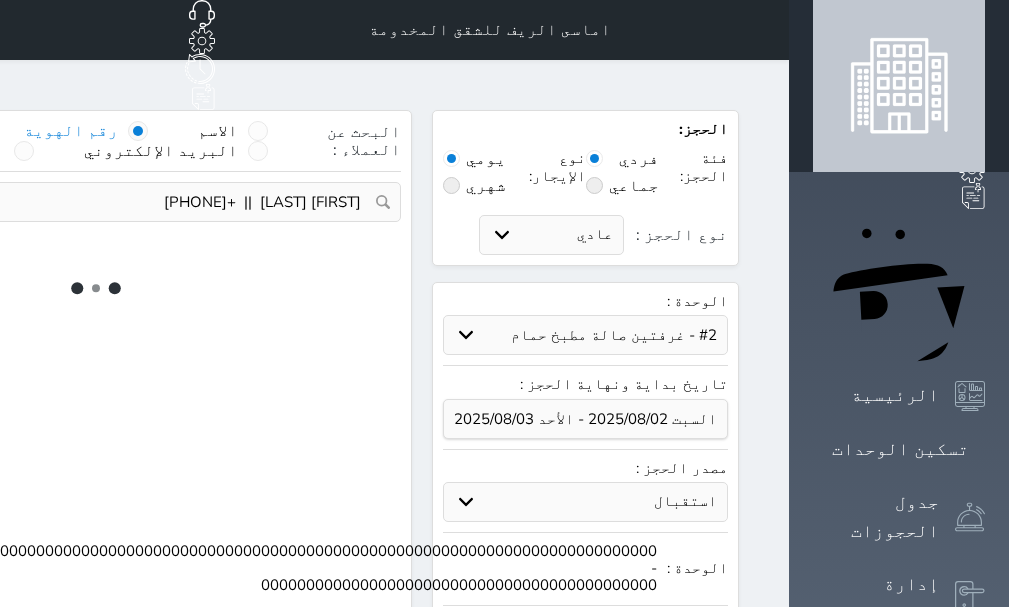 select on "1" 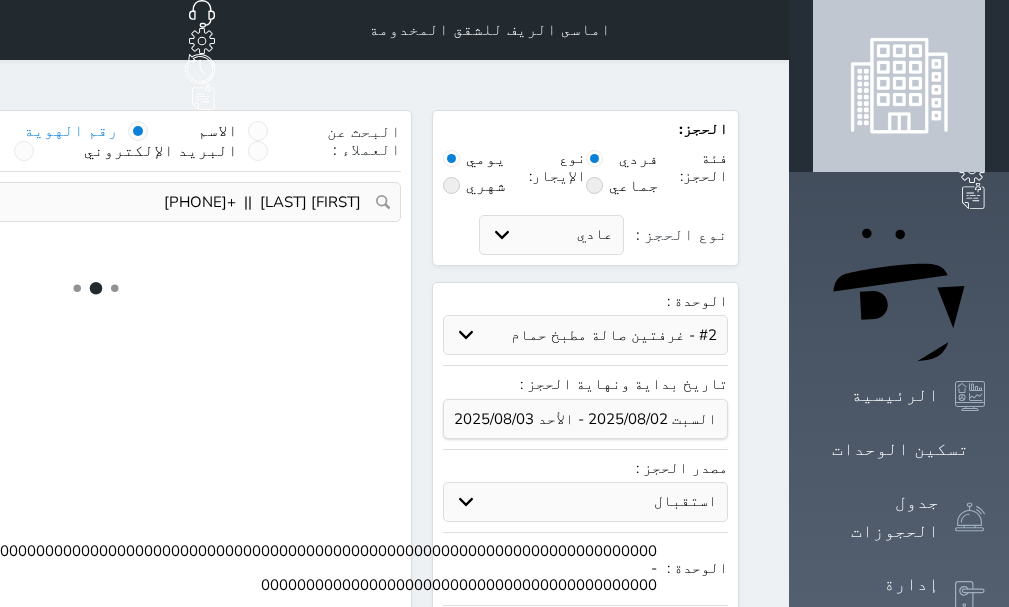 select on "113" 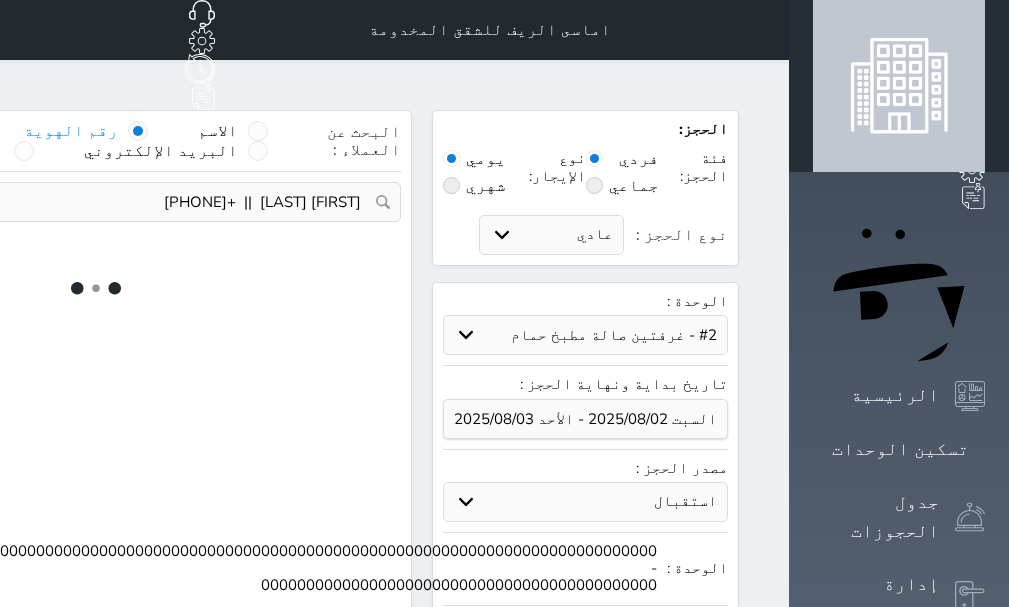 select on "1" 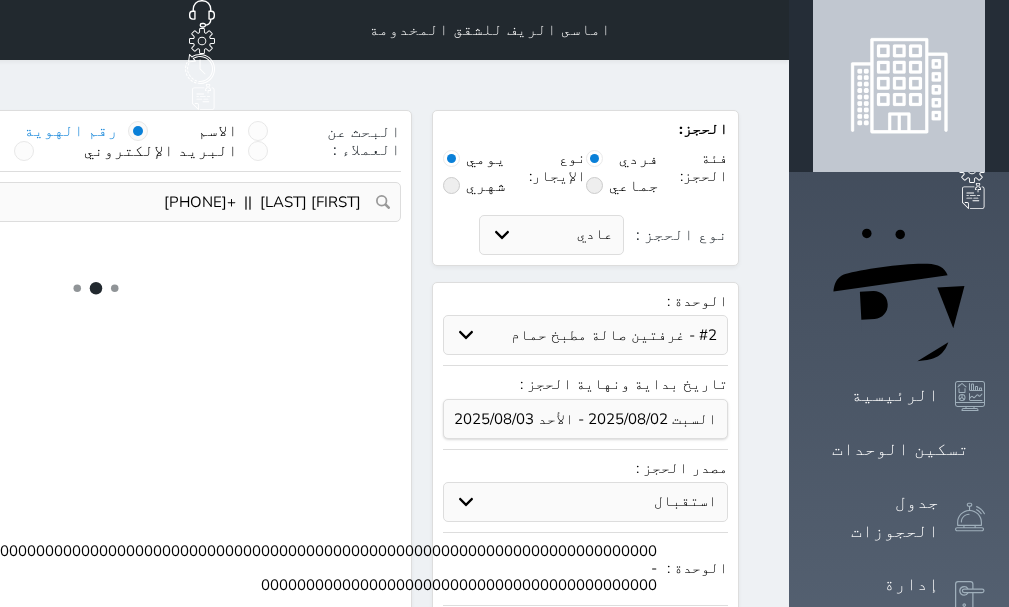 select 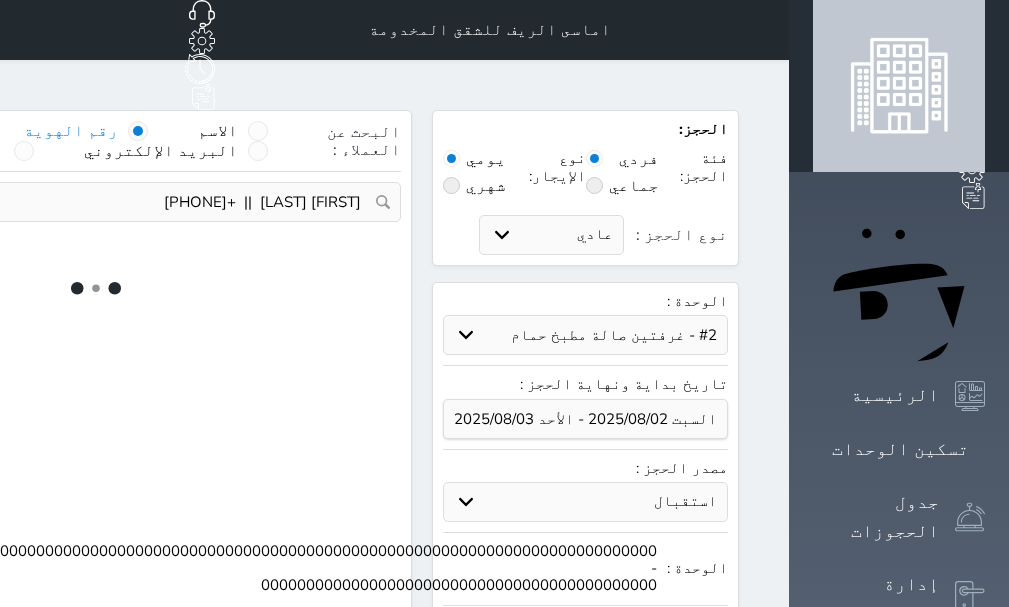 select on "7" 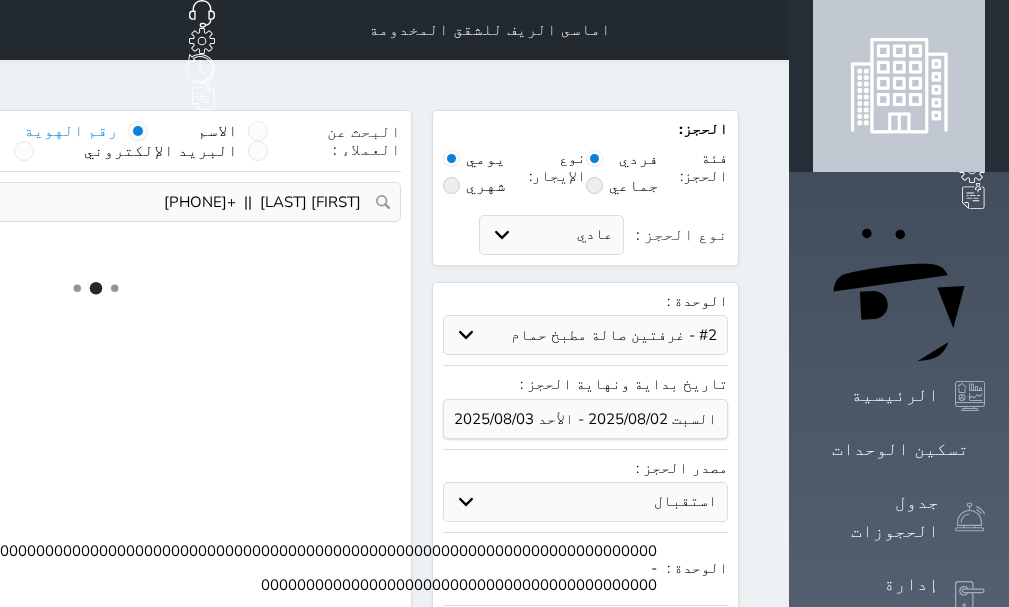 select 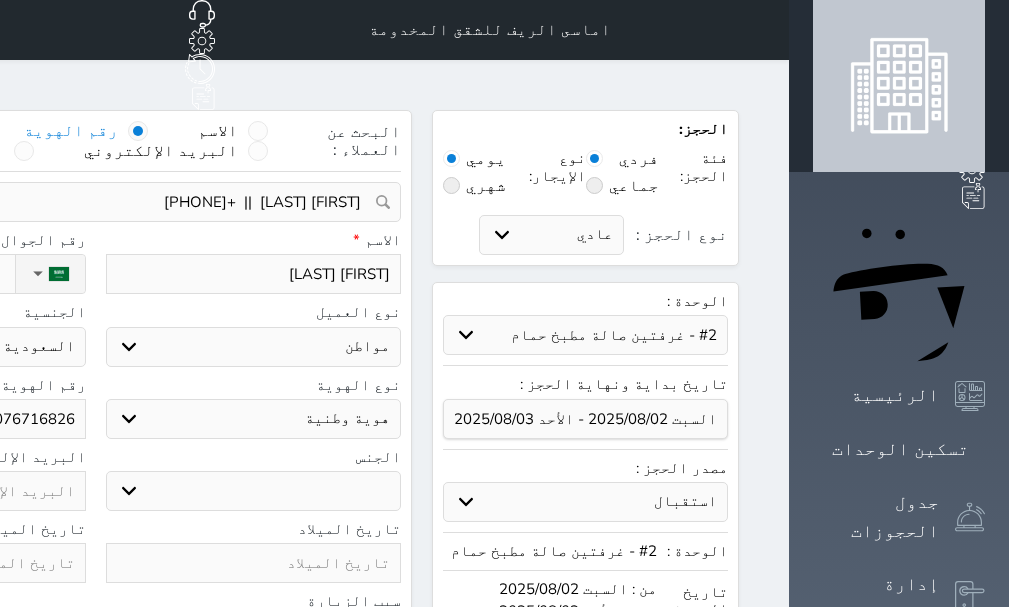 select 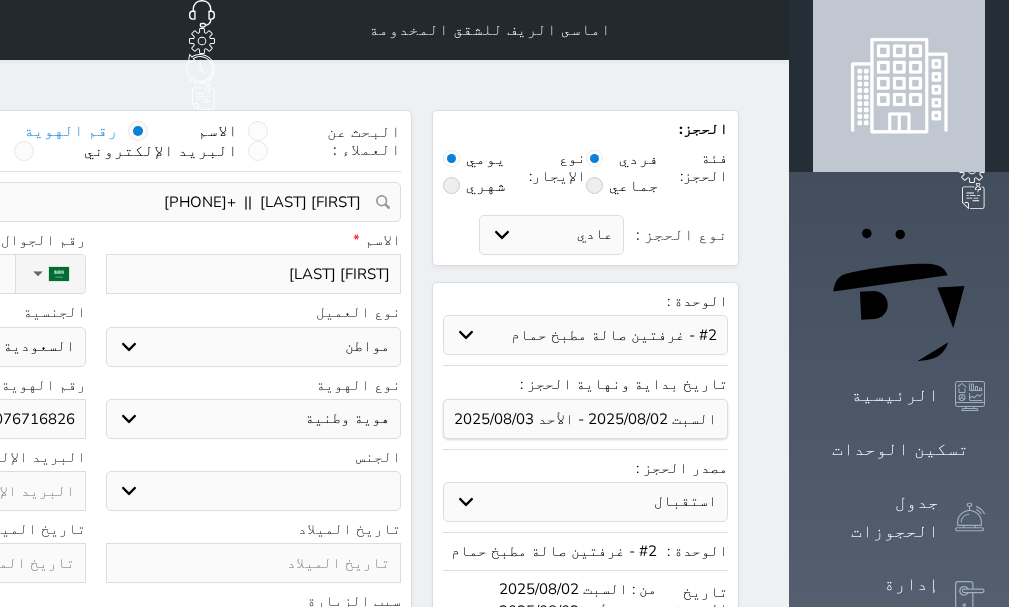 select 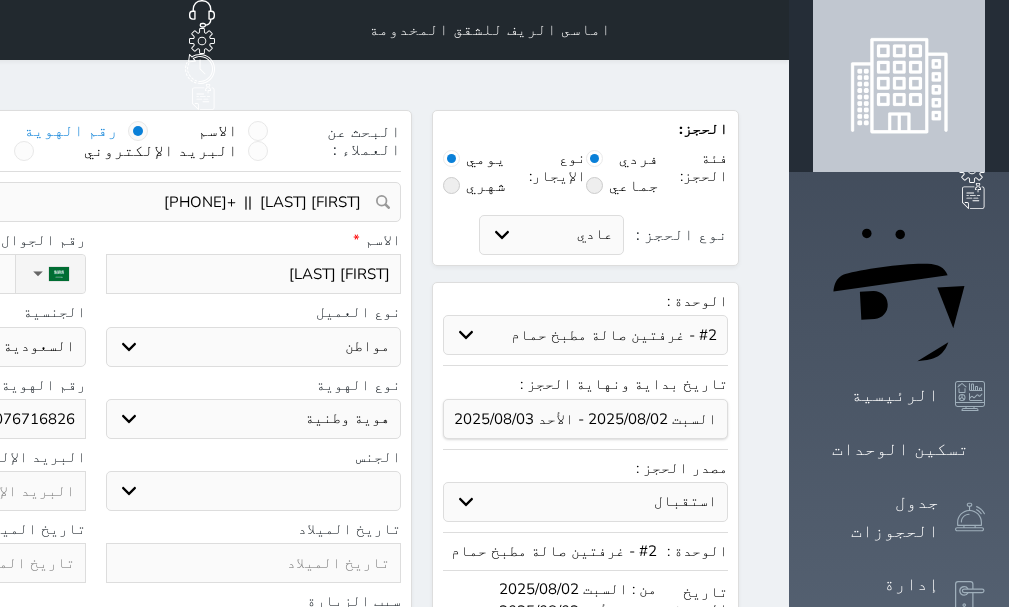 click on "حدد الوحدة
#00001100000000000000000000000000000000000000000000000000000000000000000000000000000000000000000000000000000000000000000000000000000000 - غرفتين صالة مطبخ حمام
#12 - 2 ROOMS ONE HALL
#11 - غرفتين صالة مطبخ حمام
#10 - غرفة و صالة مطبخ حمام
#9 - غرفتين صالة مطبخ حمام
#8 - غرفتين صالة مطبخ حمام
#7 - غرفتين صالة مطبخ حمام
#6 - غرفتين صالة مطبخ حمام
#5 - غرفتين صالة مطبخ حمام
#4 - غرفتين صالة مطبخ حمام
#3 - غرفتين صالة مطبخ حمام" at bounding box center [585, 335] 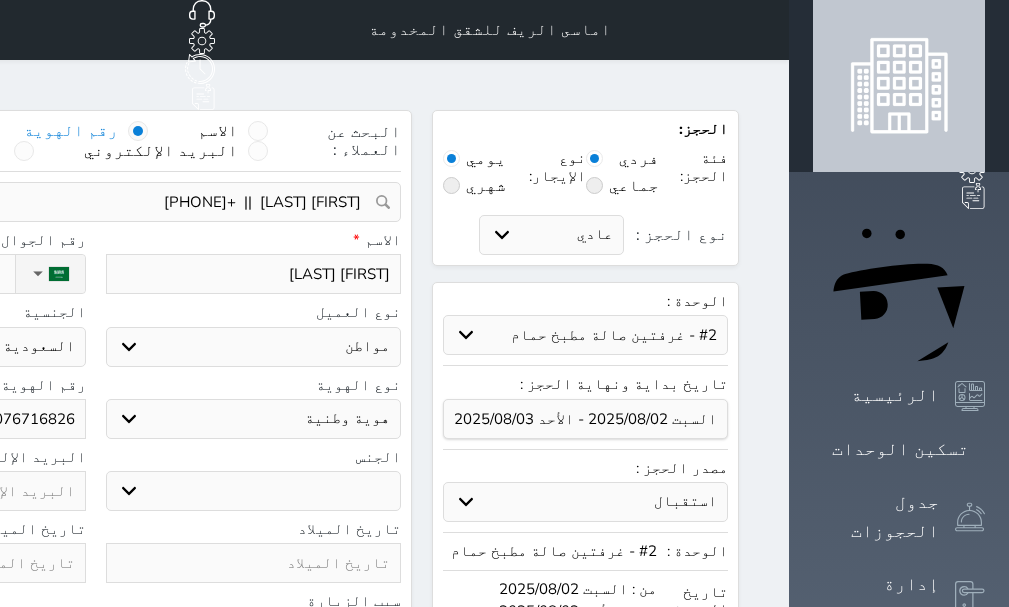 select on "16764" 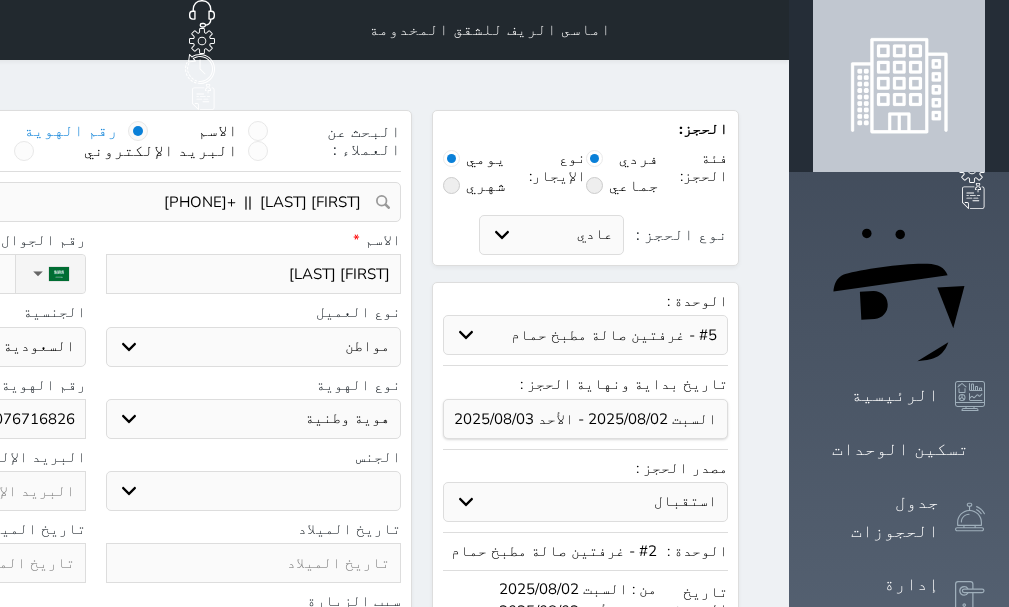 click on "حدد الوحدة
#00001100000000000000000000000000000000000000000000000000000000000000000000000000000000000000000000000000000000000000000000000000000000 - غرفتين صالة مطبخ حمام
#12 - 2 ROOMS ONE HALL
#11 - غرفتين صالة مطبخ حمام
#10 - غرفة و صالة مطبخ حمام
#9 - غرفتين صالة مطبخ حمام
#8 - غرفتين صالة مطبخ حمام
#7 - غرفتين صالة مطبخ حمام
#6 - غرفتين صالة مطبخ حمام
#5 - غرفتين صالة مطبخ حمام
#4 - غرفتين صالة مطبخ حمام
#3 - غرفتين صالة مطبخ حمام" at bounding box center (585, 335) 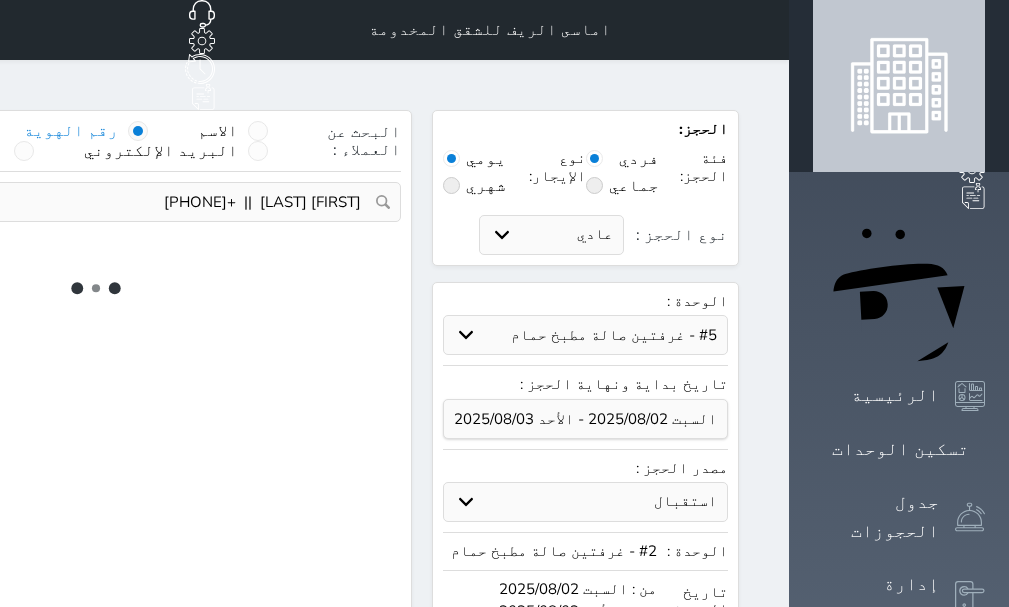 select on "1" 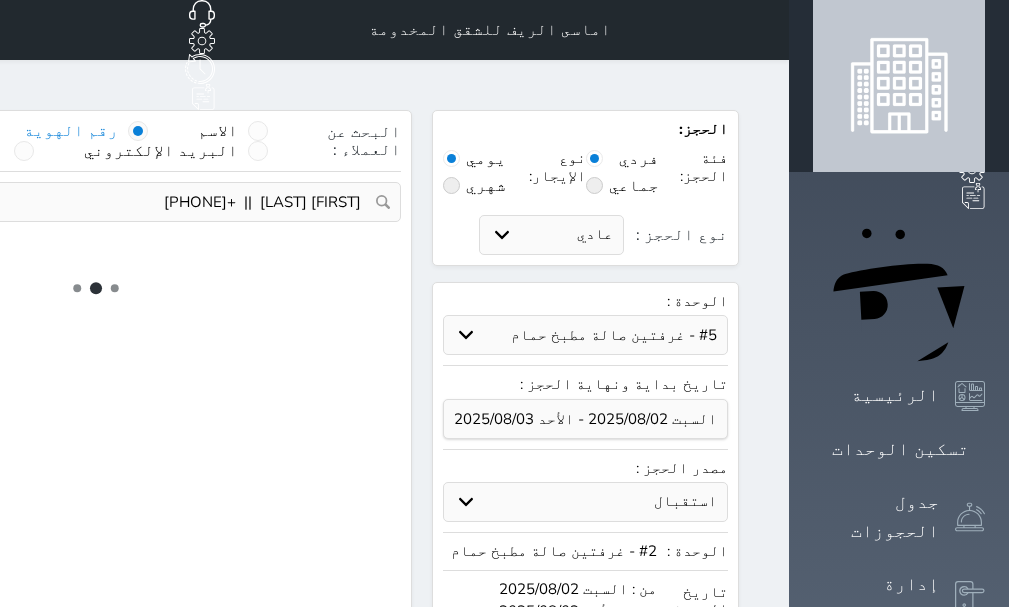 select on "113" 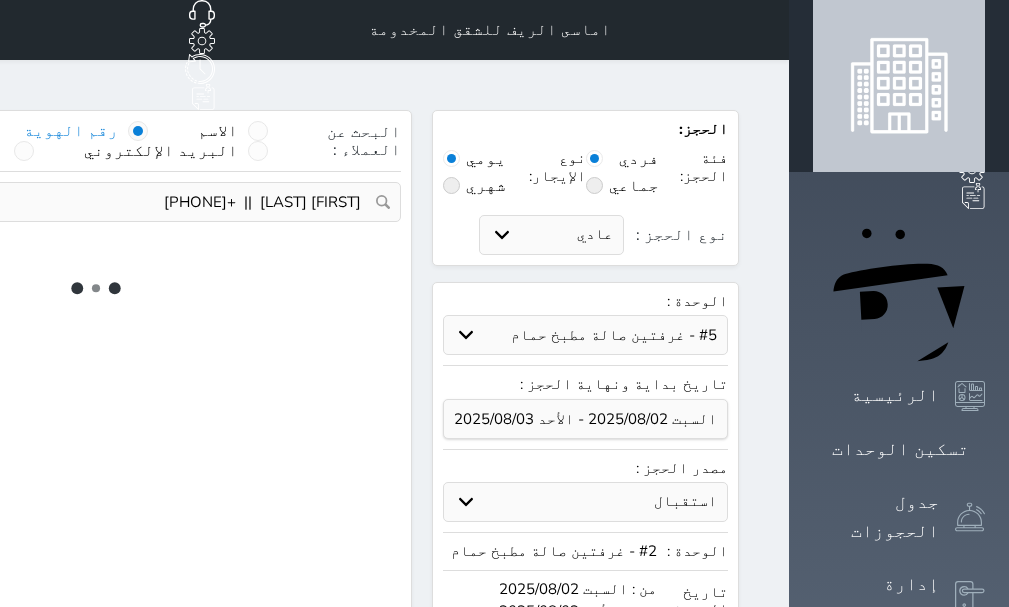 select on "1" 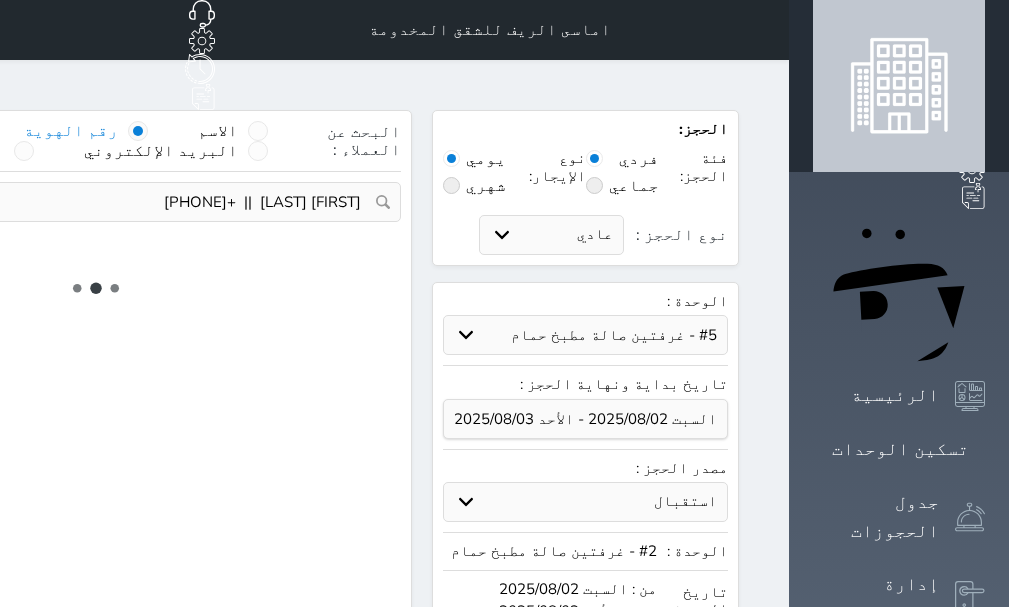 select 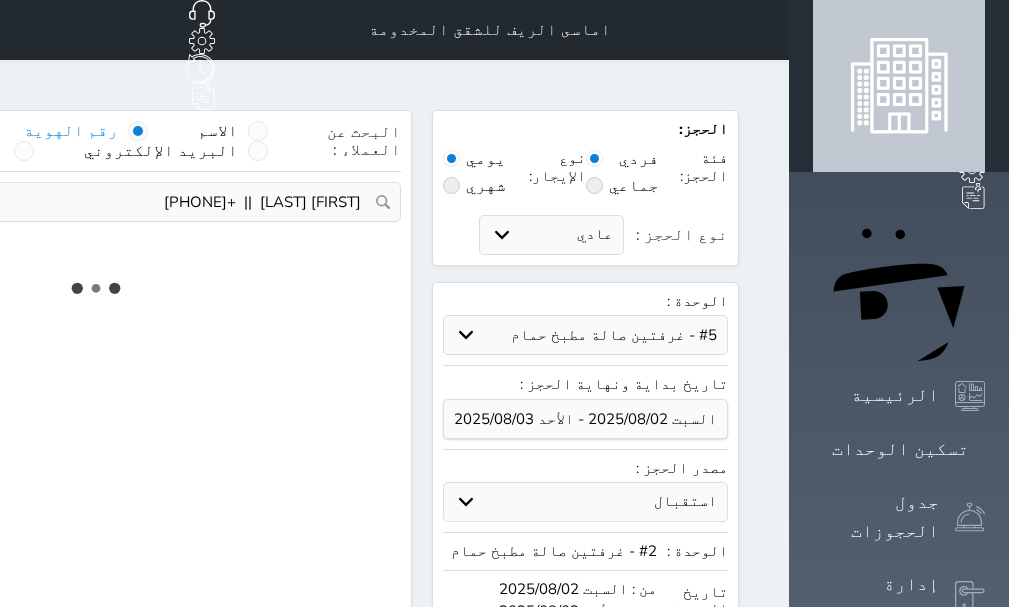 select on "7" 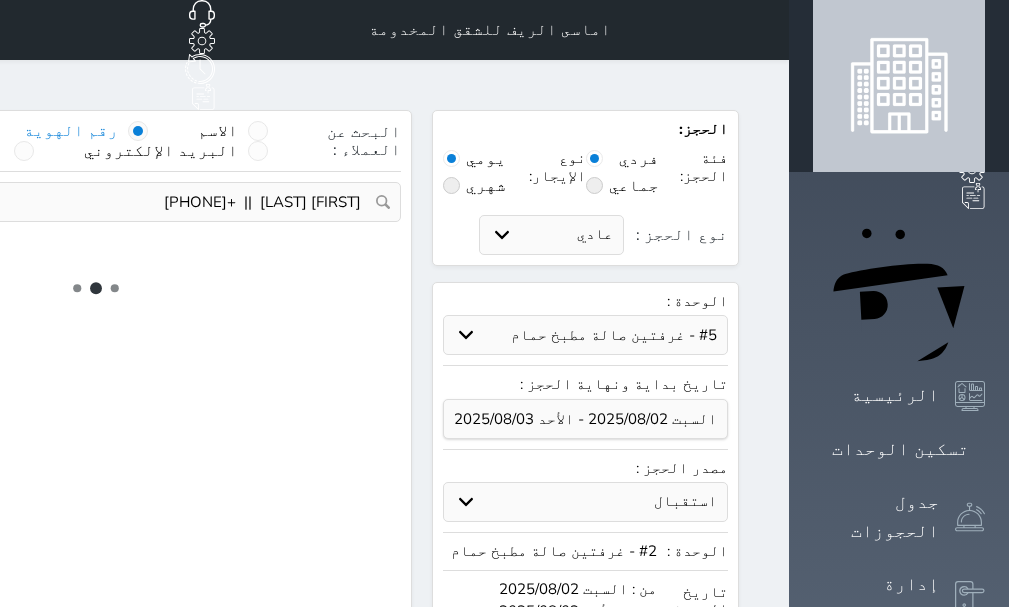 select 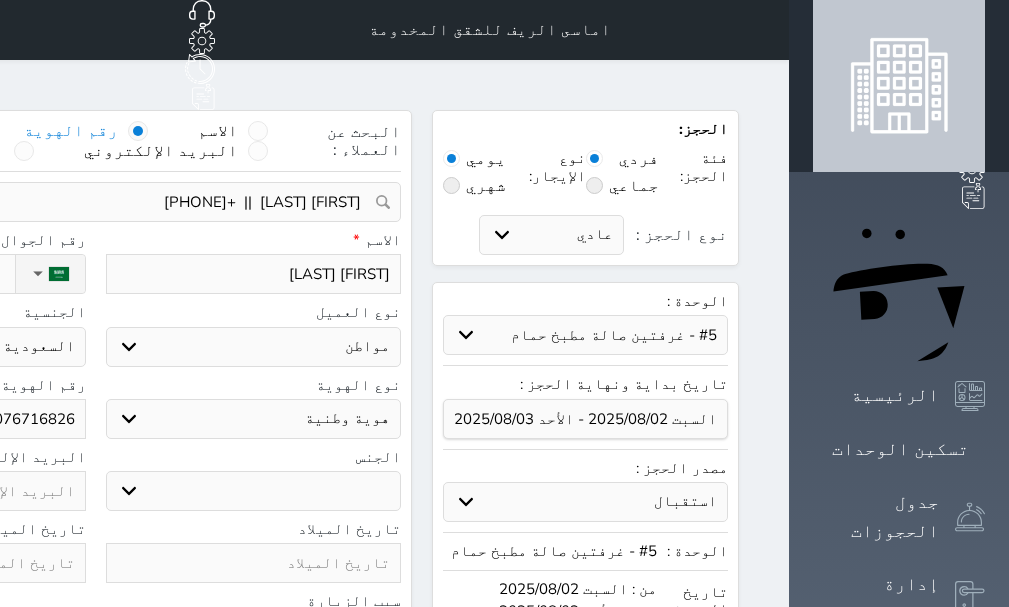 click on "حدد الوحدة
#00001100000000000000000000000000000000000000000000000000000000000000000000000000000000000000000000000000000000000000000000000000000000 - غرفتين صالة مطبخ حمام
#12 - 2 ROOMS ONE HALL
#11 - غرفتين صالة مطبخ حمام
#10 - غرفة و صالة مطبخ حمام
#9 - غرفتين صالة مطبخ حمام
#8 - غرفتين صالة مطبخ حمام
#7 - غرفتين صالة مطبخ حمام
#6 - غرفتين صالة مطبخ حمام
#5 - غرفتين صالة مطبخ حمام
#4 - غرفتين صالة مطبخ حمام
#3 - غرفتين صالة مطبخ حمام" at bounding box center (585, 335) 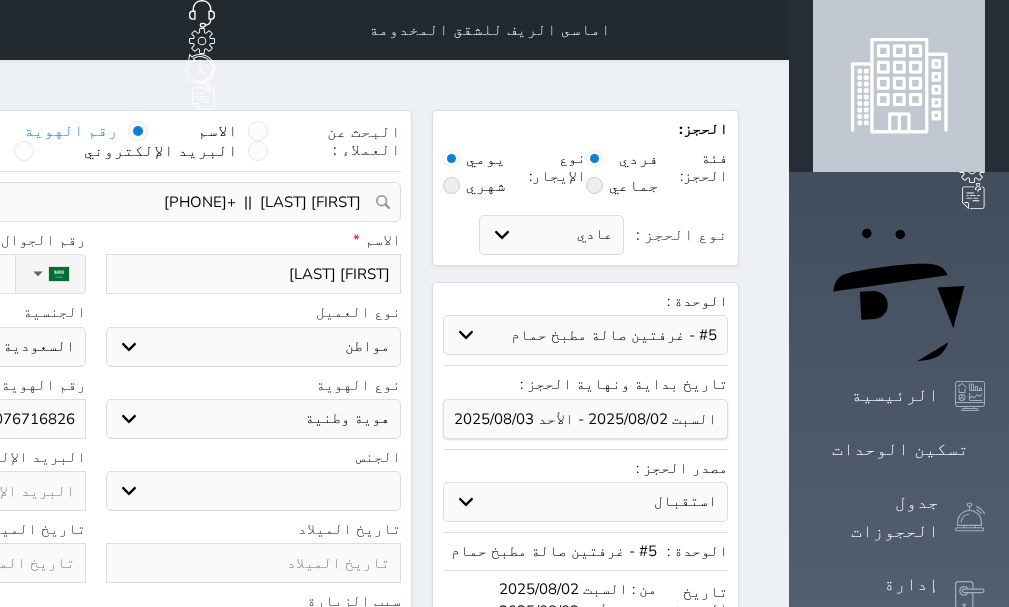 select on "93197" 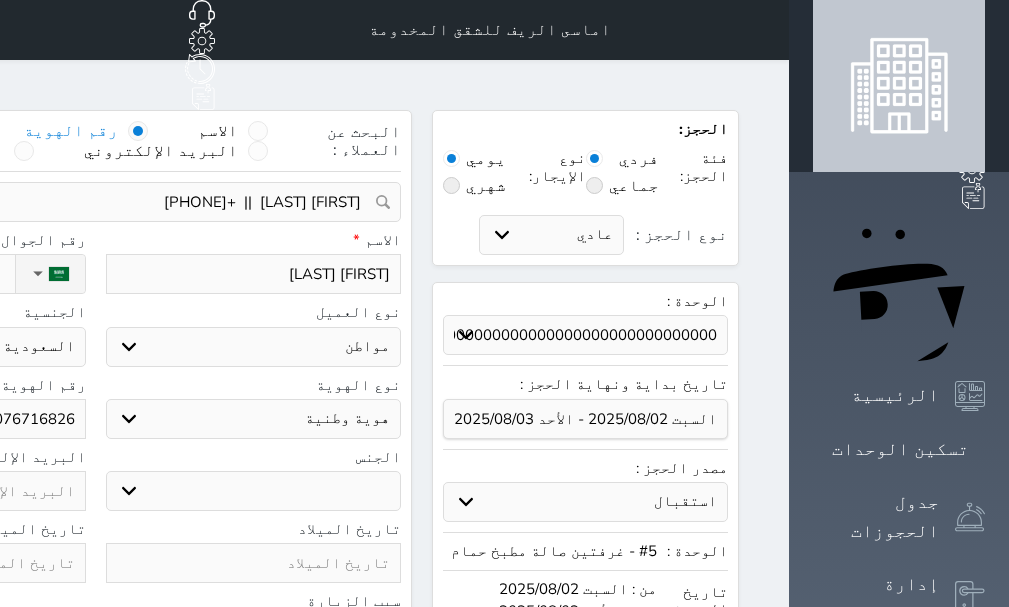 click on "حدد الوحدة
#00001100000000000000000000000000000000000000000000000000000000000000000000000000000000000000000000000000000000000000000000000000000000 - غرفتين صالة مطبخ حمام
#12 - 2 ROOMS ONE HALL
#11 - غرفتين صالة مطبخ حمام
#10 - غرفة و صالة مطبخ حمام
#9 - غرفتين صالة مطبخ حمام
#8 - غرفتين صالة مطبخ حمام
#7 - غرفتين صالة مطبخ حمام
#6 - غرفتين صالة مطبخ حمام
#5 - غرفتين صالة مطبخ حمام
#4 - غرفتين صالة مطبخ حمام
#3 - غرفتين صالة مطبخ حمام" at bounding box center (585, 335) 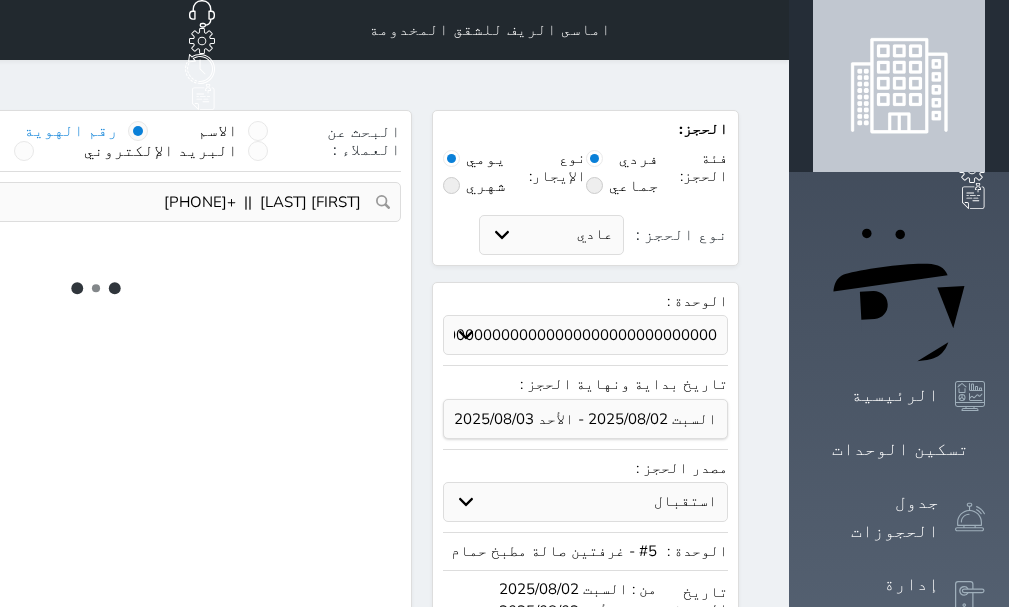 select on "1" 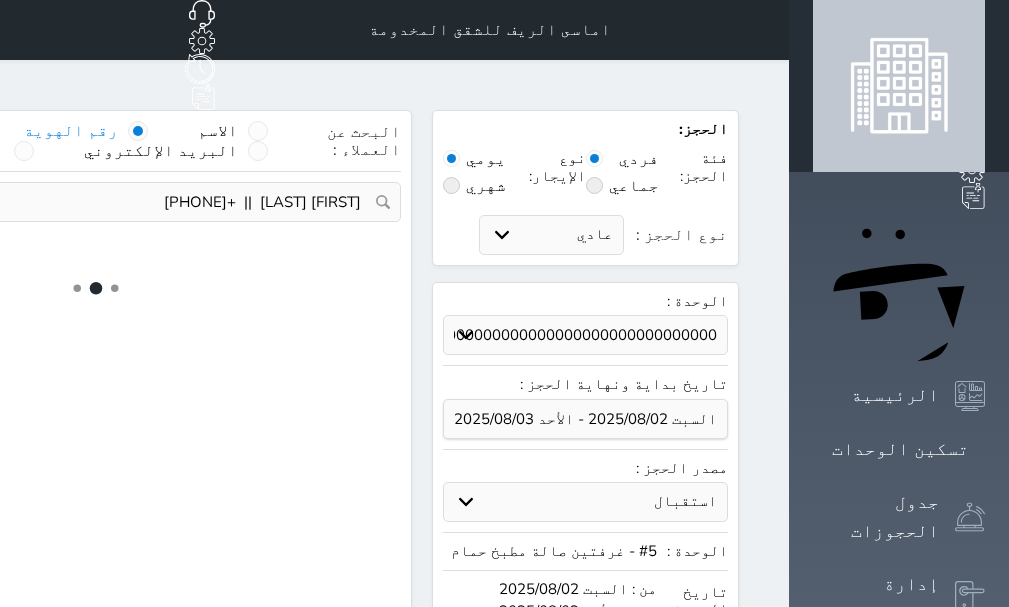 select on "113" 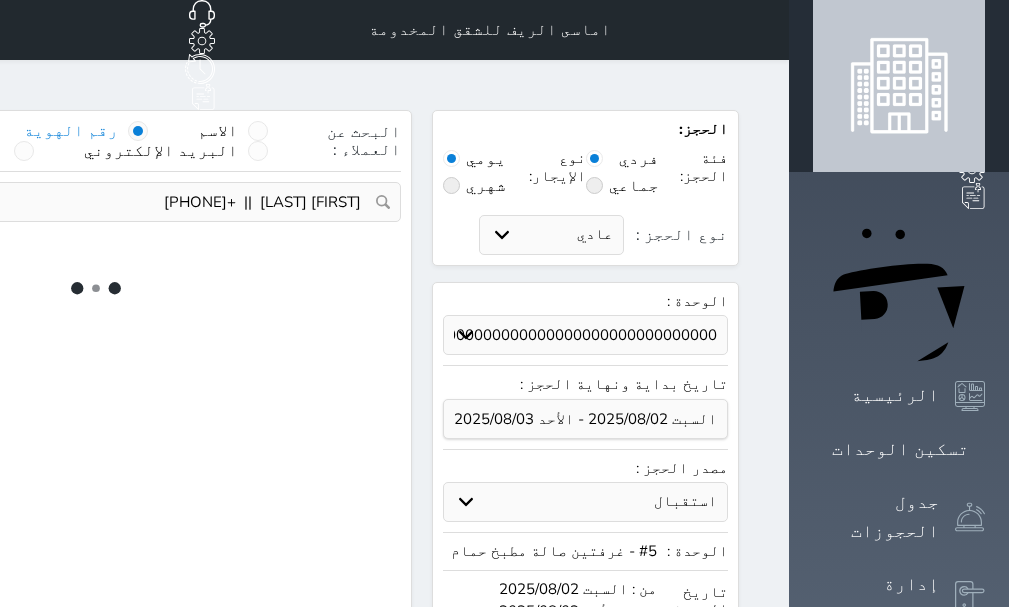 select on "1" 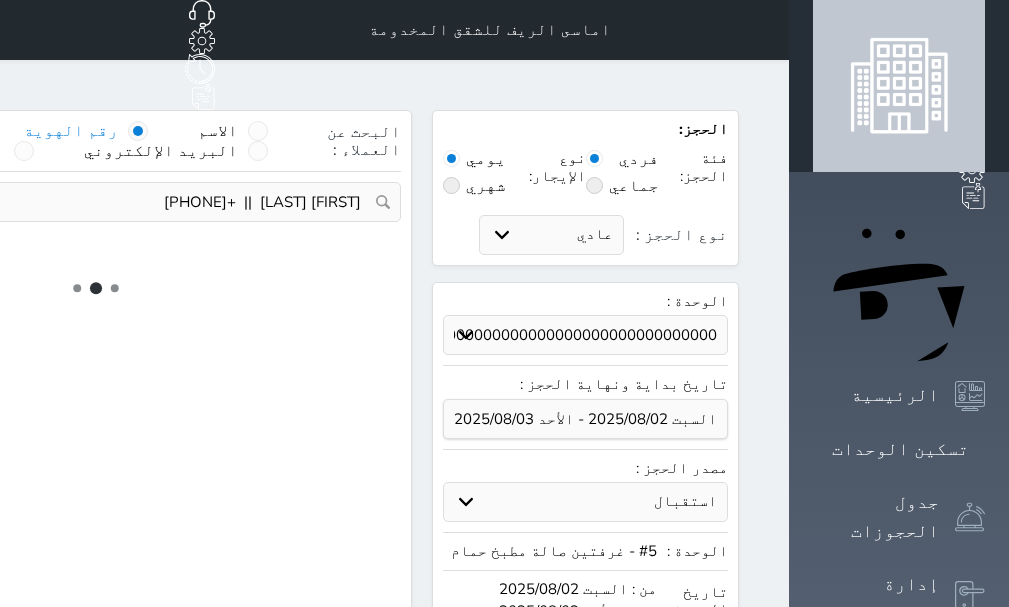 select 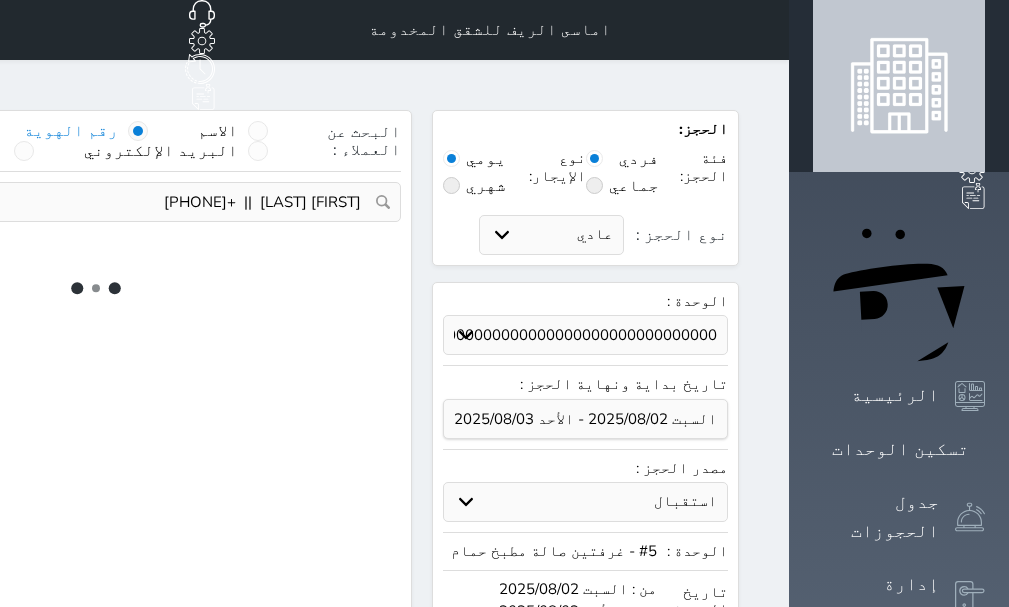 select on "7" 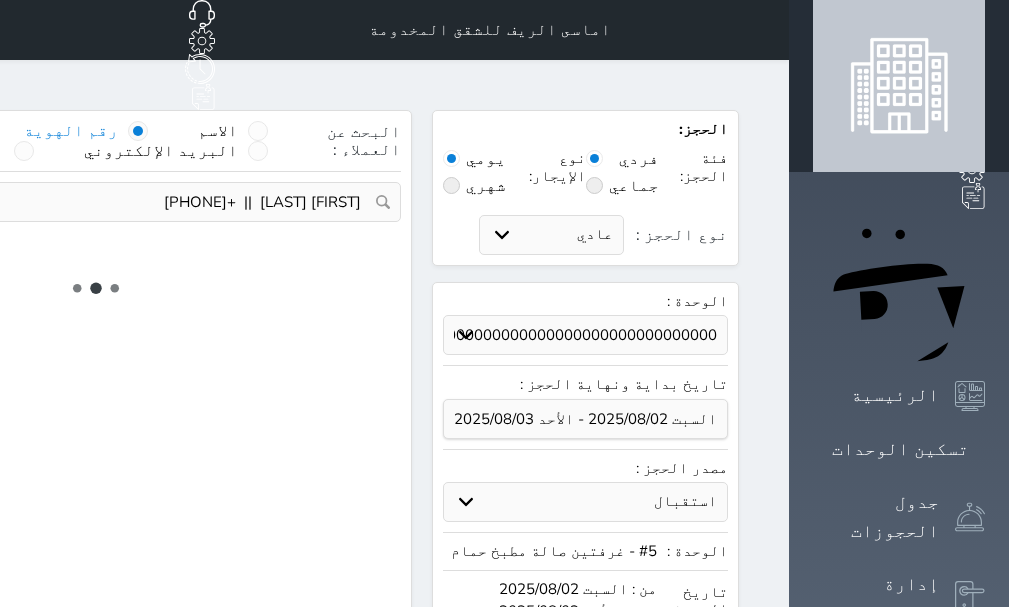 select 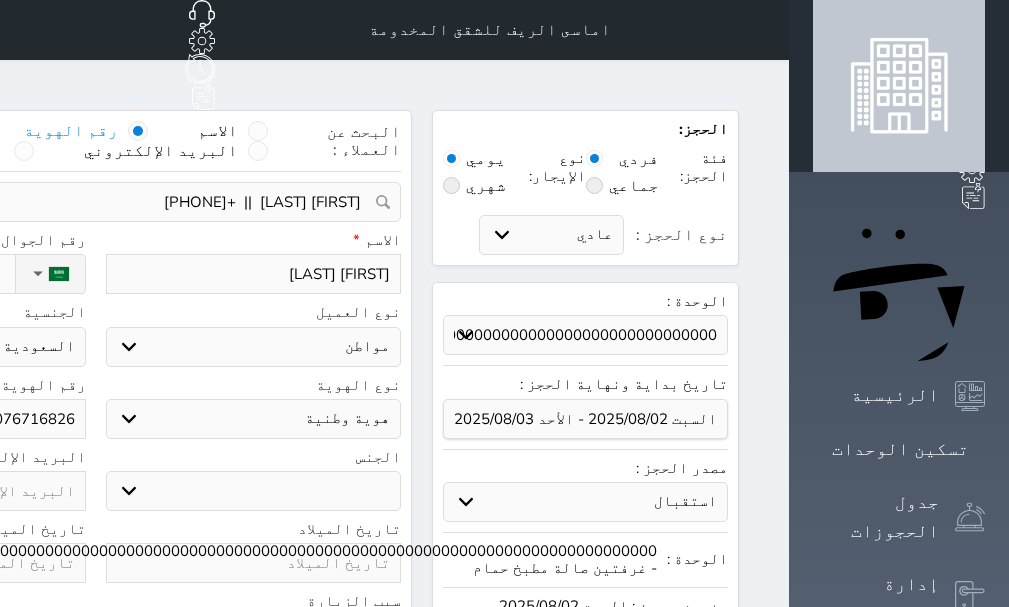 select 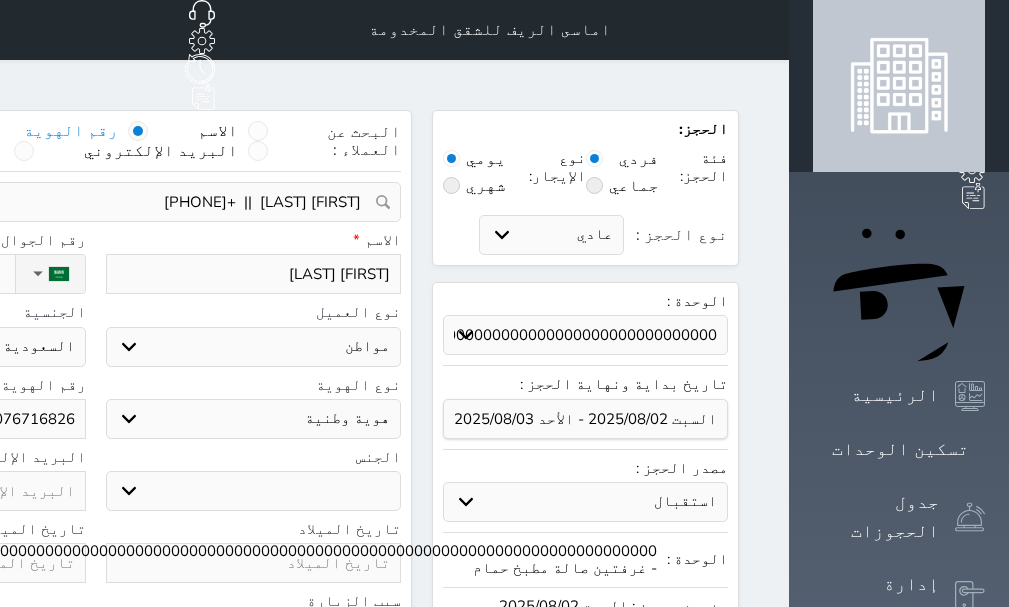 select 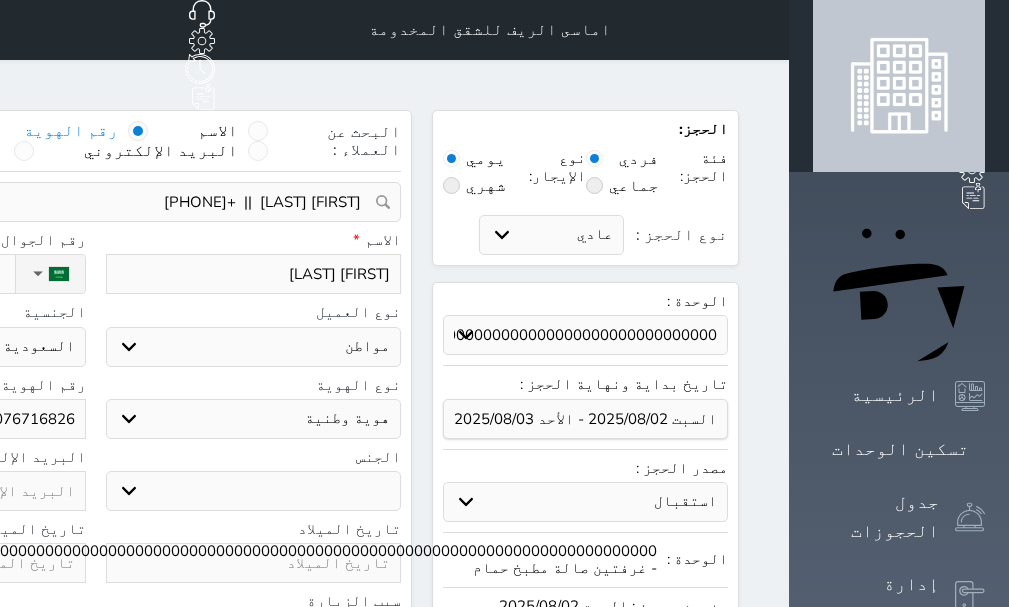 click on "حدد الوحدة
#00001100000000000000000000000000000000000000000000000000000000000000000000000000000000000000000000000000000000000000000000000000000000 - غرفتين صالة مطبخ حمام
#12 - 2 ROOMS ONE HALL
#11 - غرفتين صالة مطبخ حمام
#10 - غرفة و صالة مطبخ حمام
#9 - غرفتين صالة مطبخ حمام
#8 - غرفتين صالة مطبخ حمام
#7 - غرفتين صالة مطبخ حمام
#6 - غرفتين صالة مطبخ حمام
#5 - غرفتين صالة مطبخ حمام
#4 - غرفتين صالة مطبخ حمام
#3 - غرفتين صالة مطبخ حمام" at bounding box center (585, 335) 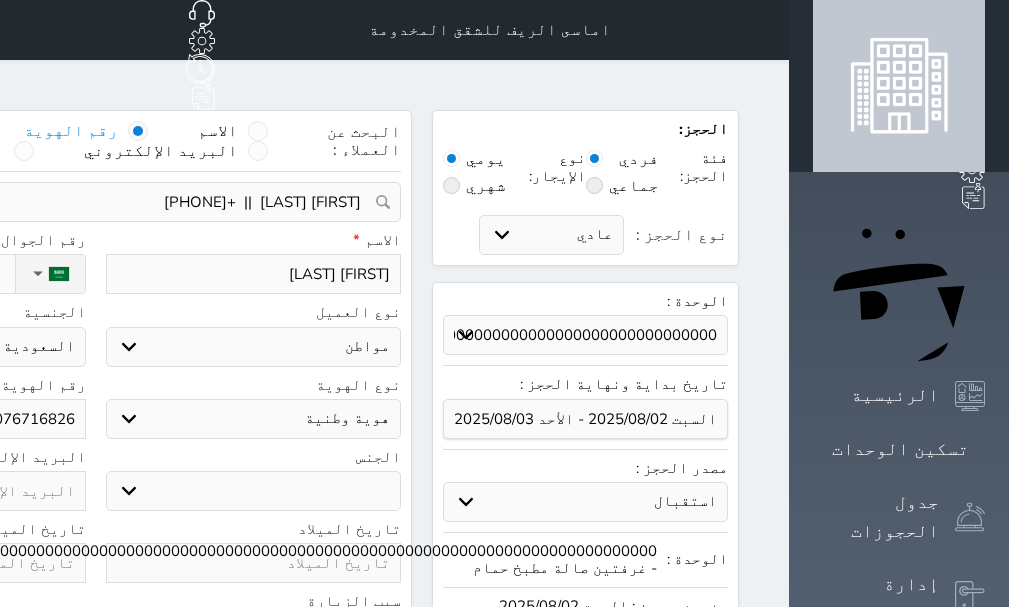select on "94265" 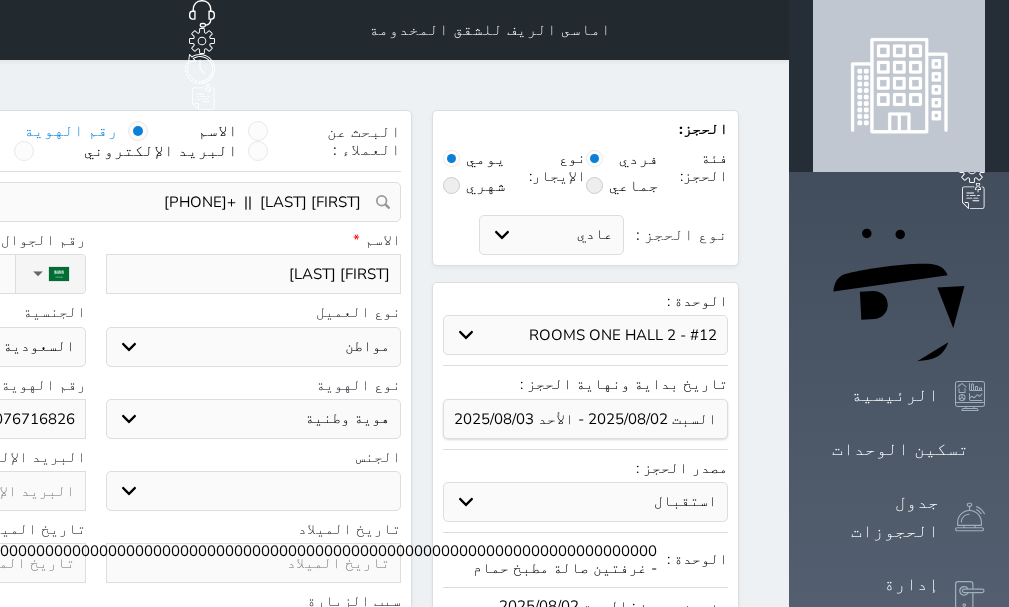 click on "حدد الوحدة
#00001100000000000000000000000000000000000000000000000000000000000000000000000000000000000000000000000000000000000000000000000000000000 - غرفتين صالة مطبخ حمام
#12 - 2 ROOMS ONE HALL
#11 - غرفتين صالة مطبخ حمام
#10 - غرفة و صالة مطبخ حمام
#9 - غرفتين صالة مطبخ حمام
#8 - غرفتين صالة مطبخ حمام
#7 - غرفتين صالة مطبخ حمام
#6 - غرفتين صالة مطبخ حمام
#5 - غرفتين صالة مطبخ حمام
#4 - غرفتين صالة مطبخ حمام
#3 - غرفتين صالة مطبخ حمام" at bounding box center (585, 335) 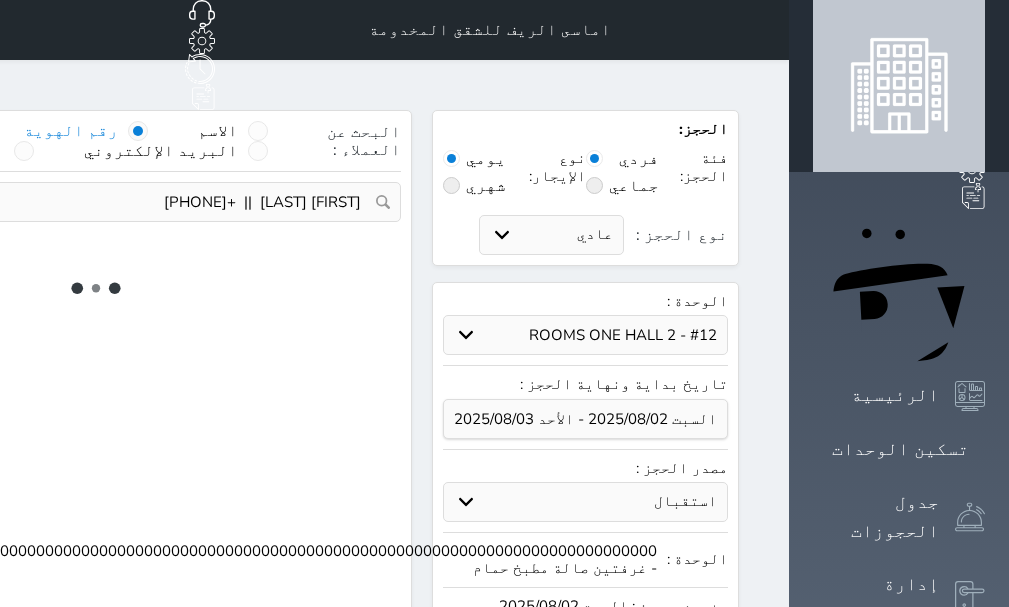 select on "1" 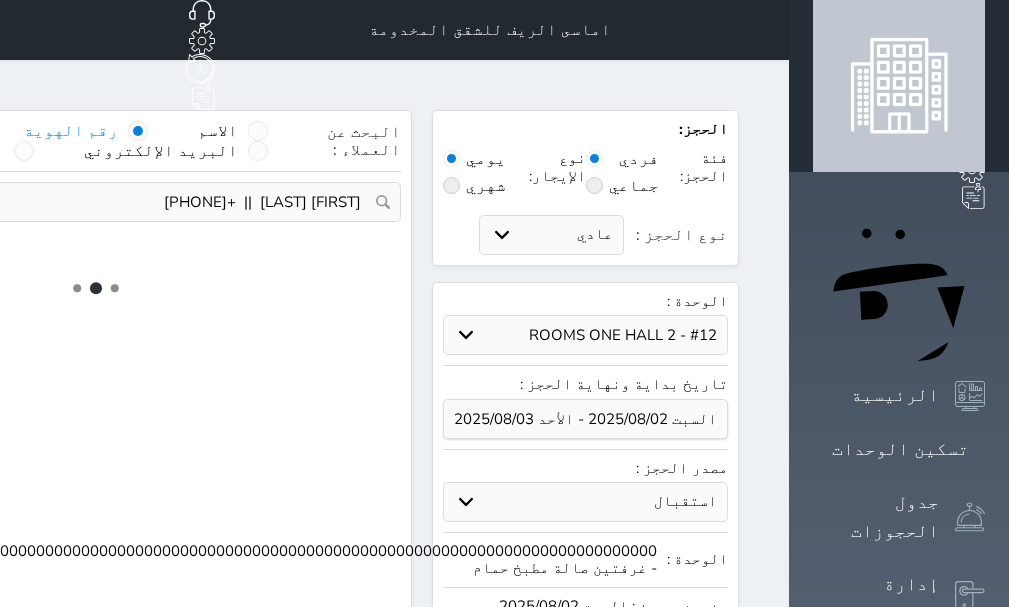 select on "113" 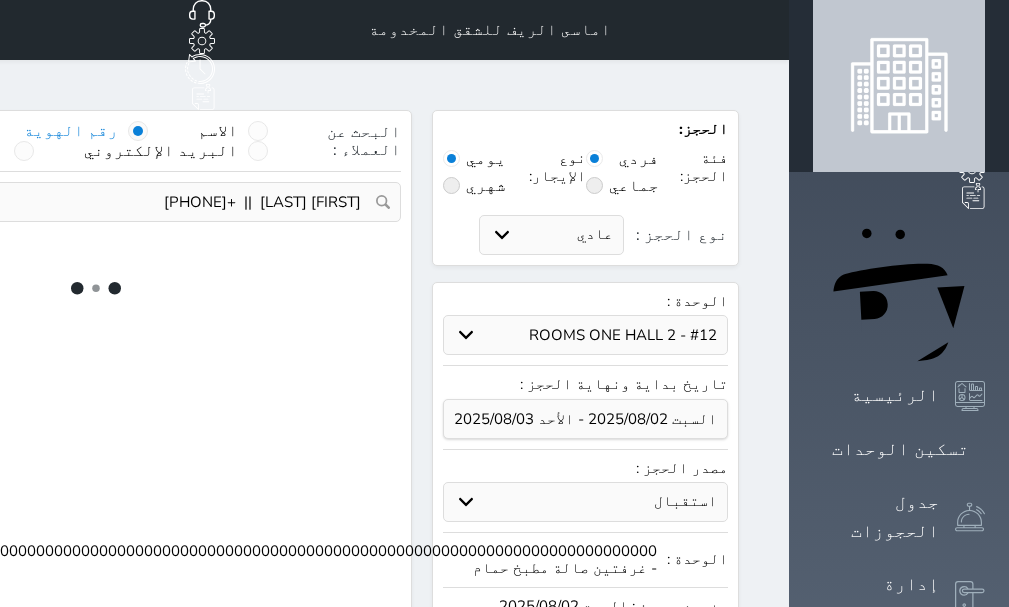 select on "1" 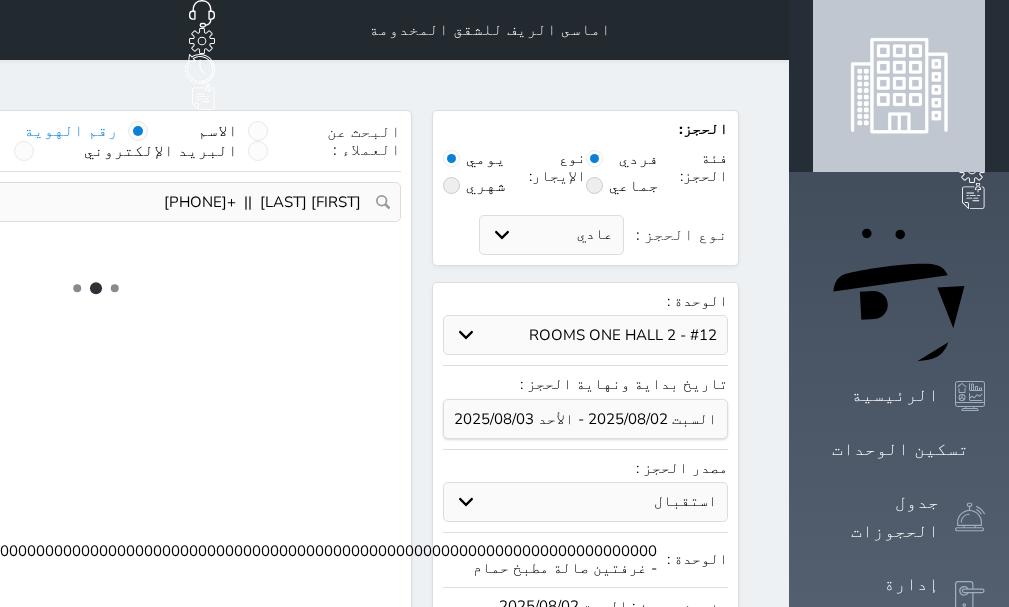 select 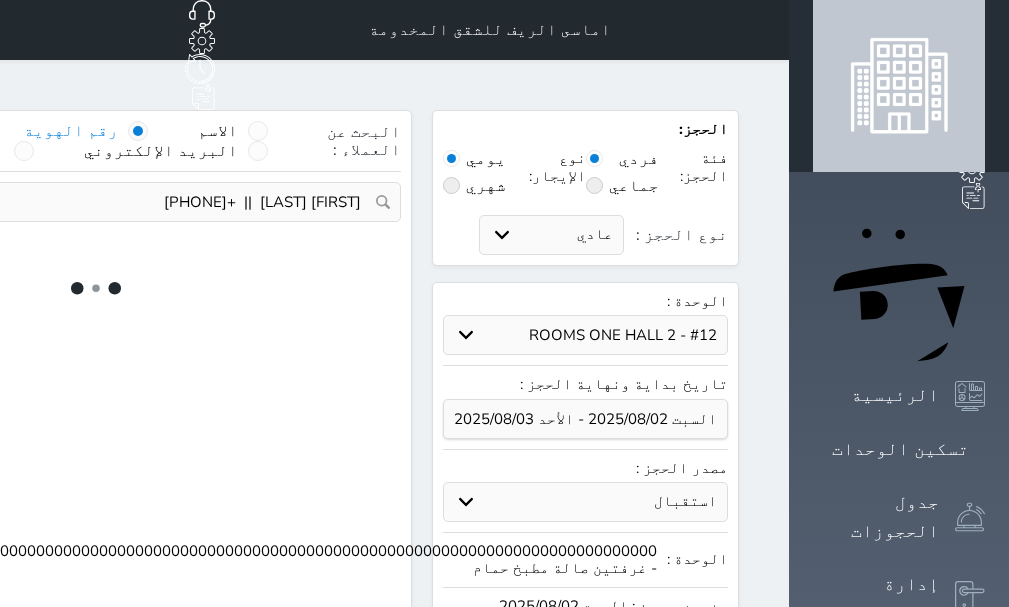 select on "7" 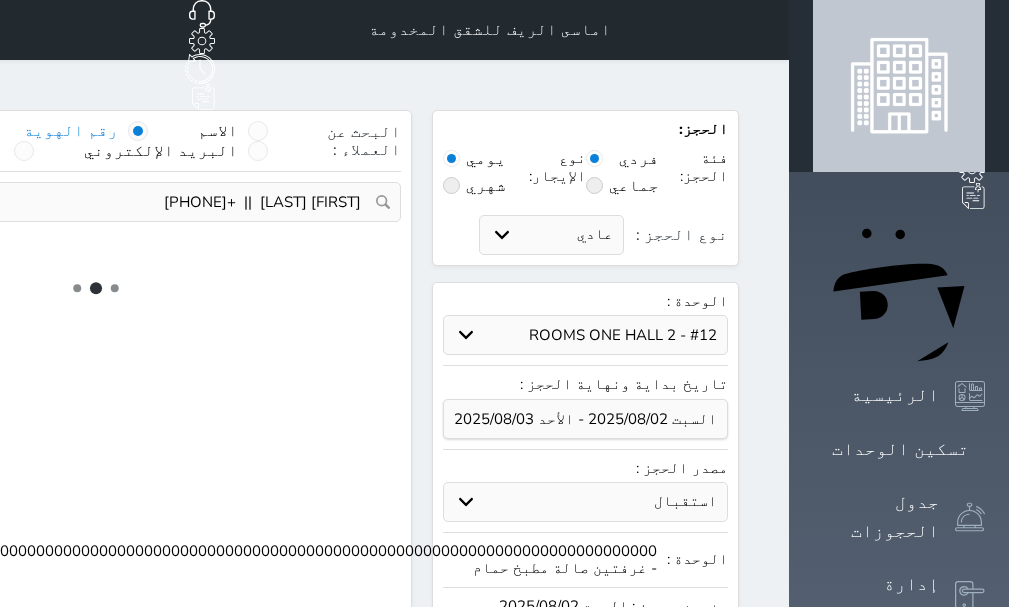 select 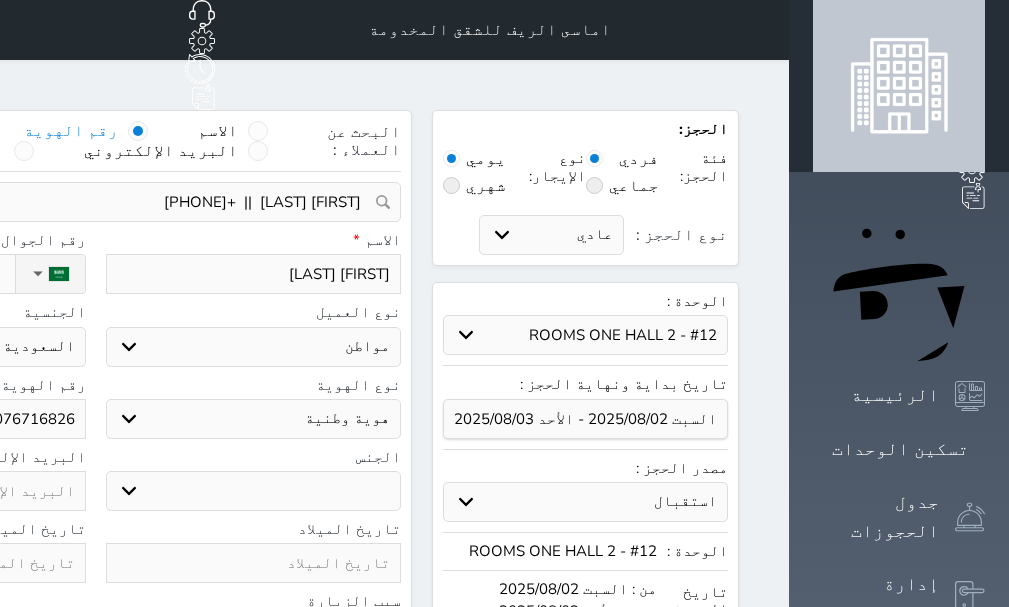 click on "حدد الوحدة
#00001100000000000000000000000000000000000000000000000000000000000000000000000000000000000000000000000000000000000000000000000000000000 - غرفتين صالة مطبخ حمام
#12 - 2 ROOMS ONE HALL
#11 - غرفتين صالة مطبخ حمام
#10 - غرفة و صالة مطبخ حمام
#9 - غرفتين صالة مطبخ حمام
#8 - غرفتين صالة مطبخ حمام
#7 - غرفتين صالة مطبخ حمام
#6 - غرفتين صالة مطبخ حمام
#5 - غرفتين صالة مطبخ حمام
#4 - غرفتين صالة مطبخ حمام
#3 - غرفتين صالة مطبخ حمام" at bounding box center [585, 335] 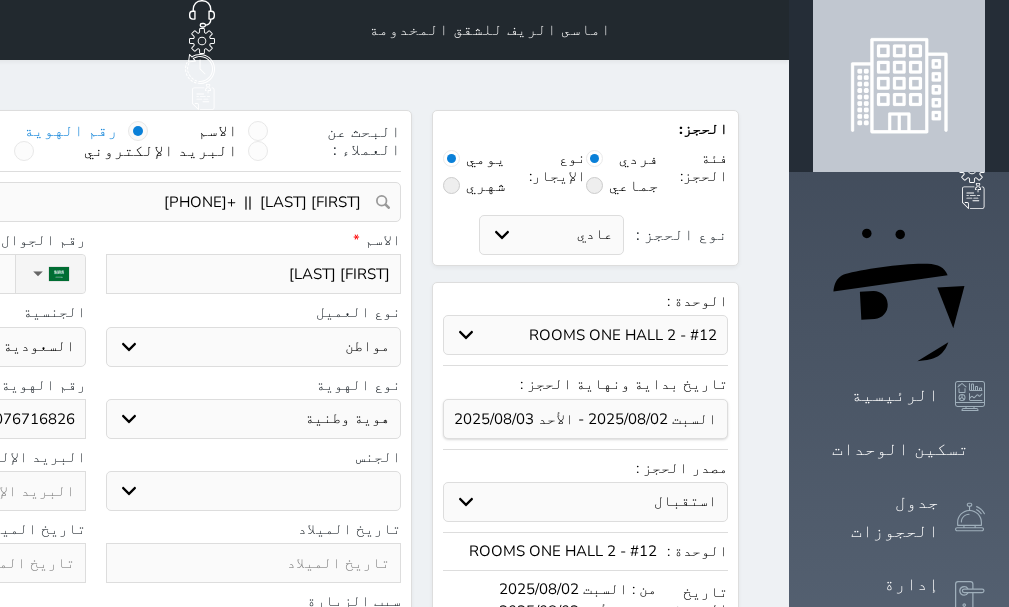 select on "16768" 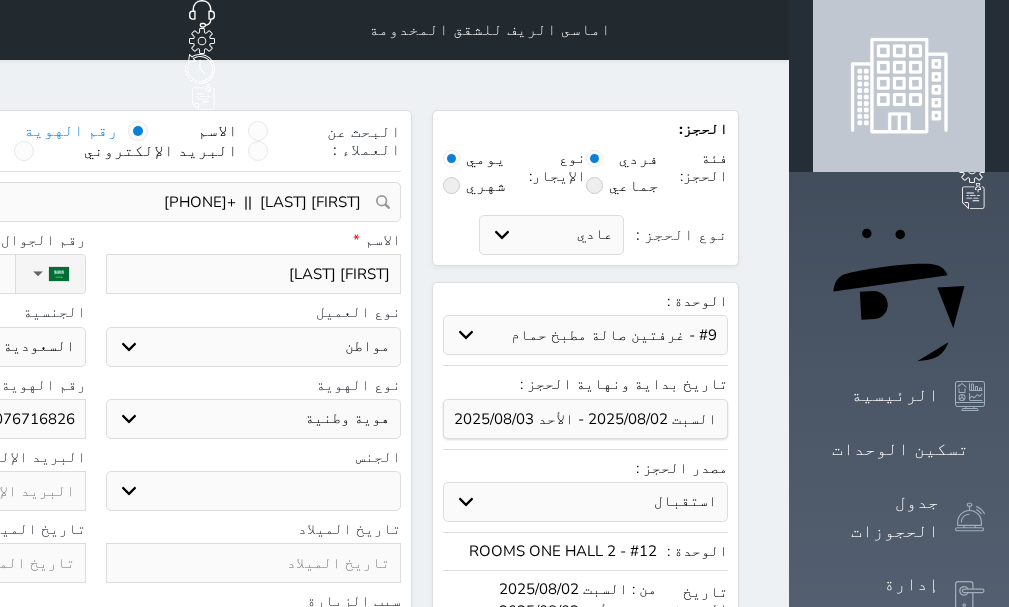 click on "حدد الوحدة
#00001100000000000000000000000000000000000000000000000000000000000000000000000000000000000000000000000000000000000000000000000000000000 - غرفتين صالة مطبخ حمام
#12 - 2 ROOMS ONE HALL
#11 - غرفتين صالة مطبخ حمام
#10 - غرفة و صالة مطبخ حمام
#9 - غرفتين صالة مطبخ حمام
#8 - غرفتين صالة مطبخ حمام
#7 - غرفتين صالة مطبخ حمام
#6 - غرفتين صالة مطبخ حمام
#5 - غرفتين صالة مطبخ حمام
#4 - غرفتين صالة مطبخ حمام
#3 - غرفتين صالة مطبخ حمام" at bounding box center (585, 335) 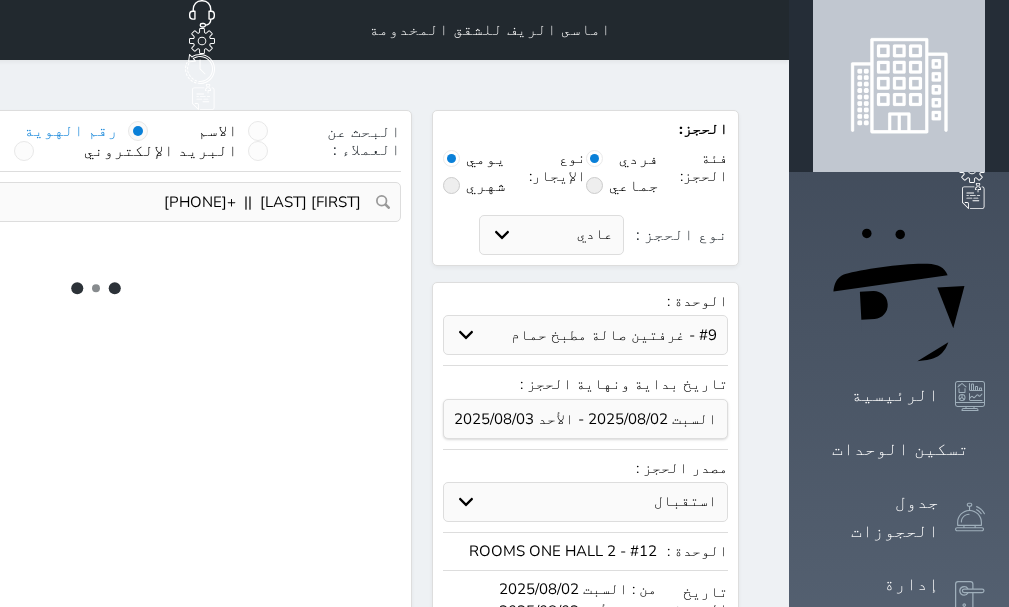 select on "1" 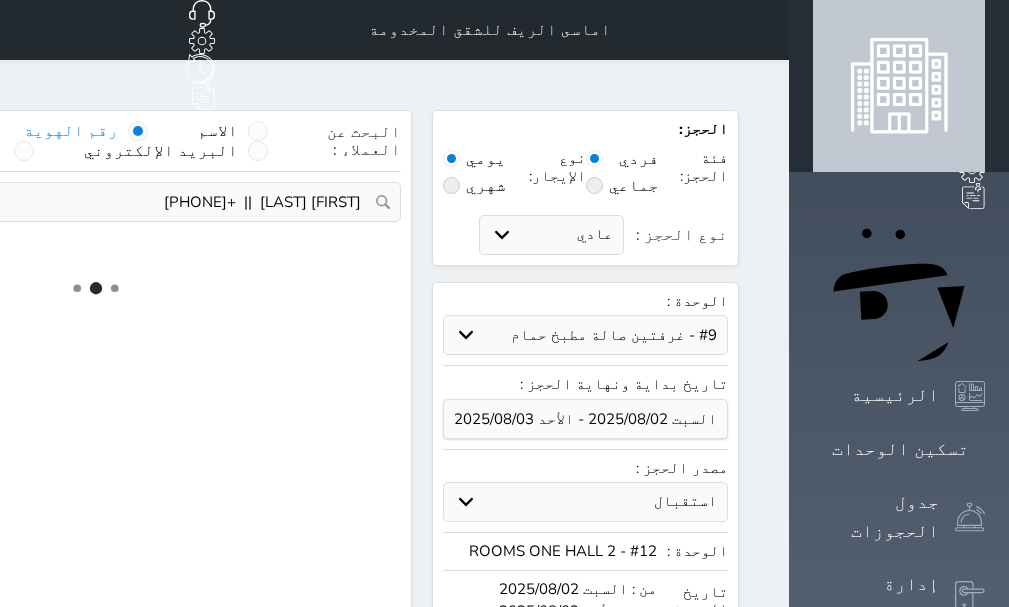 select on "113" 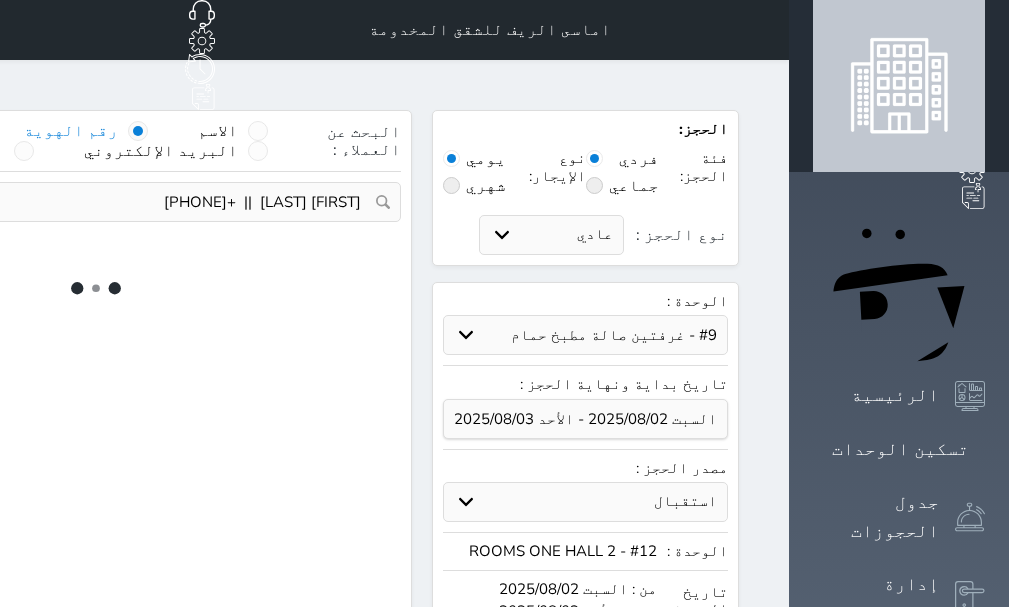 select on "1" 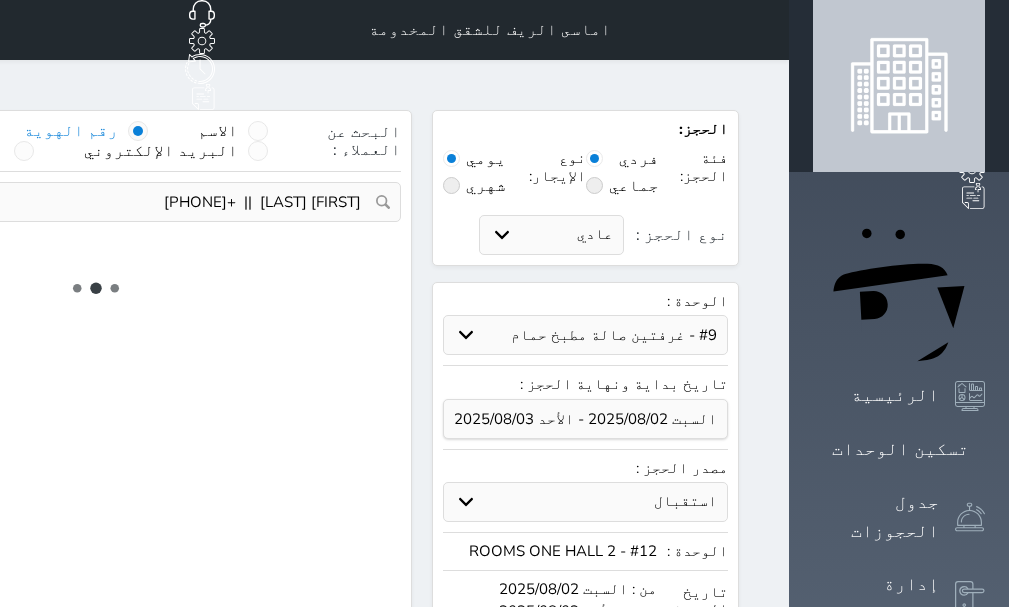 select 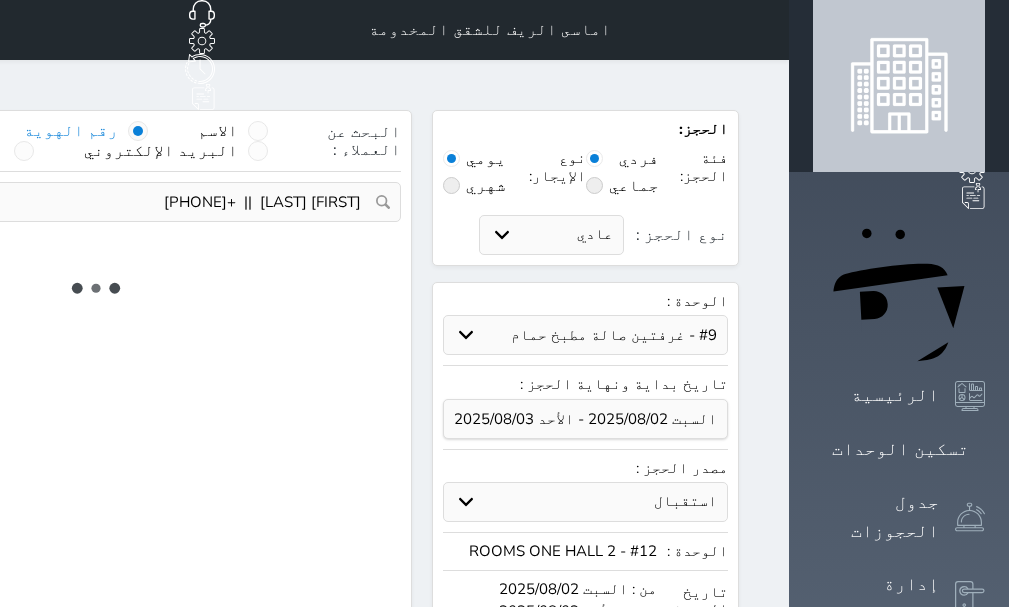 select on "7" 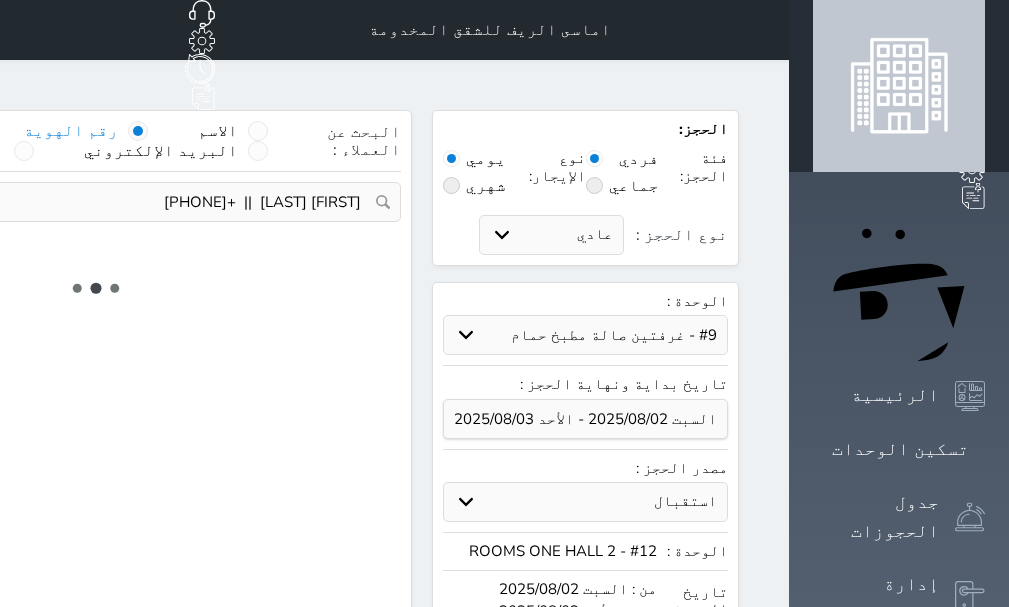 select 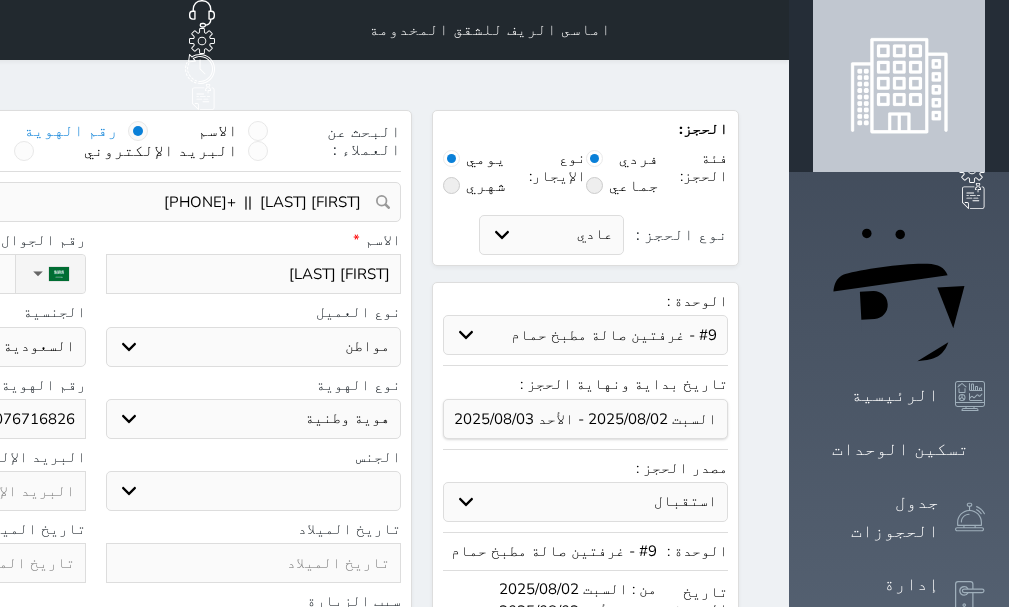 select 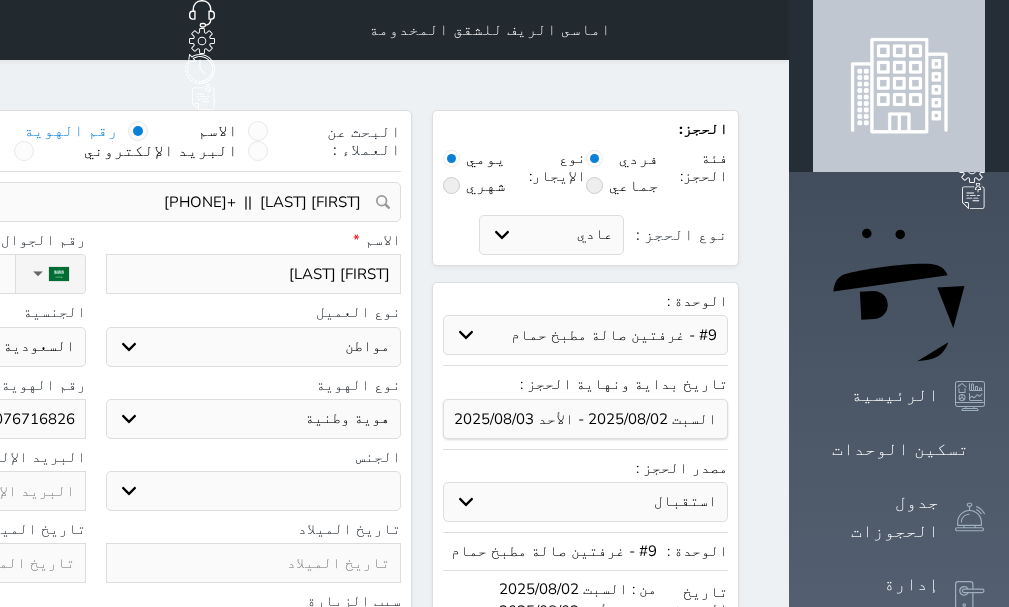 select 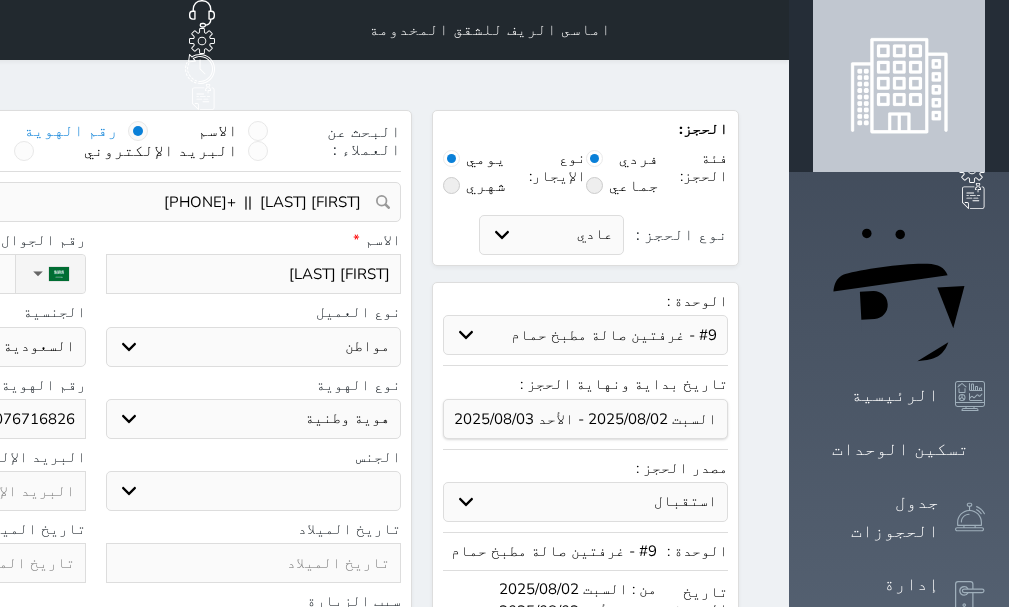 select on "16766" 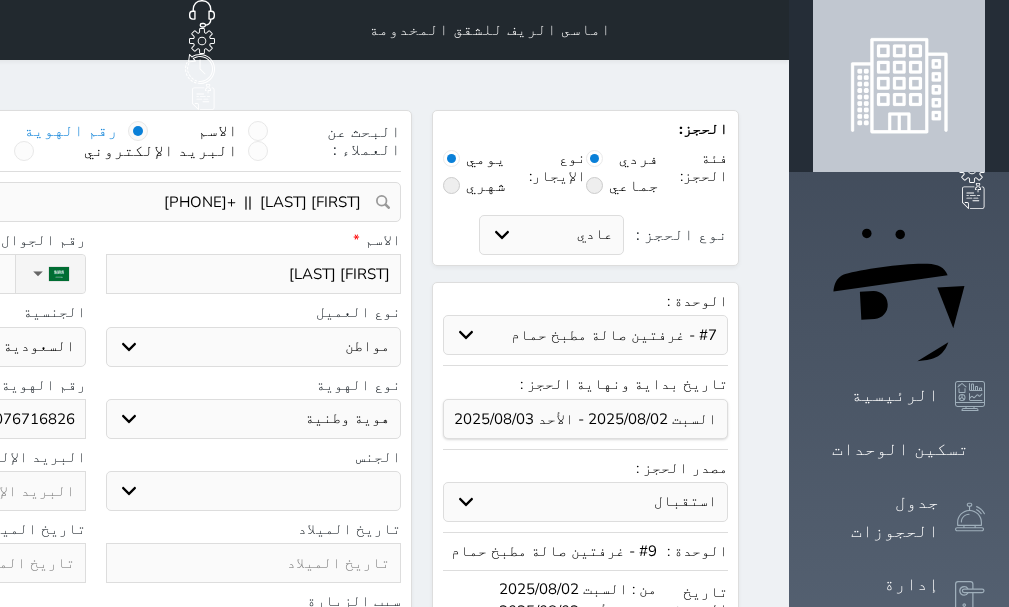 click on "حدد الوحدة
#00001100000000000000000000000000000000000000000000000000000000000000000000000000000000000000000000000000000000000000000000000000000000 - غرفتين صالة مطبخ حمام
#12 - 2 ROOMS ONE HALL
#11 - غرفتين صالة مطبخ حمام
#10 - غرفة و صالة مطبخ حمام
#9 - غرفتين صالة مطبخ حمام
#8 - غرفتين صالة مطبخ حمام
#7 - غرفتين صالة مطبخ حمام
#6 - غرفتين صالة مطبخ حمام
#5 - غرفتين صالة مطبخ حمام
#4 - غرفتين صالة مطبخ حمام
#3 - غرفتين صالة مطبخ حمام" at bounding box center (585, 335) 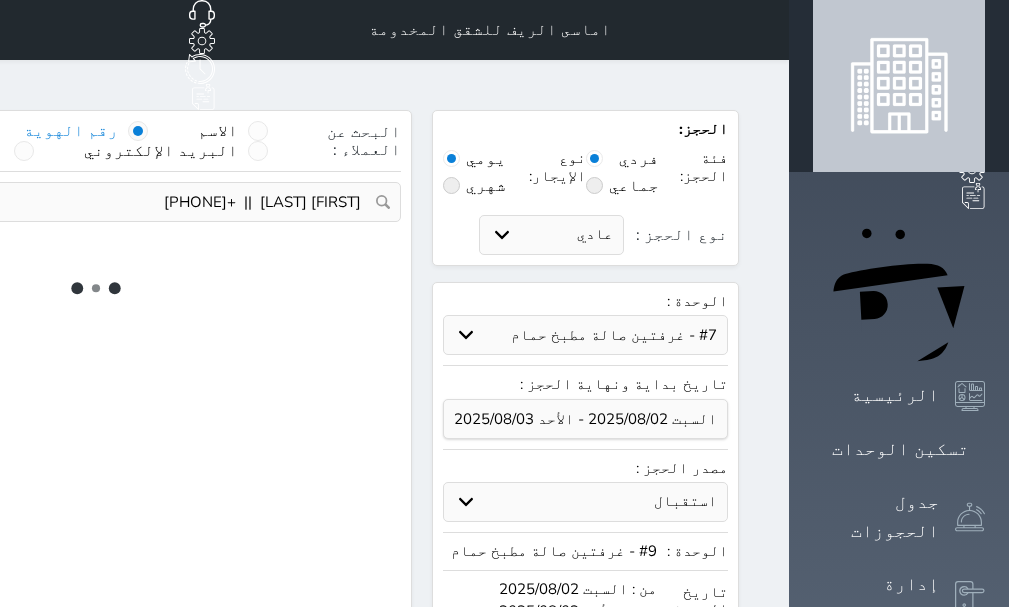 select on "1" 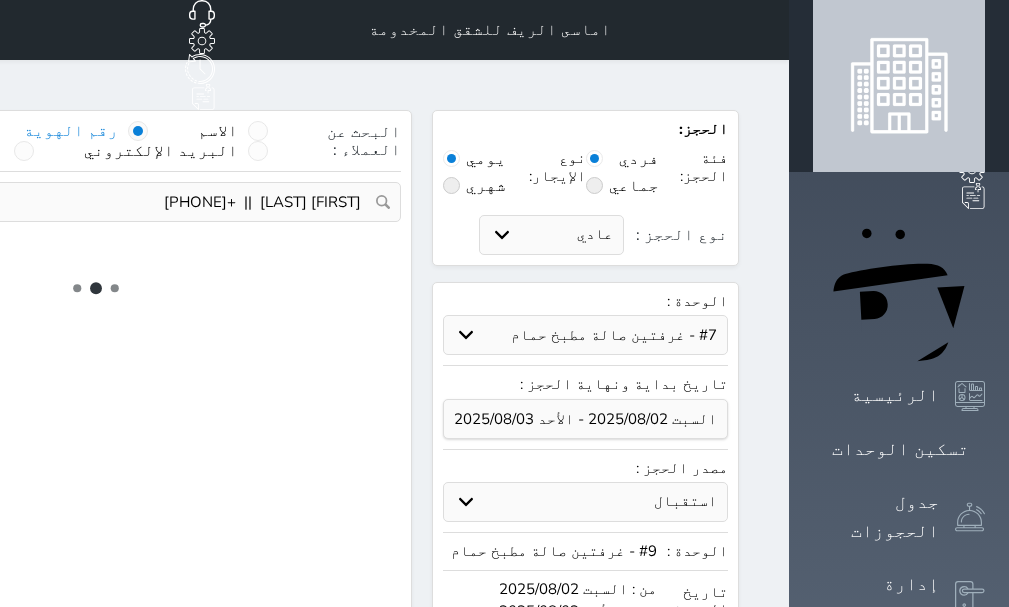 select on "113" 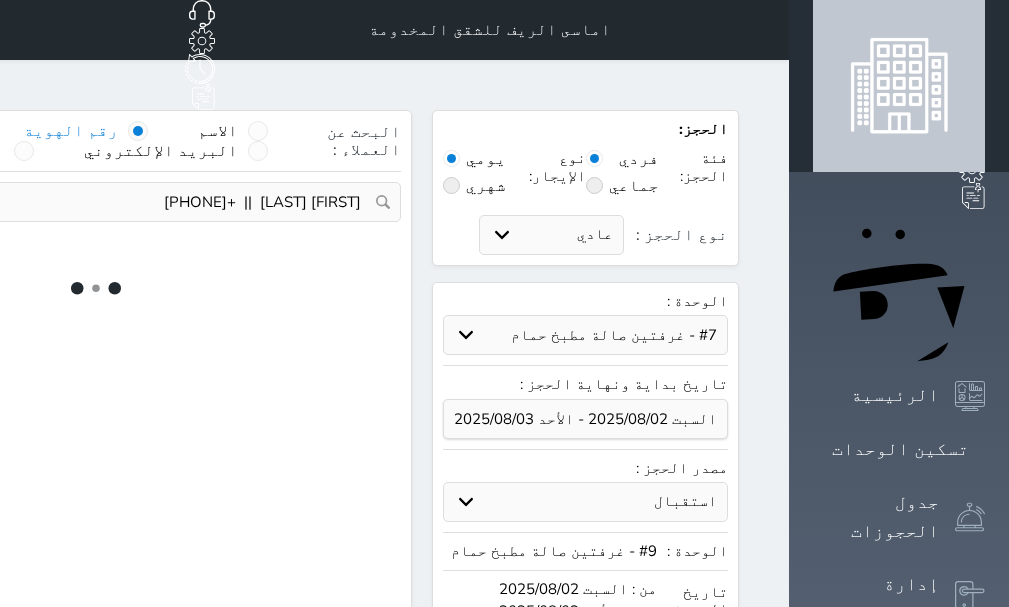 select on "1" 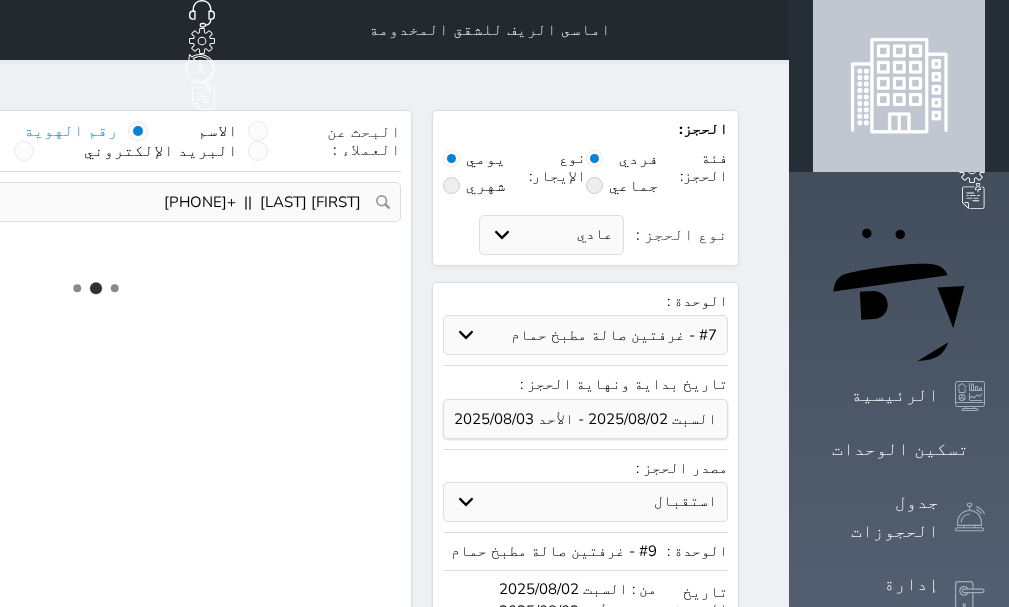 select 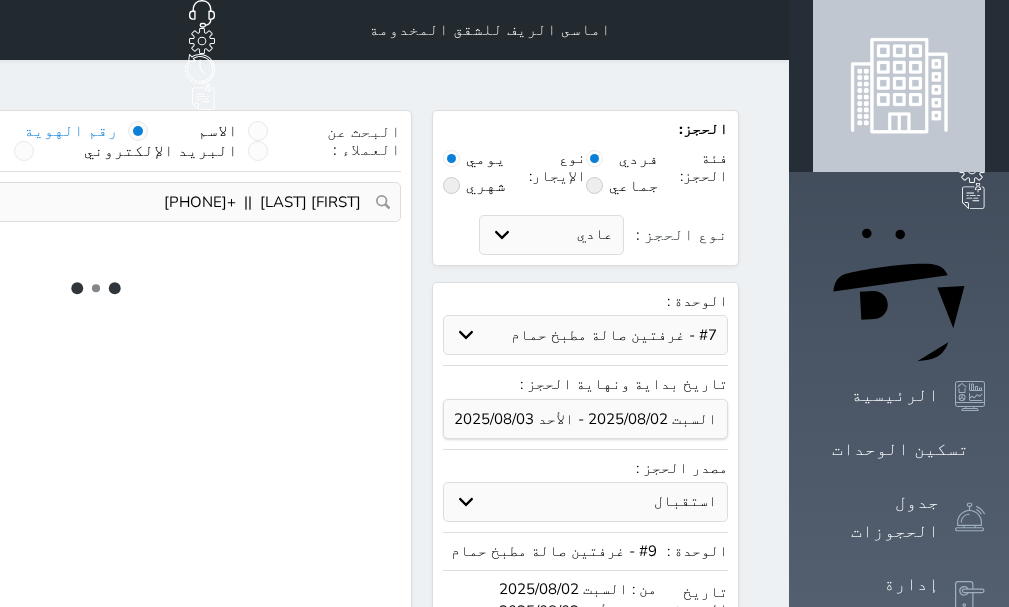 select on "7" 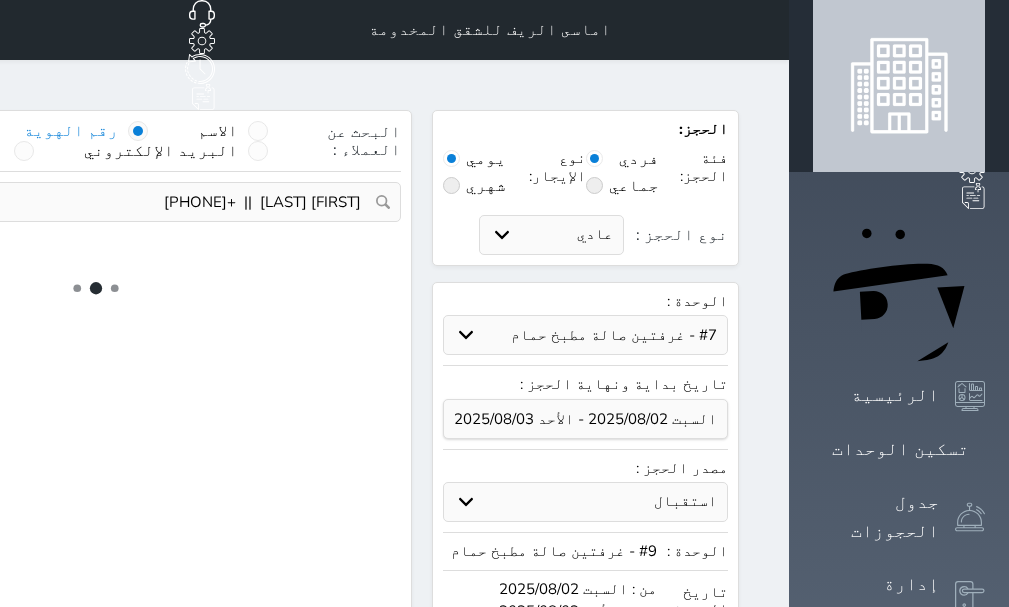 select 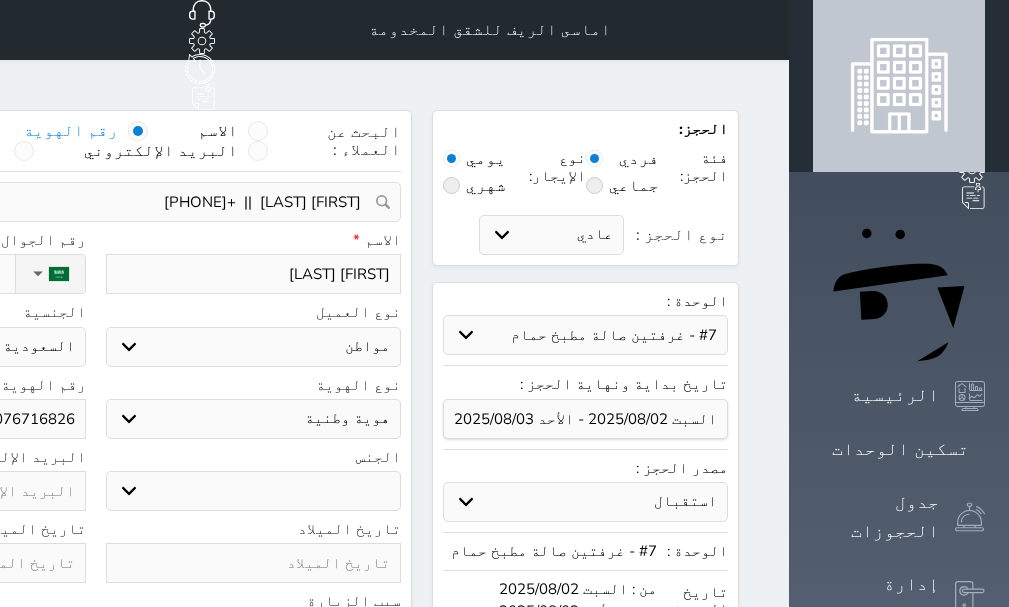 select 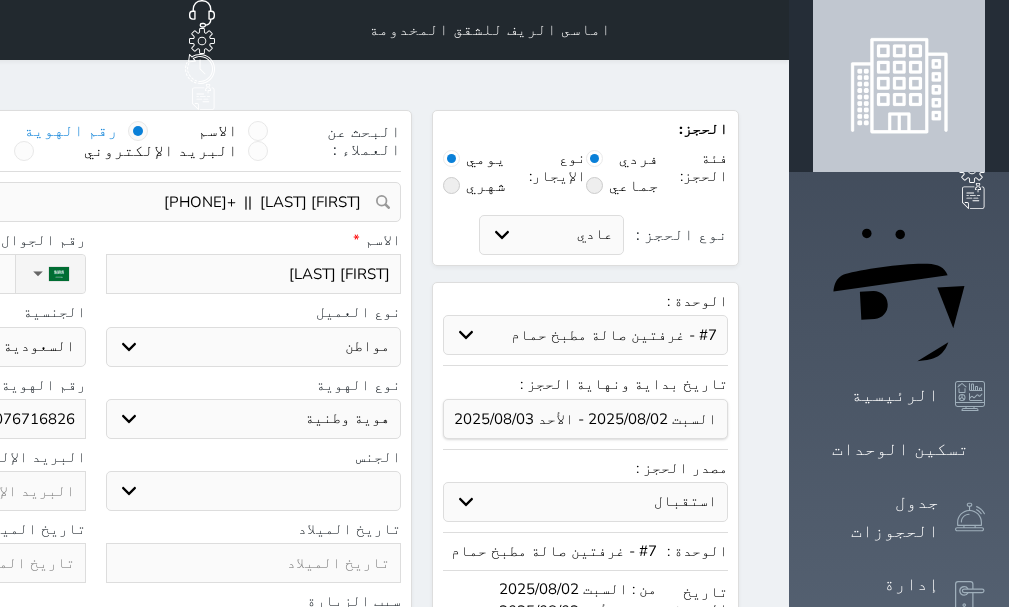 select 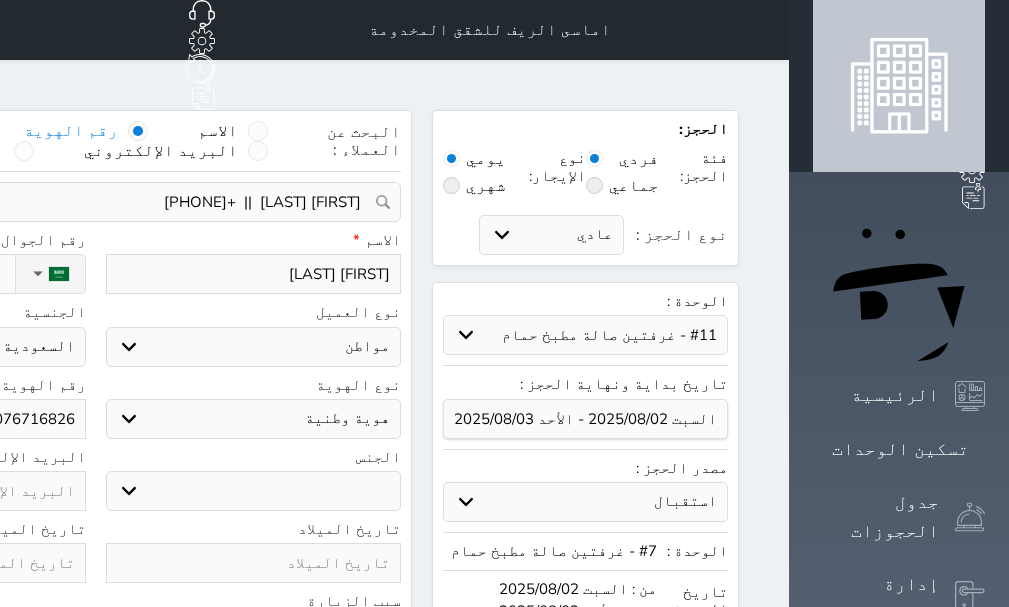 click on "حدد الوحدة
#00001100000000000000000000000000000000000000000000000000000000000000000000000000000000000000000000000000000000000000000000000000000000 - غرفتين صالة مطبخ حمام
#12 - 2 ROOMS ONE HALL
#11 - غرفتين صالة مطبخ حمام
#10 - غرفة و صالة مطبخ حمام
#9 - غرفتين صالة مطبخ حمام
#8 - غرفتين صالة مطبخ حمام
#7 - غرفتين صالة مطبخ حمام
#6 - غرفتين صالة مطبخ حمام
#5 - غرفتين صالة مطبخ حمام
#4 - غرفتين صالة مطبخ حمام
#3 - غرفتين صالة مطبخ حمام" at bounding box center [585, 335] 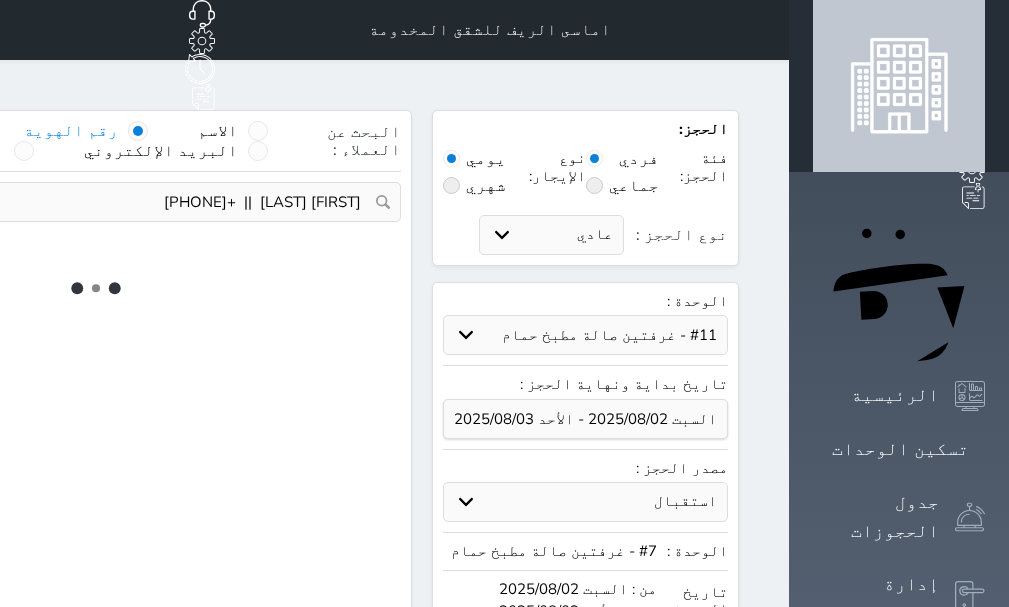 select on "1" 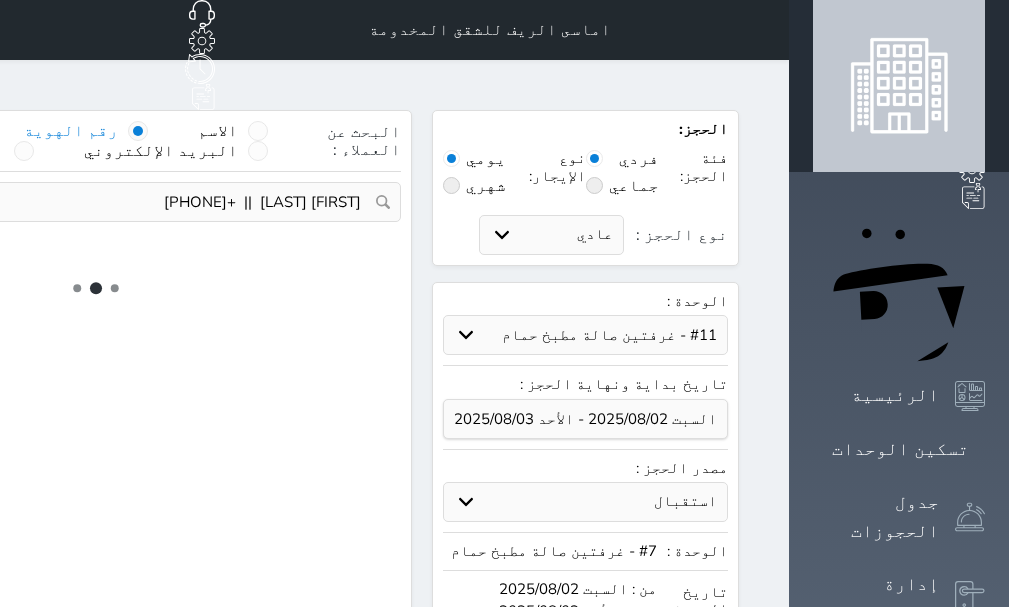 select on "113" 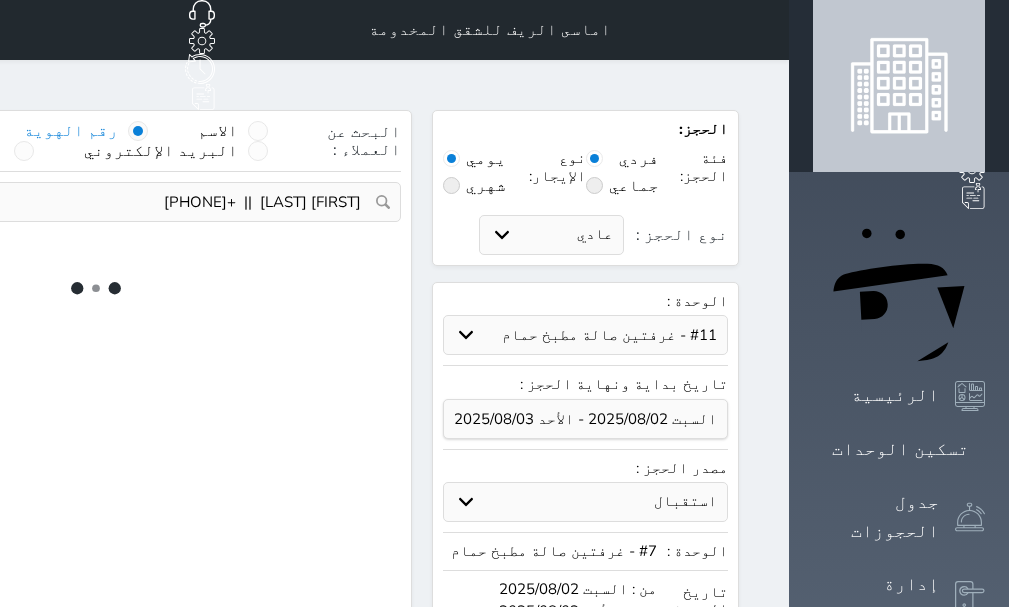 select on "1" 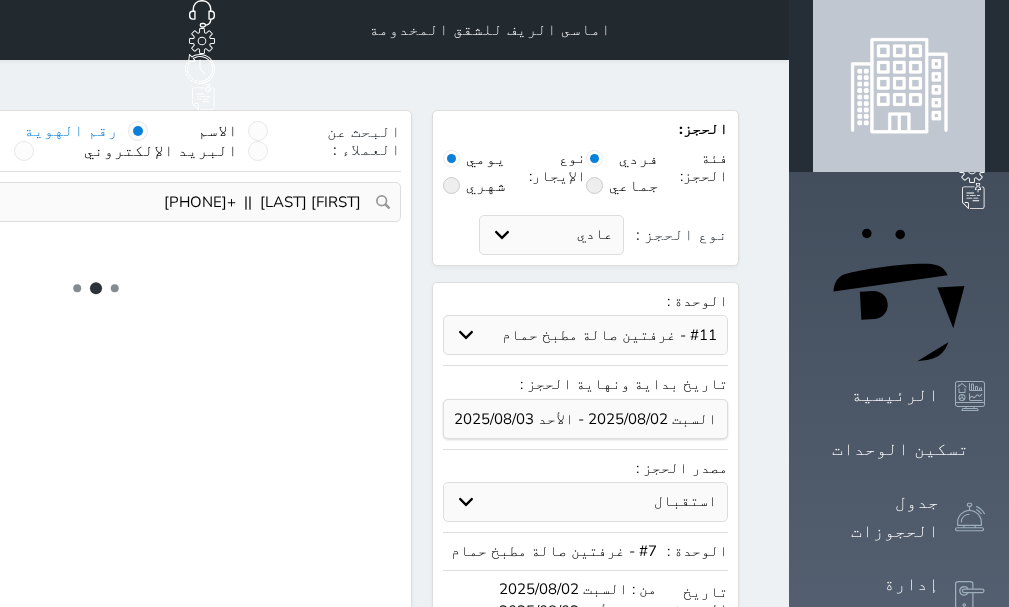 select 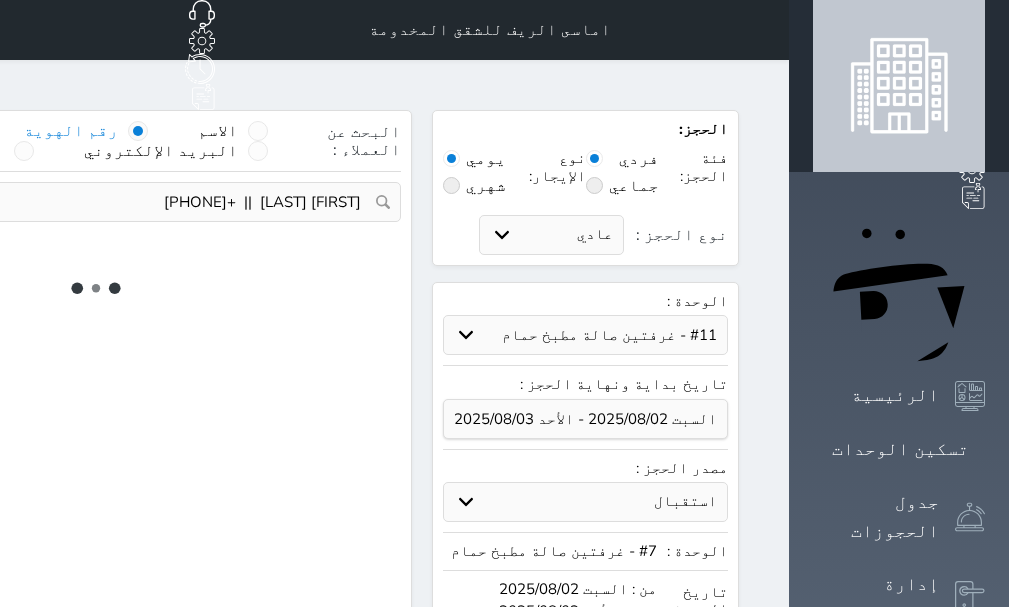 select on "7" 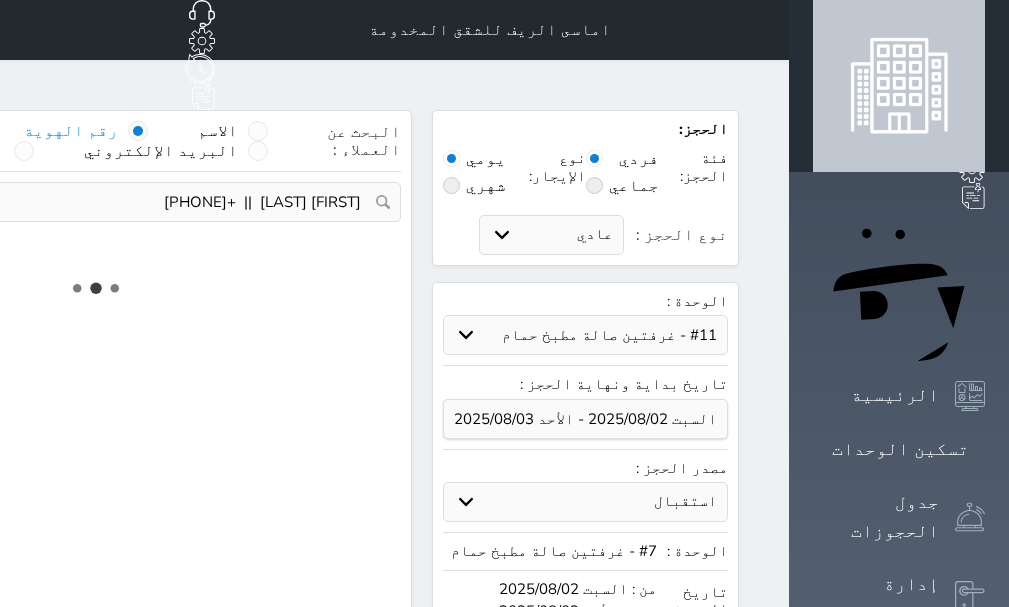 select 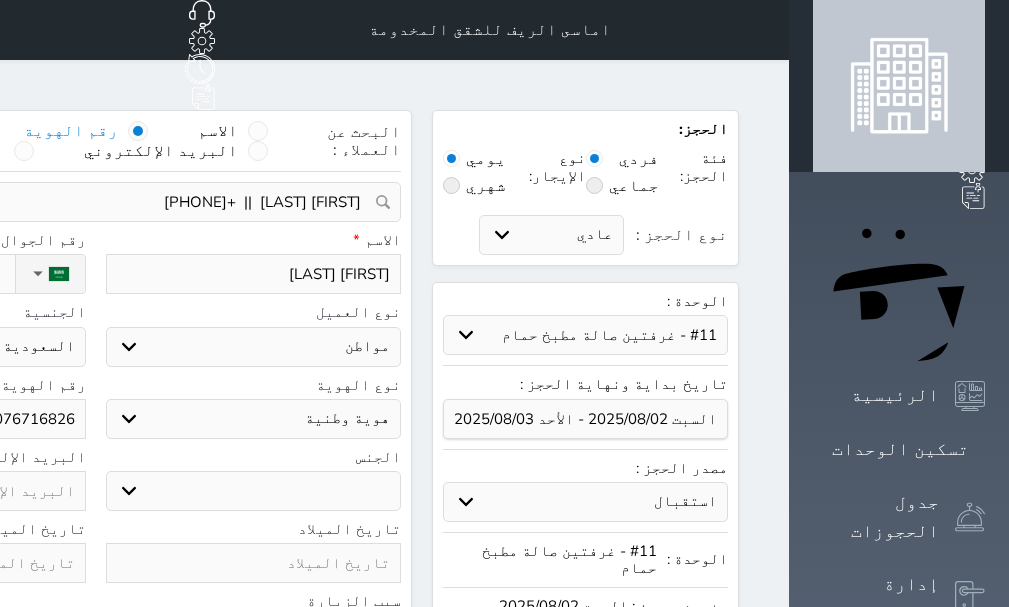 select 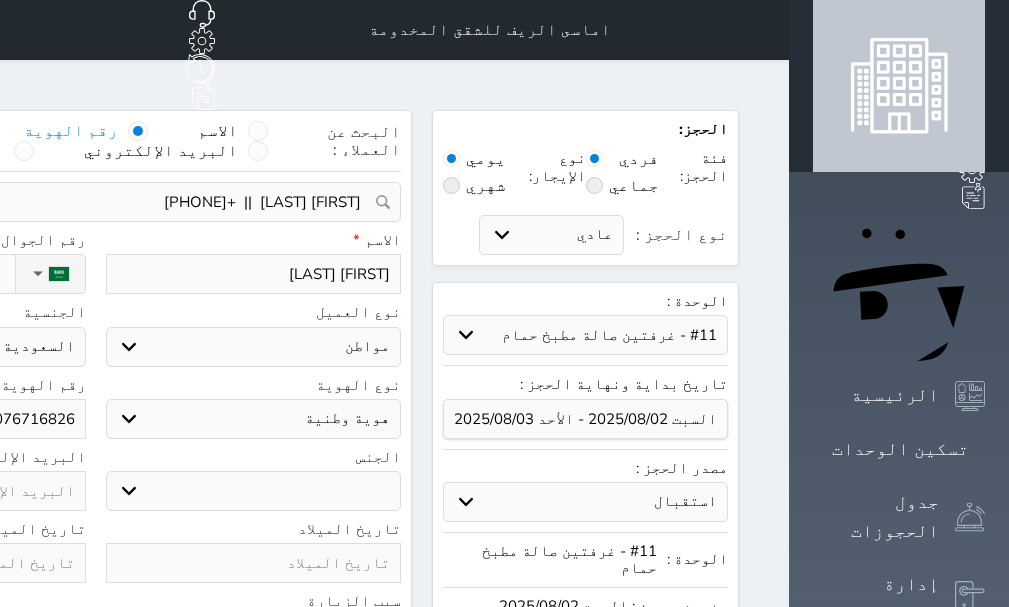 select 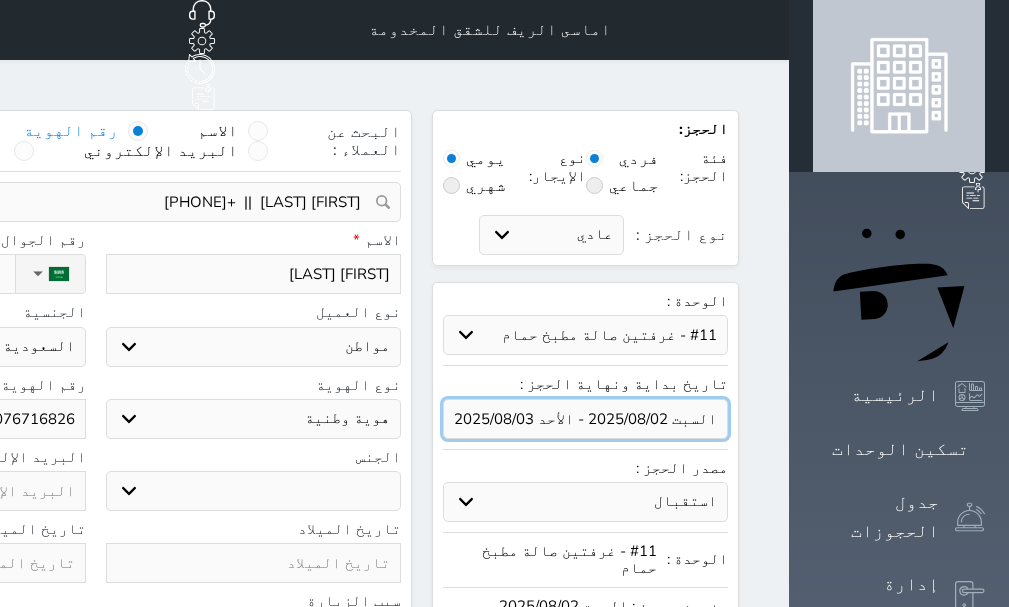 click at bounding box center [585, 419] 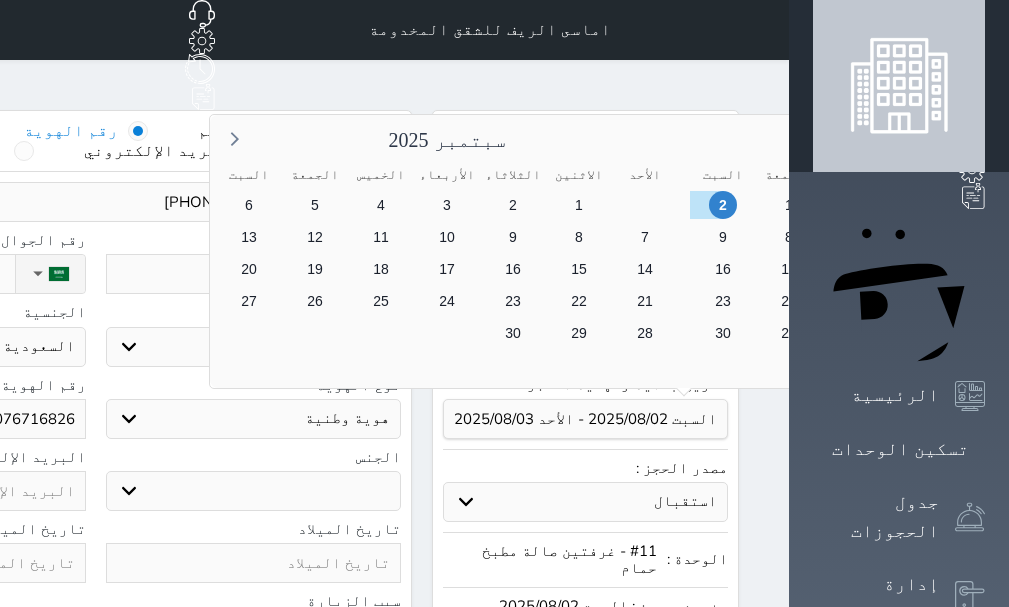 click on "الجمعة" at bounding box center (789, 175) 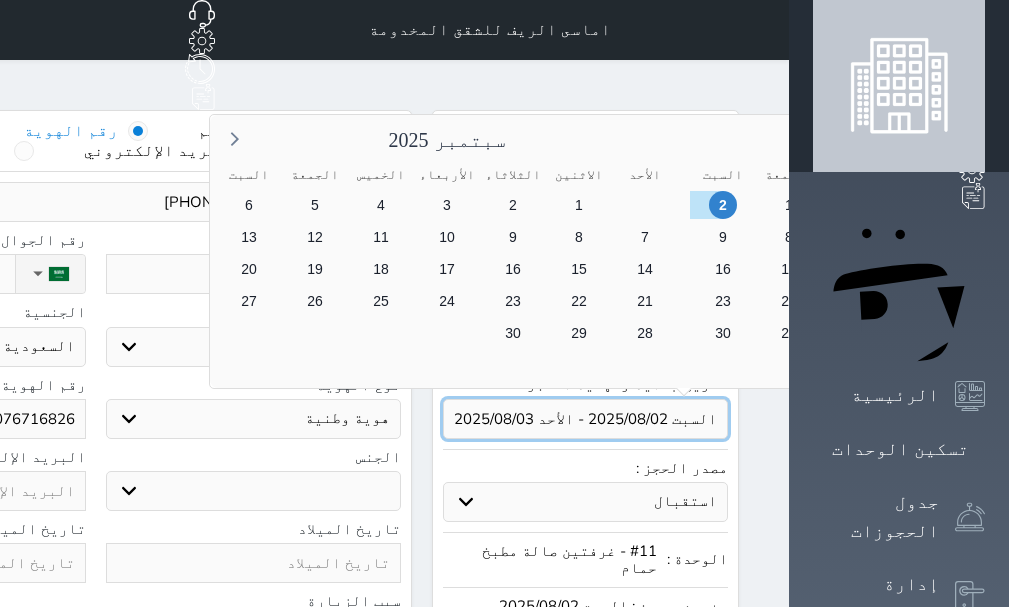 click at bounding box center (585, 419) 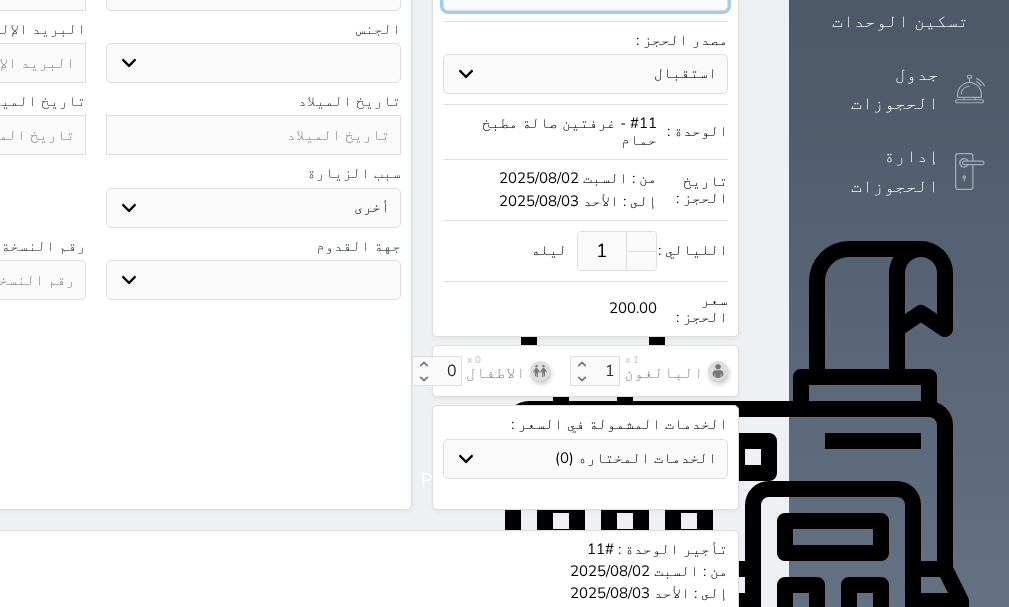 scroll, scrollTop: 440, scrollLeft: 0, axis: vertical 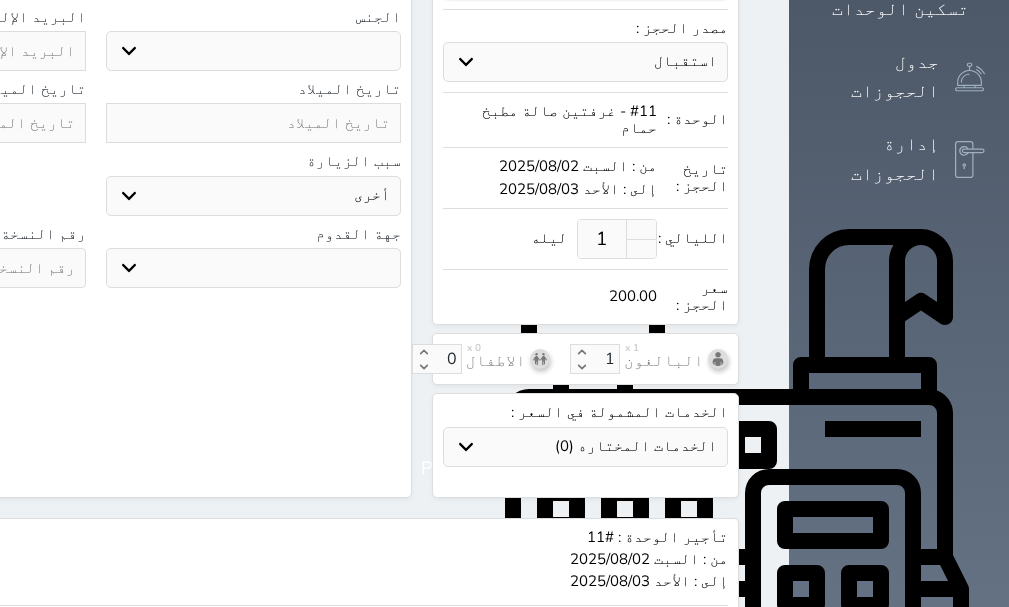 click at bounding box center (-62, 268) 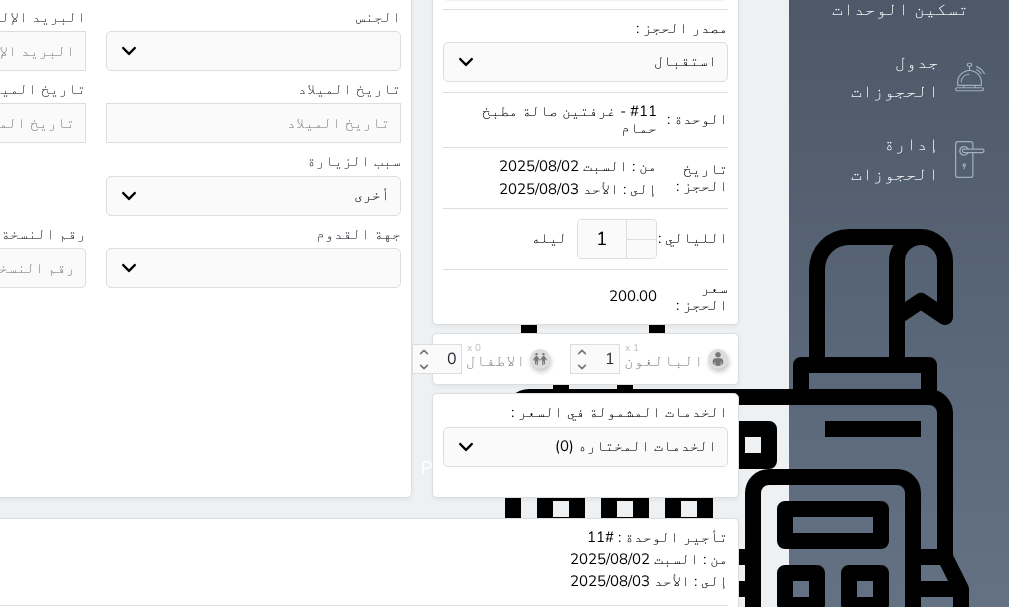 select 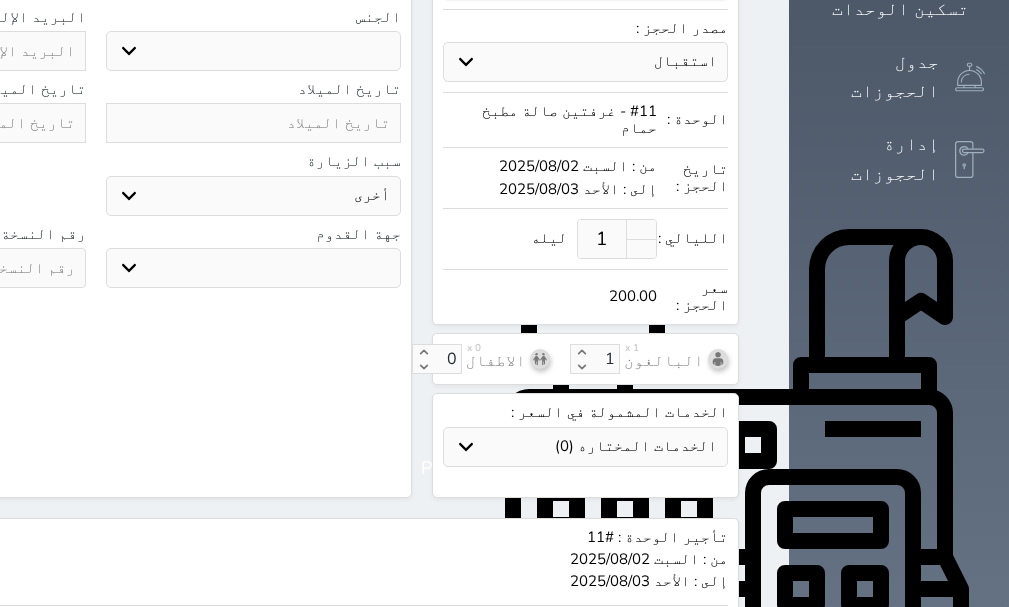 select 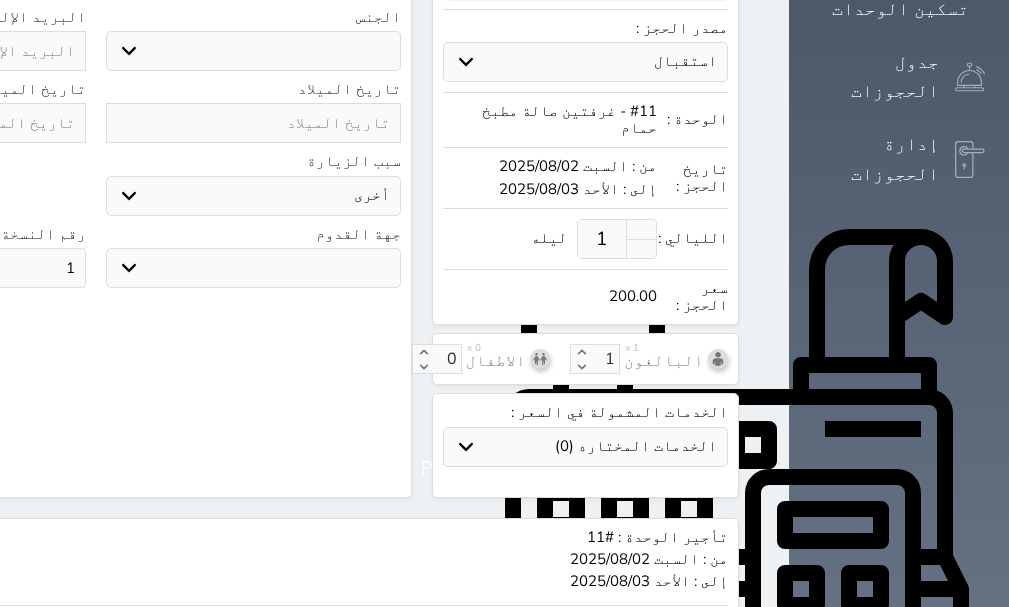 type on "1" 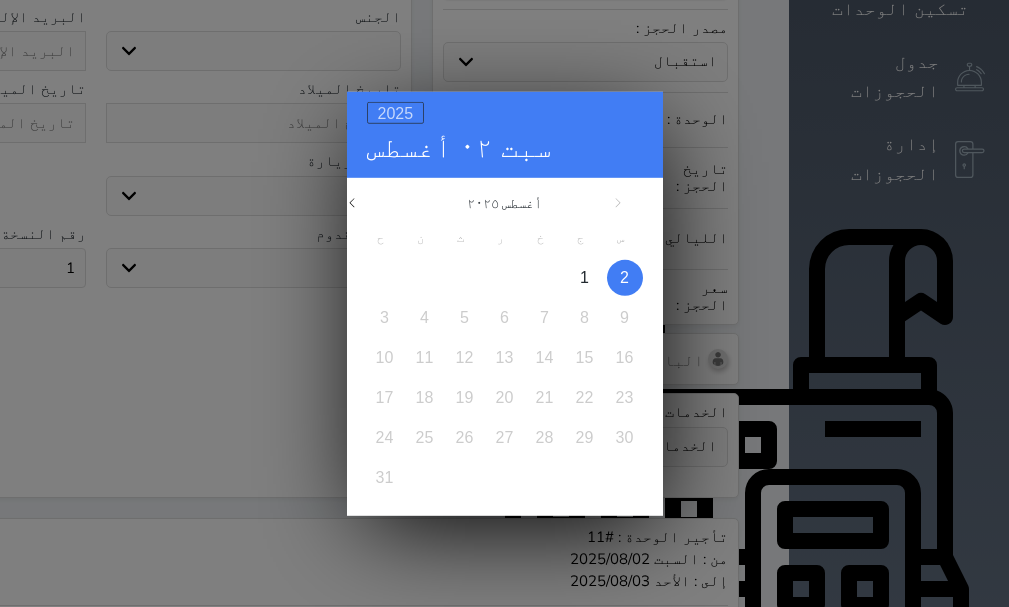 click on "2025" at bounding box center (396, 112) 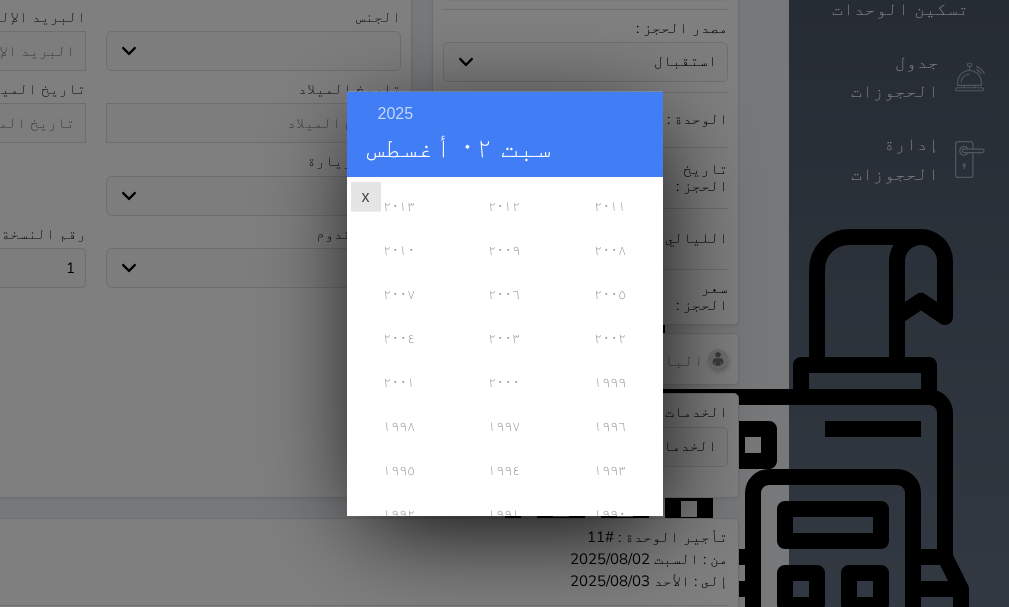 scroll, scrollTop: 240, scrollLeft: 0, axis: vertical 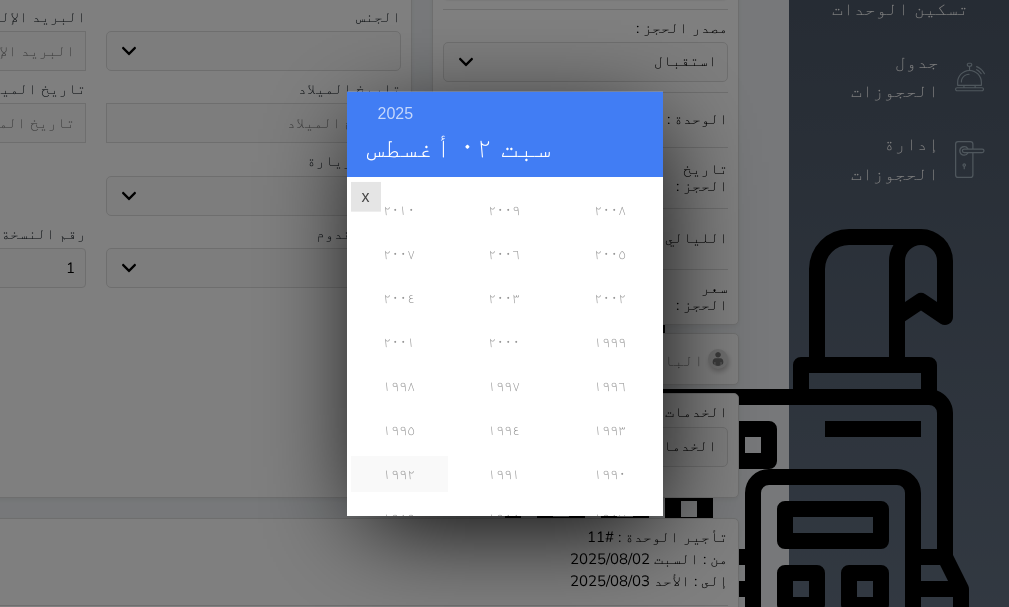 click on "١٩٩٢" at bounding box center [399, 473] 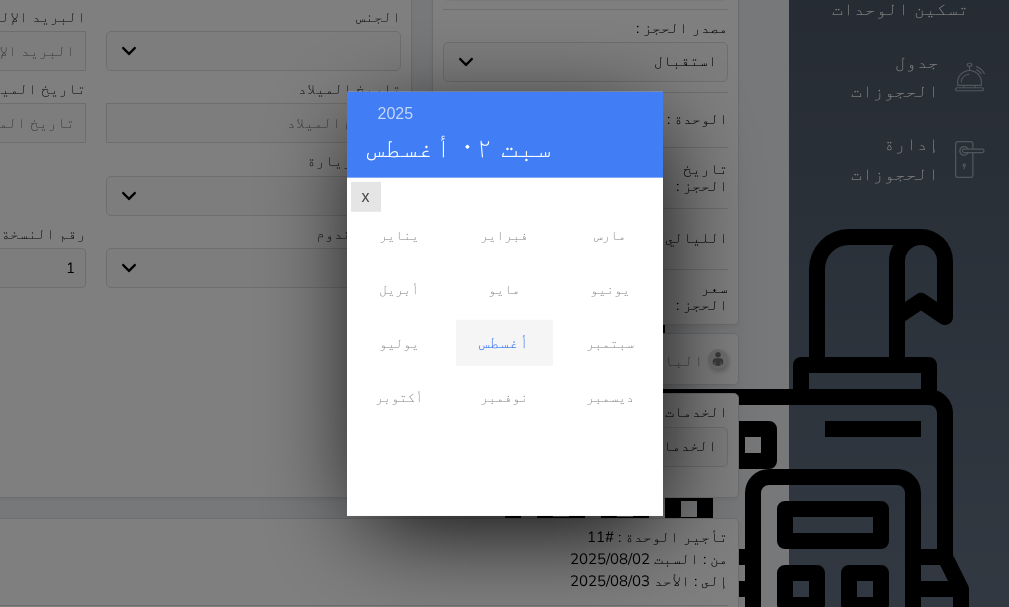 scroll, scrollTop: 0, scrollLeft: 0, axis: both 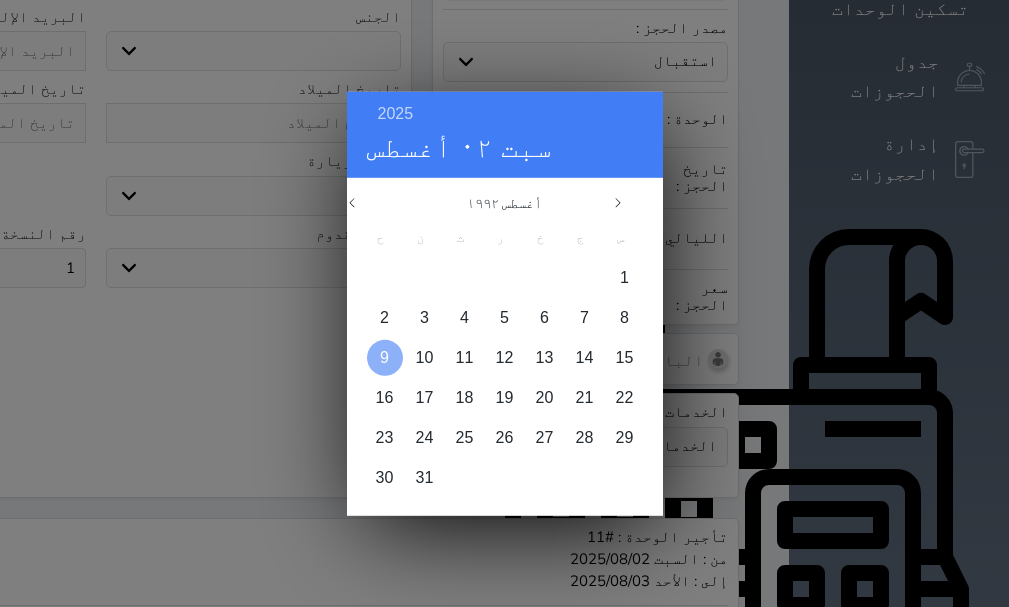 click on "9" at bounding box center (384, 356) 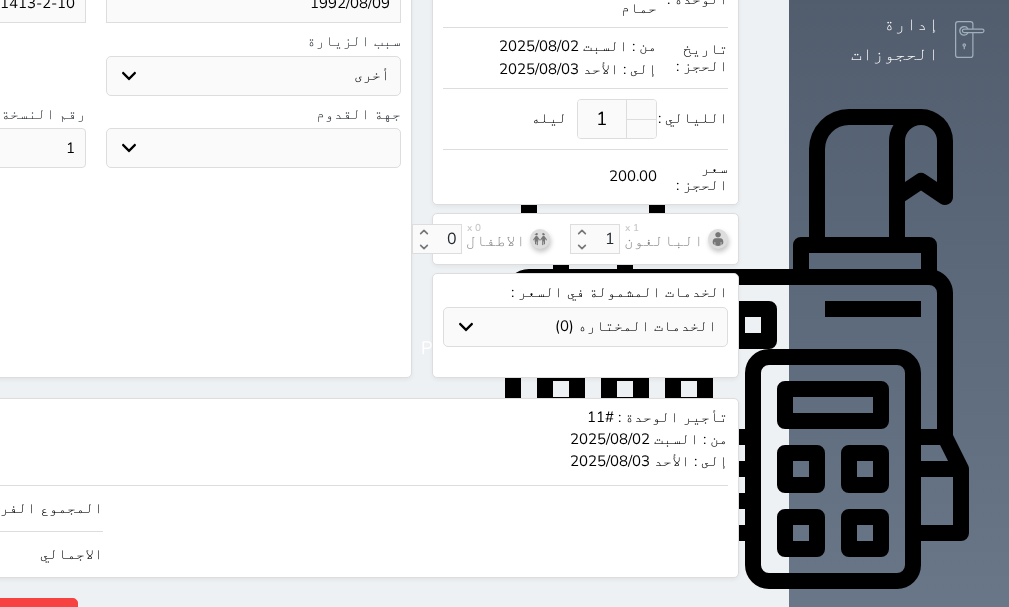 scroll, scrollTop: 600, scrollLeft: 0, axis: vertical 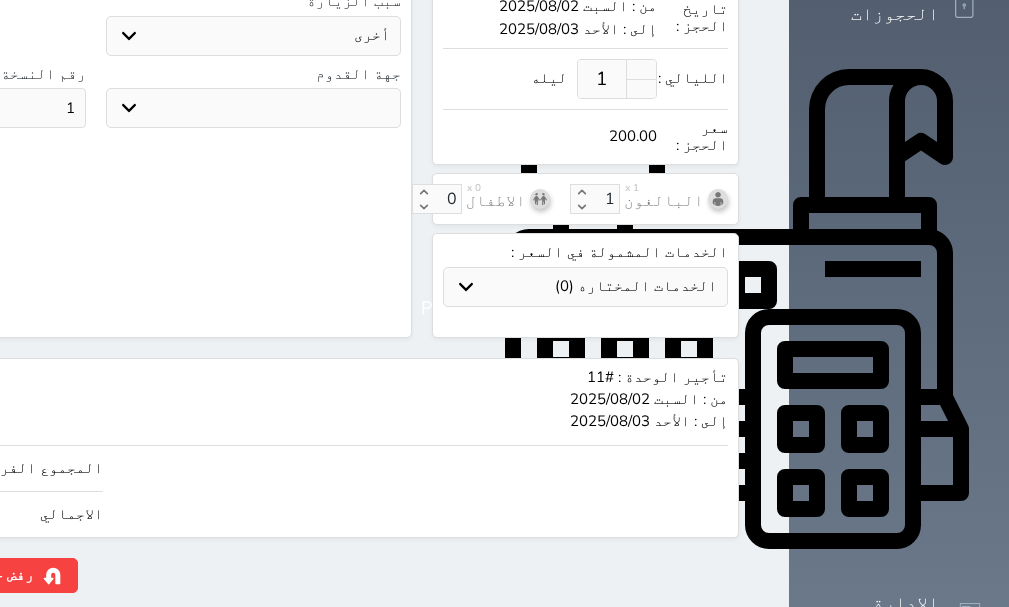click on "حجز" at bounding box center [-133, 575] 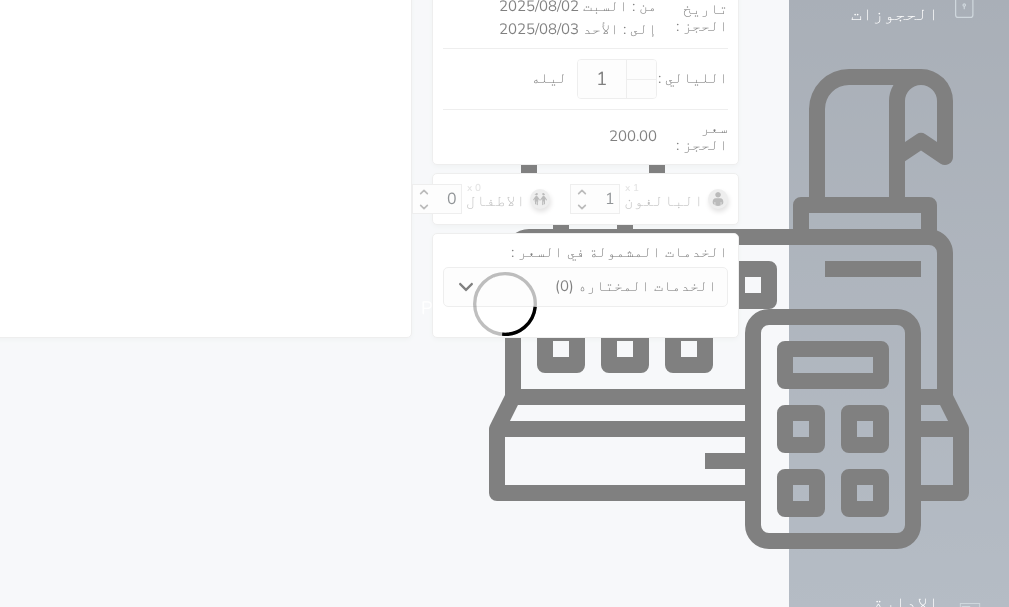 select on "1" 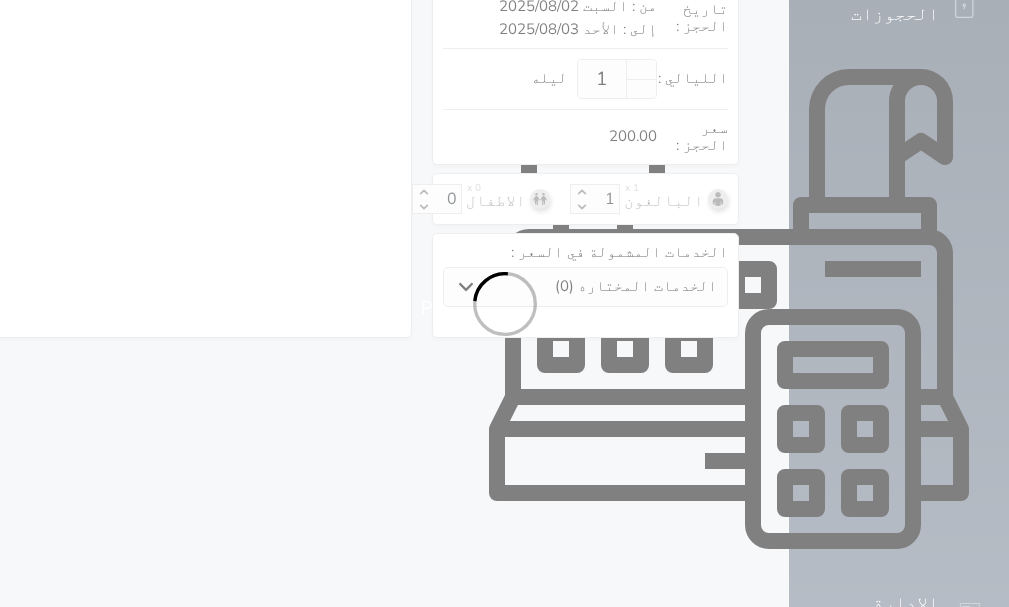 select on "113" 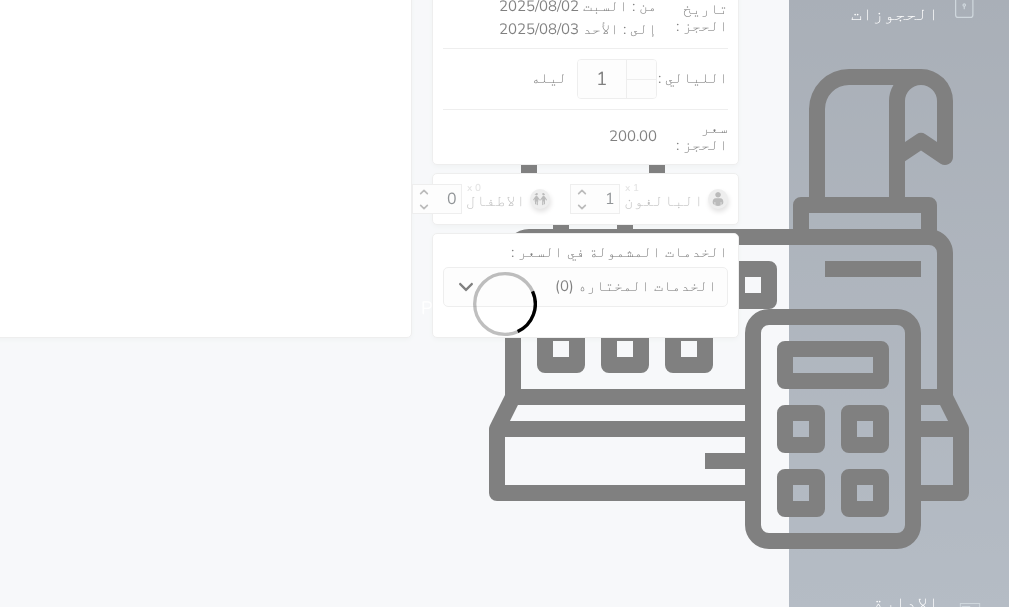 select on "1" 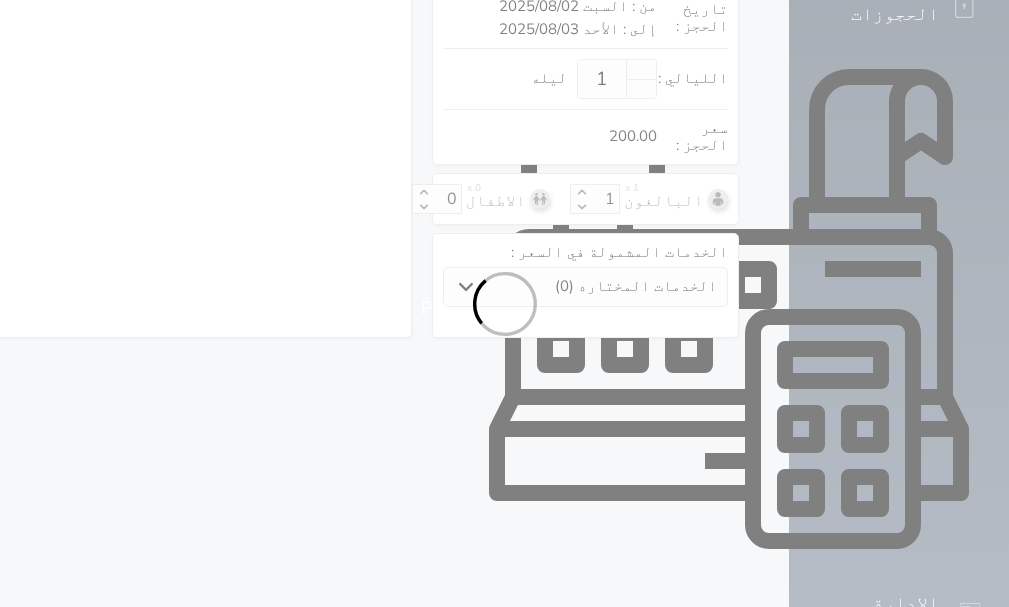 select 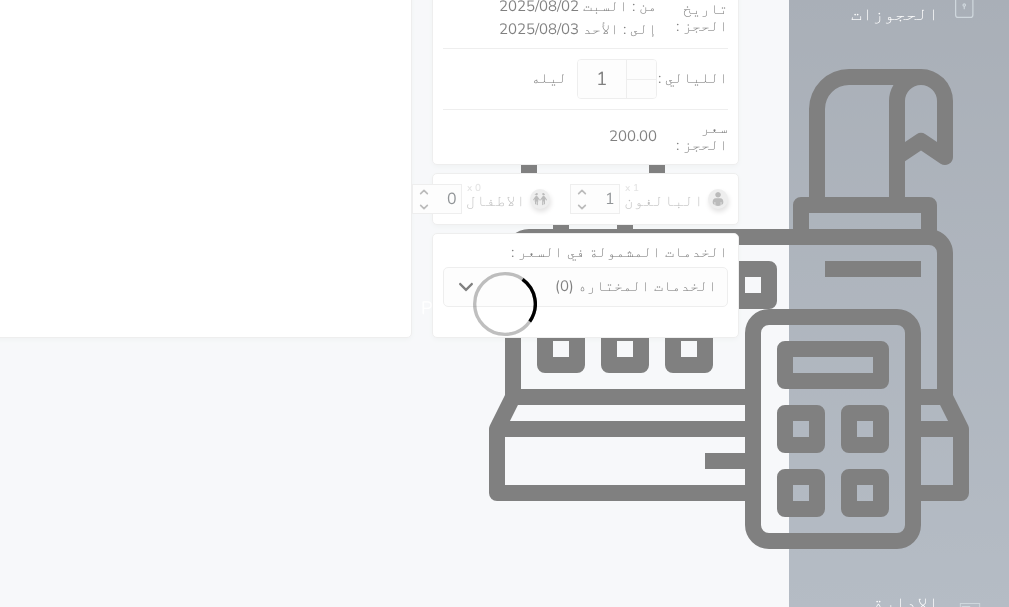 select on "7" 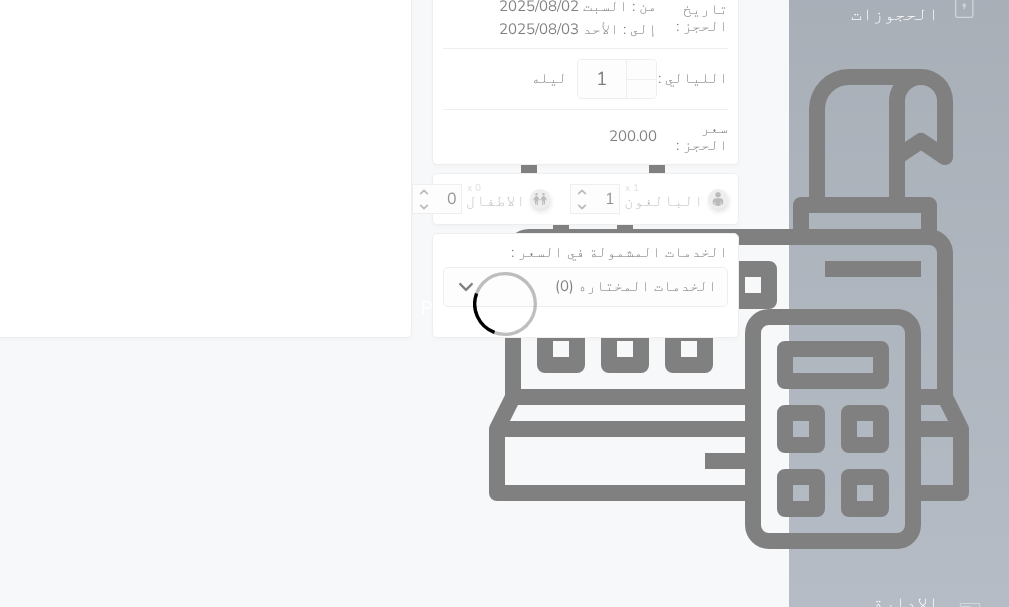 select 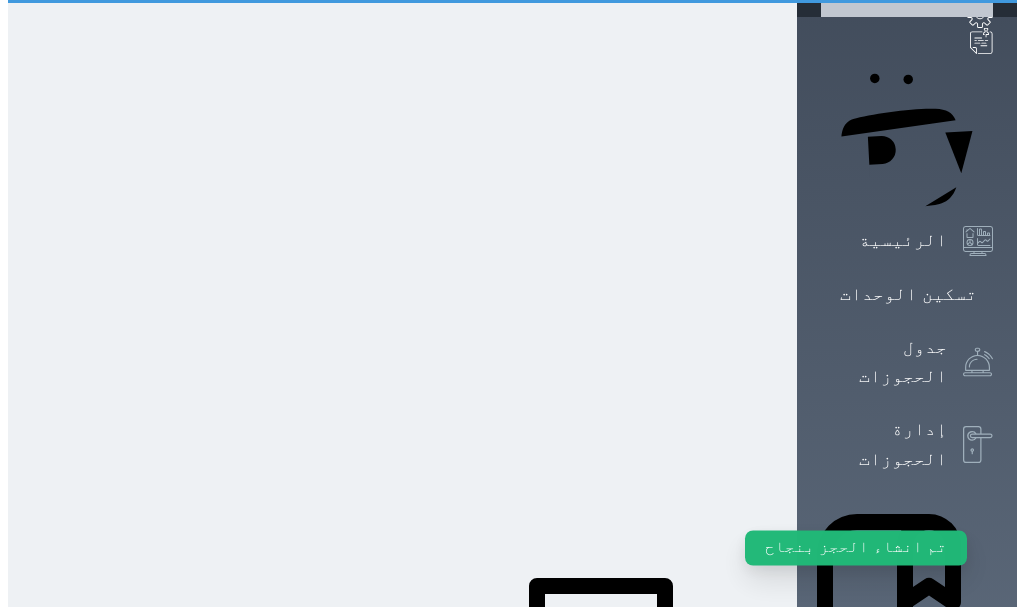 scroll, scrollTop: 0, scrollLeft: 0, axis: both 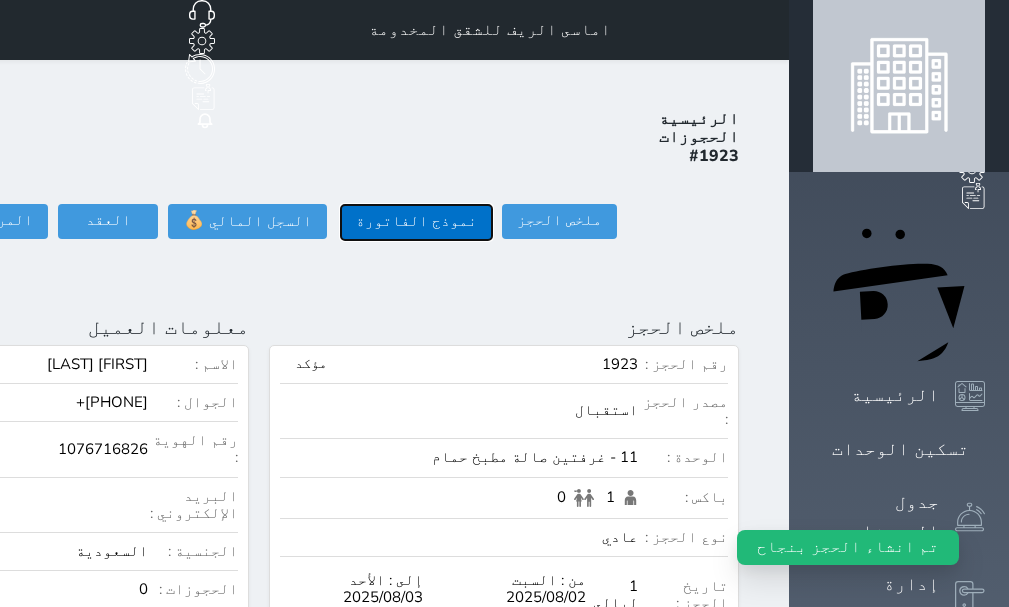 click on "نموذج الفاتورة" at bounding box center [416, 222] 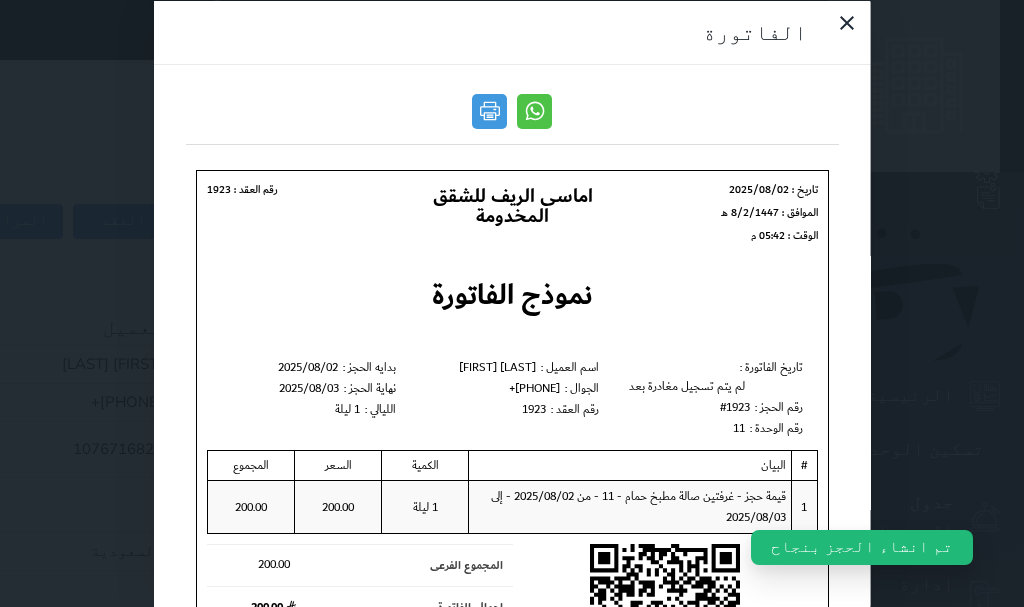 scroll, scrollTop: 0, scrollLeft: 0, axis: both 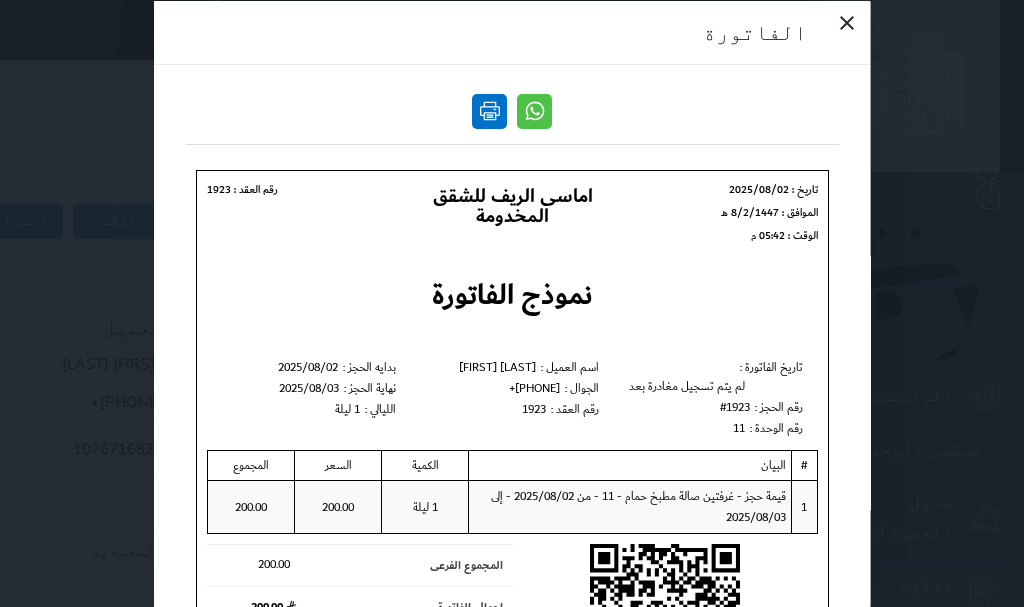 click at bounding box center (489, 110) 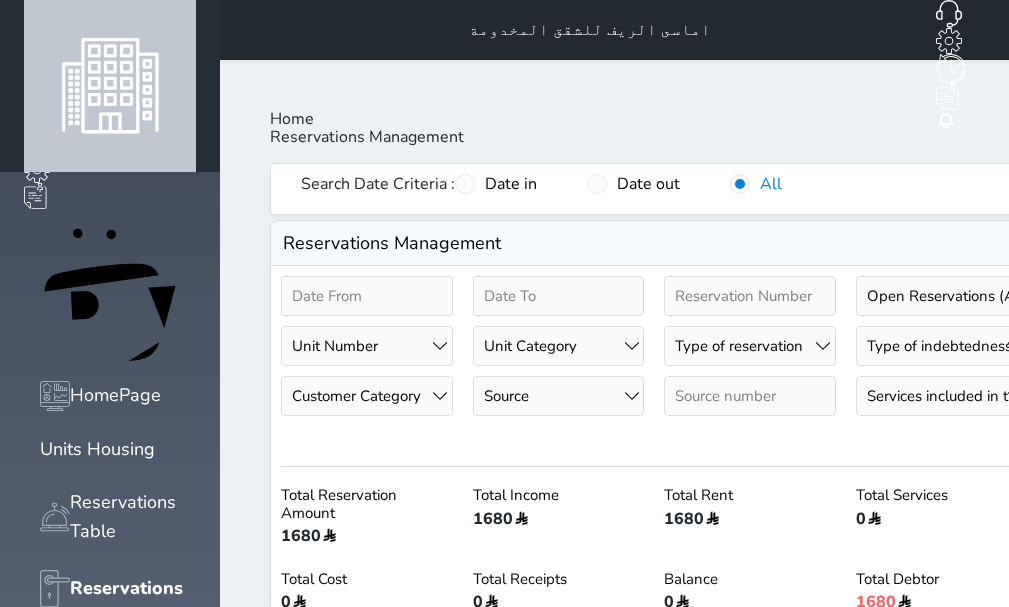 select on "open_all" 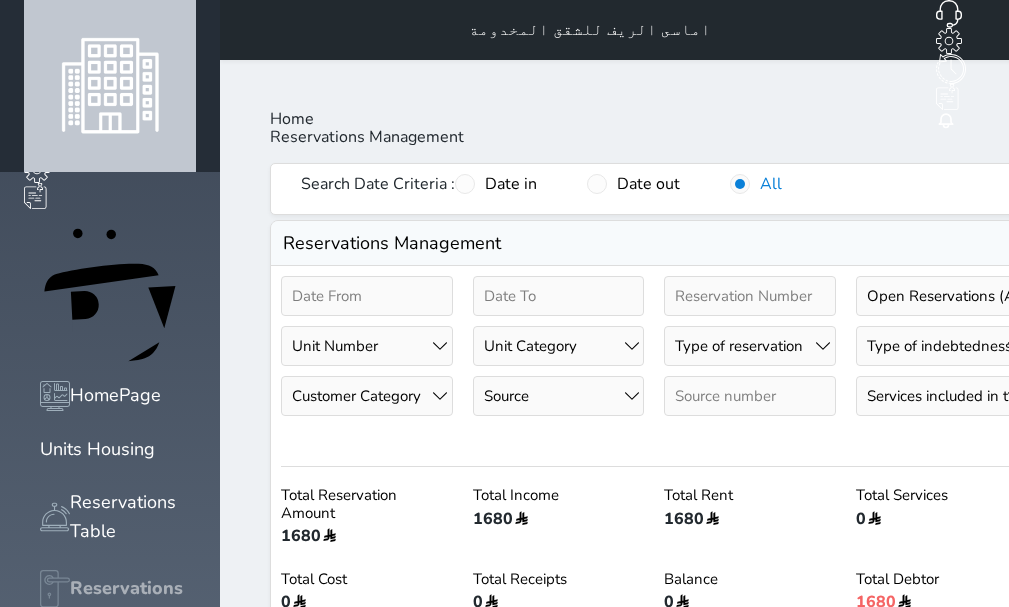 click 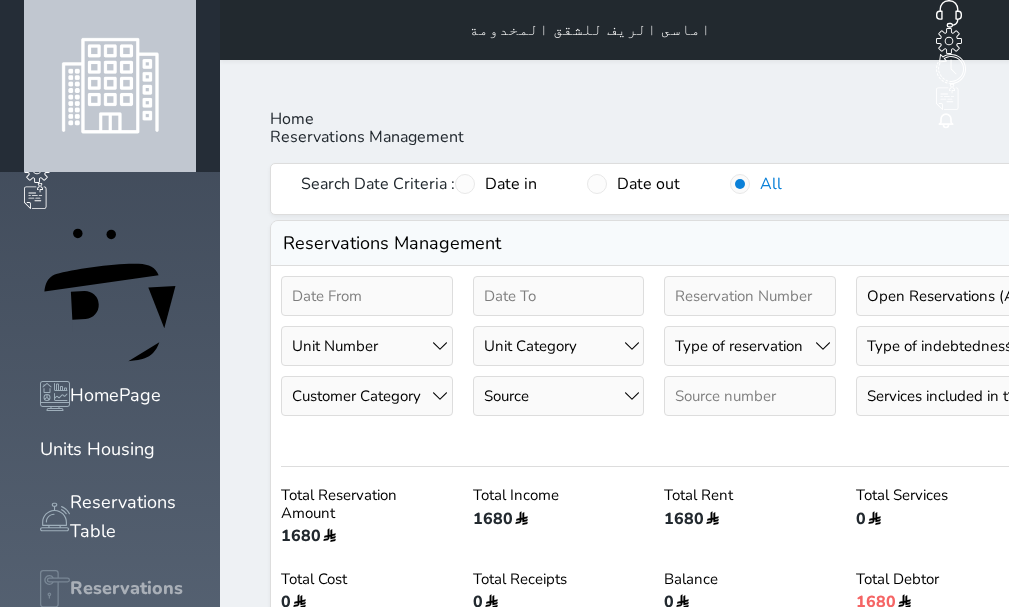 click at bounding box center [55, 589] 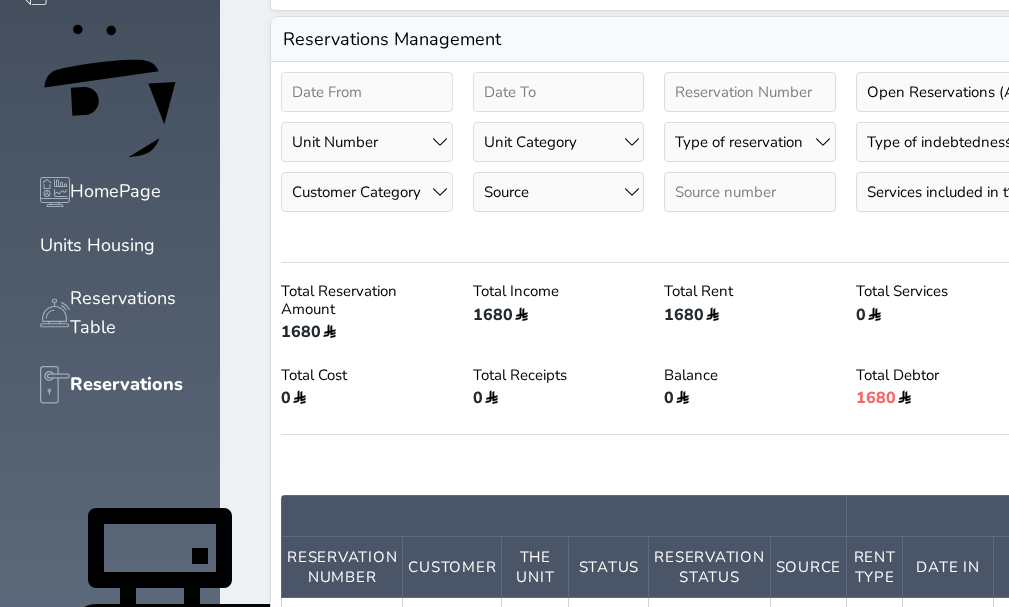 scroll, scrollTop: 200, scrollLeft: 0, axis: vertical 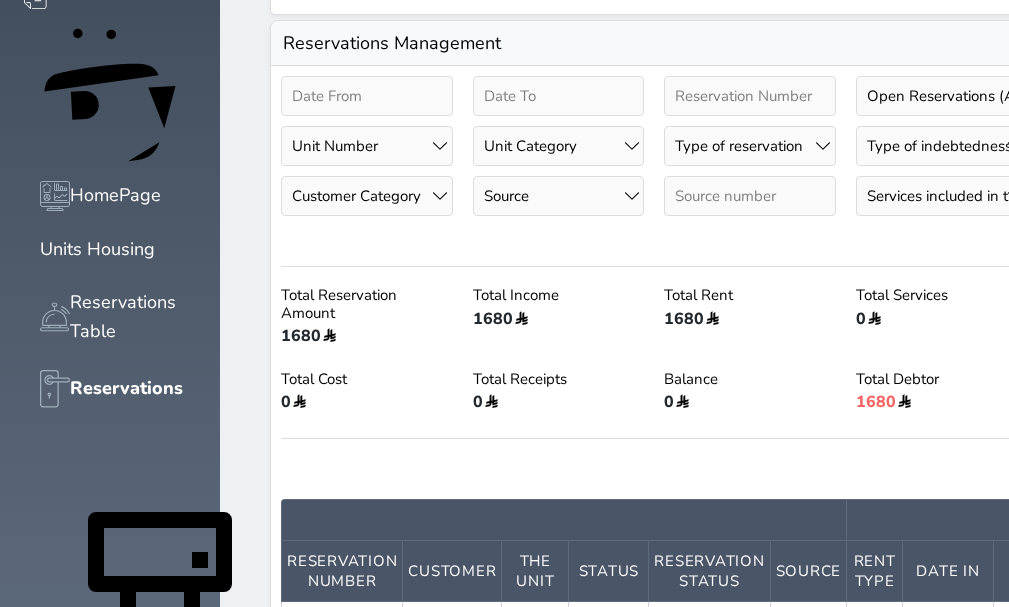click 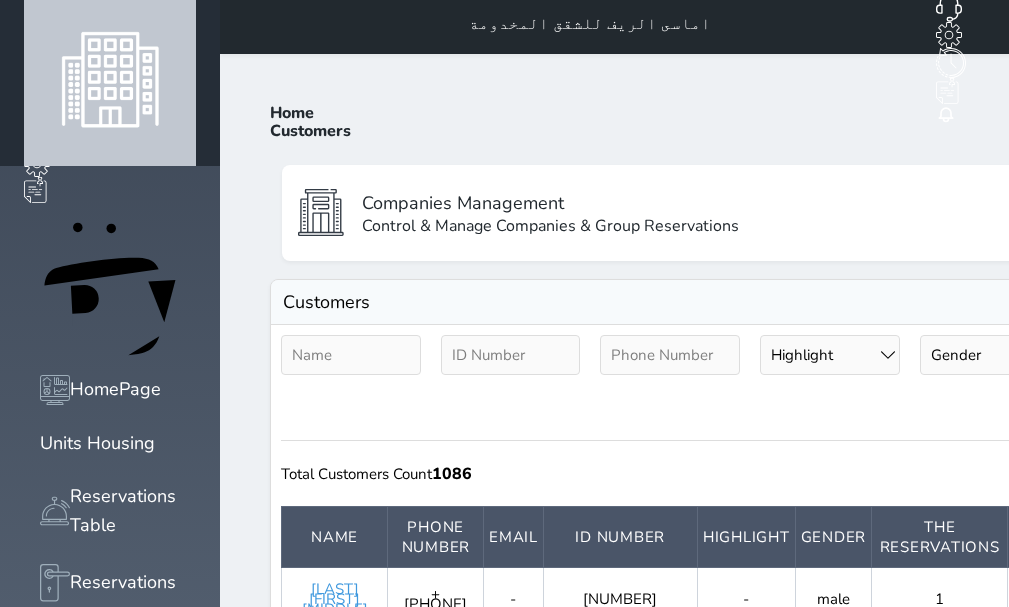 scroll, scrollTop: 0, scrollLeft: 0, axis: both 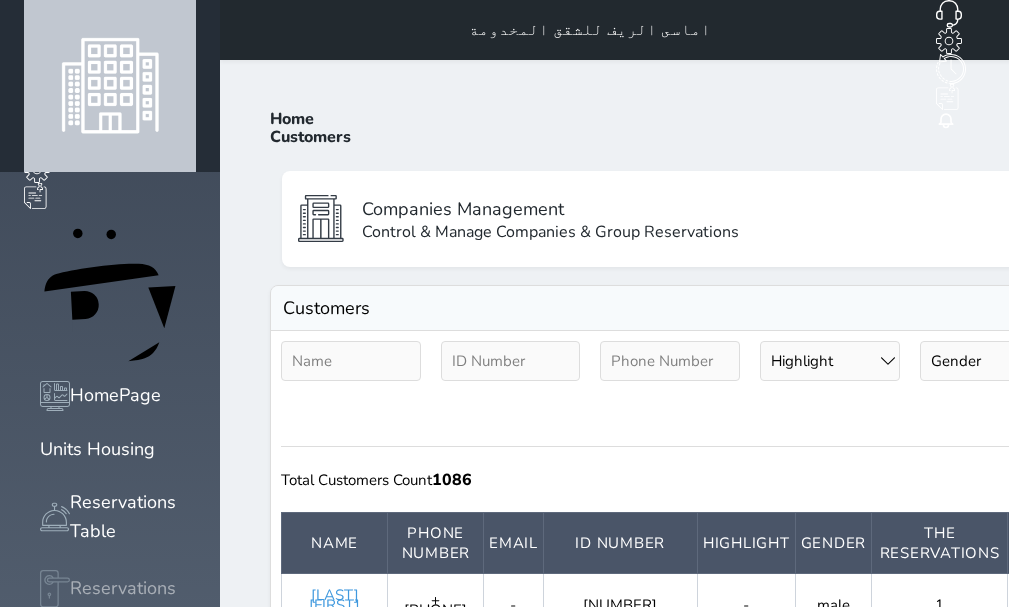 click on "Reservations" at bounding box center [123, 588] 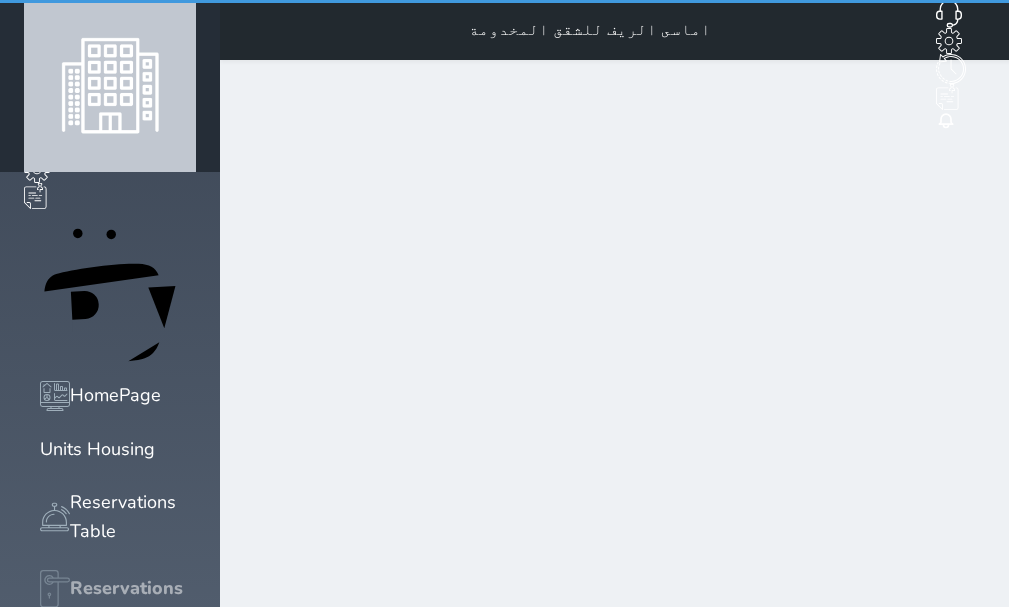 select on "open_all" 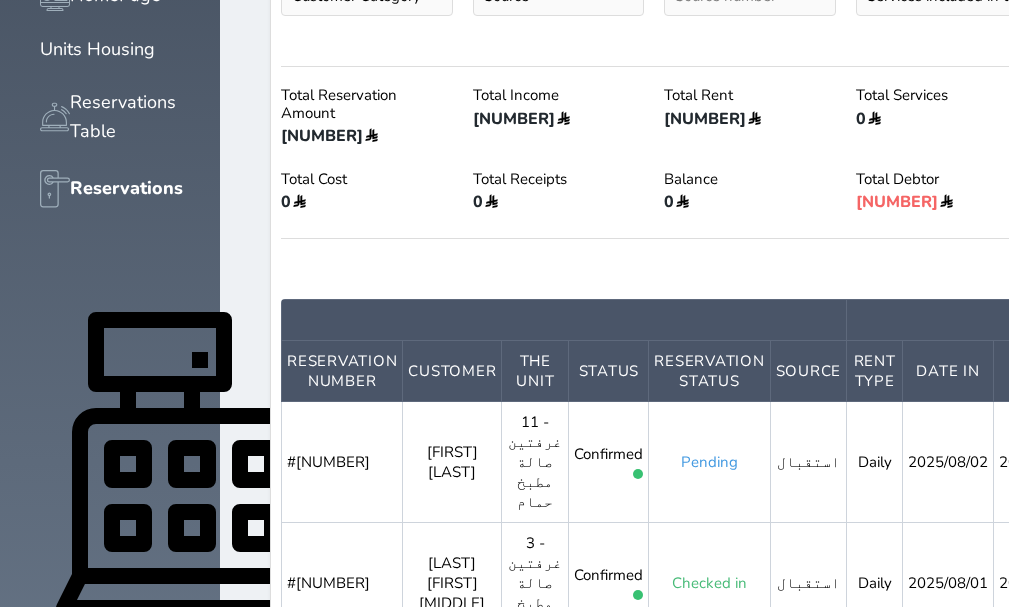 scroll, scrollTop: 500, scrollLeft: 0, axis: vertical 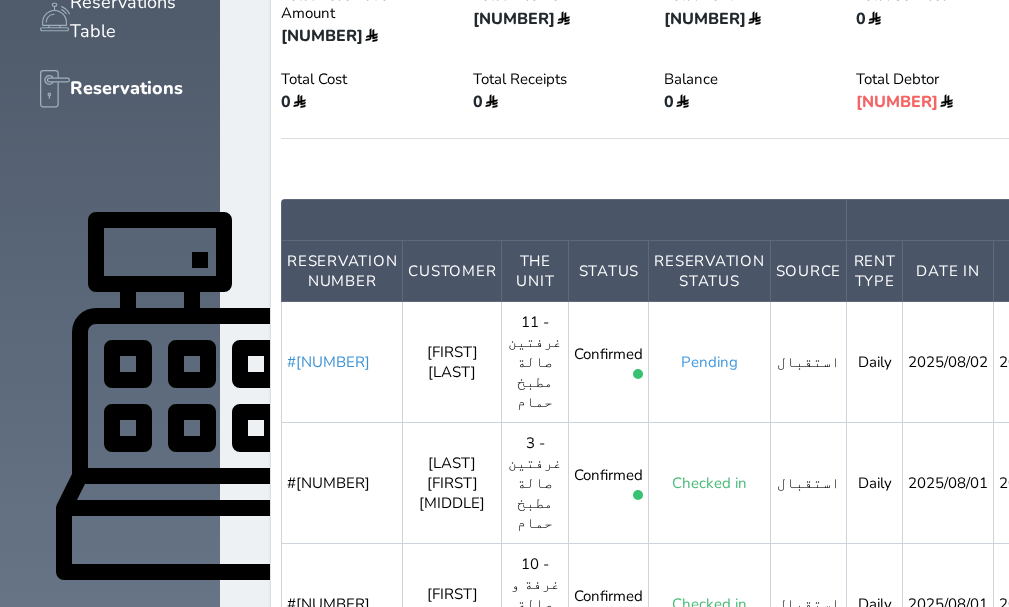 click on "#[NUMBER]" at bounding box center [328, 362] 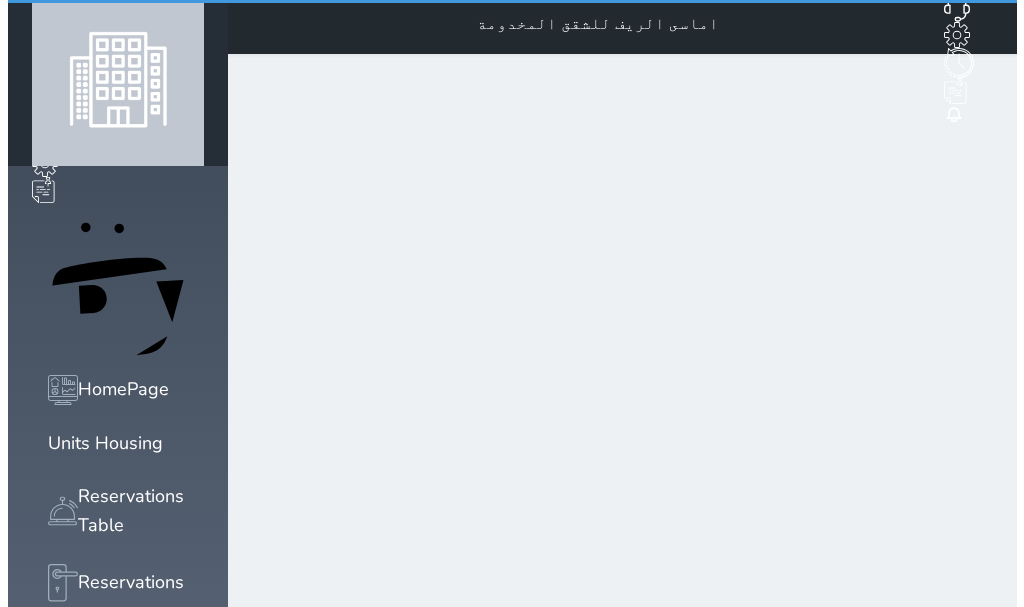 scroll, scrollTop: 0, scrollLeft: 0, axis: both 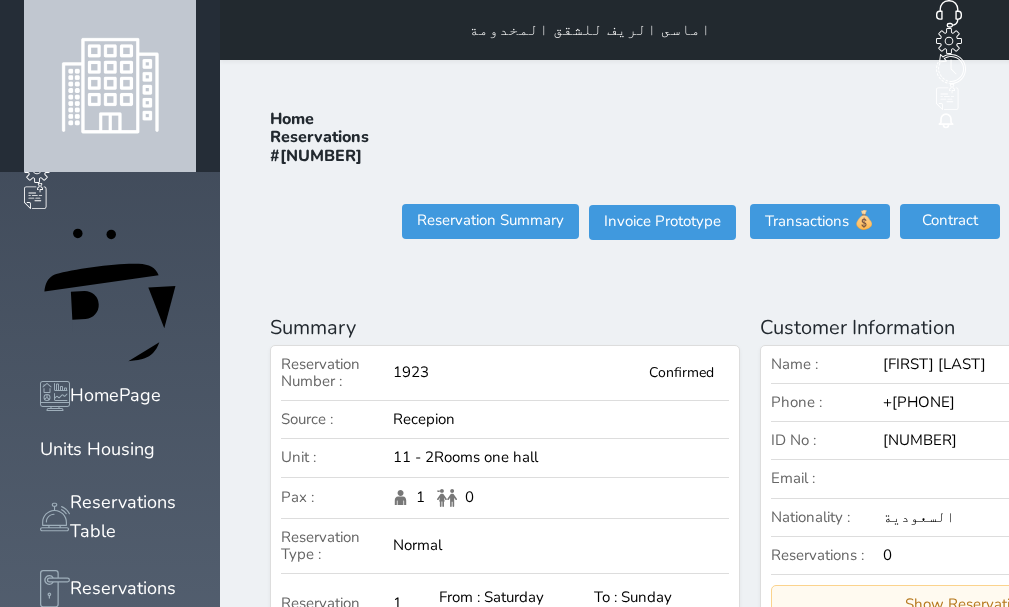 click on "Check In" at bounding box center [1170, 221] 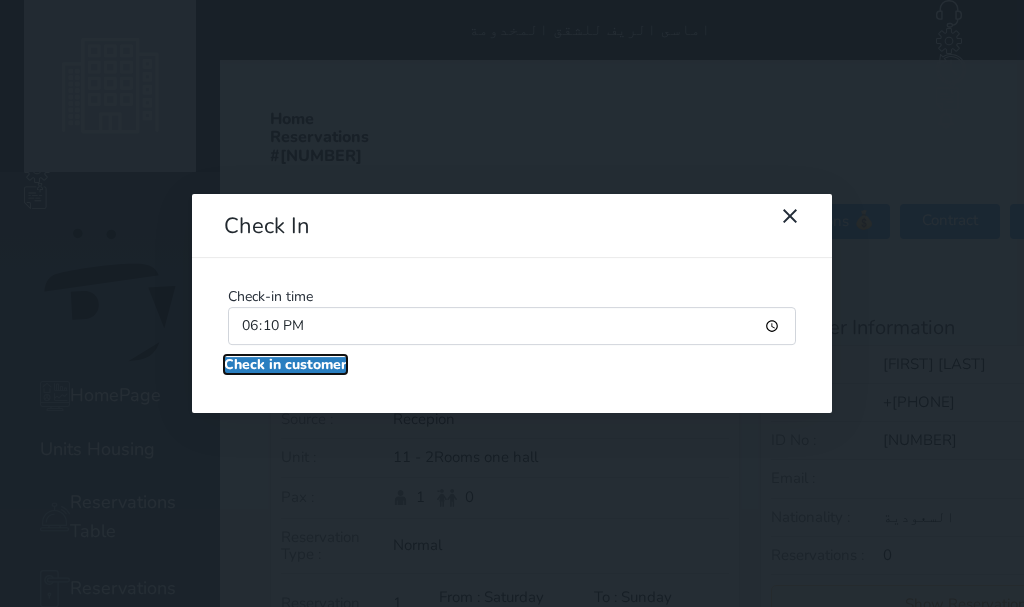 click on "Check in customer" at bounding box center (285, 365) 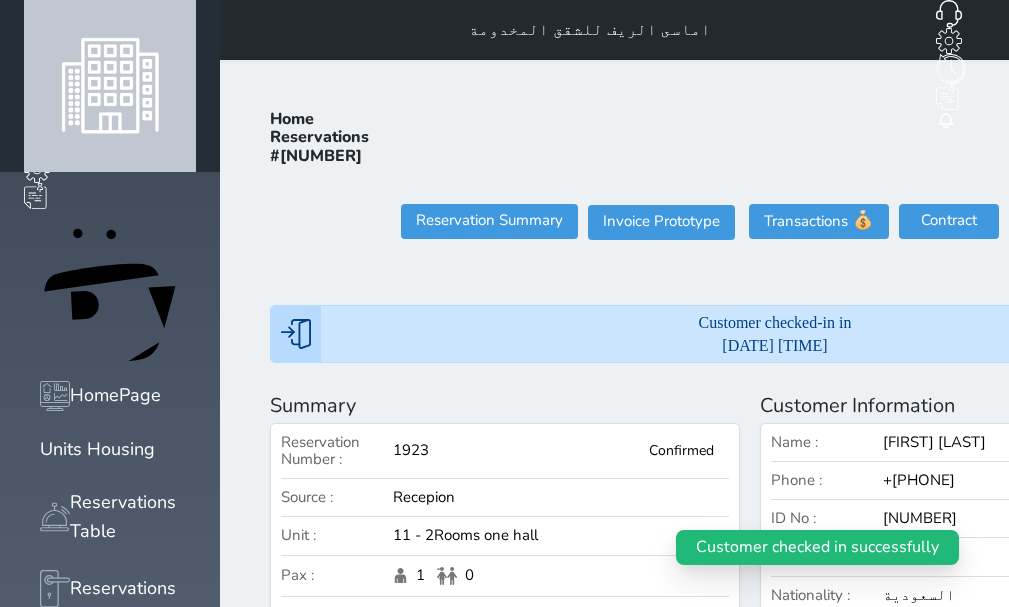 click on "Check Out" at bounding box center [1169, 221] 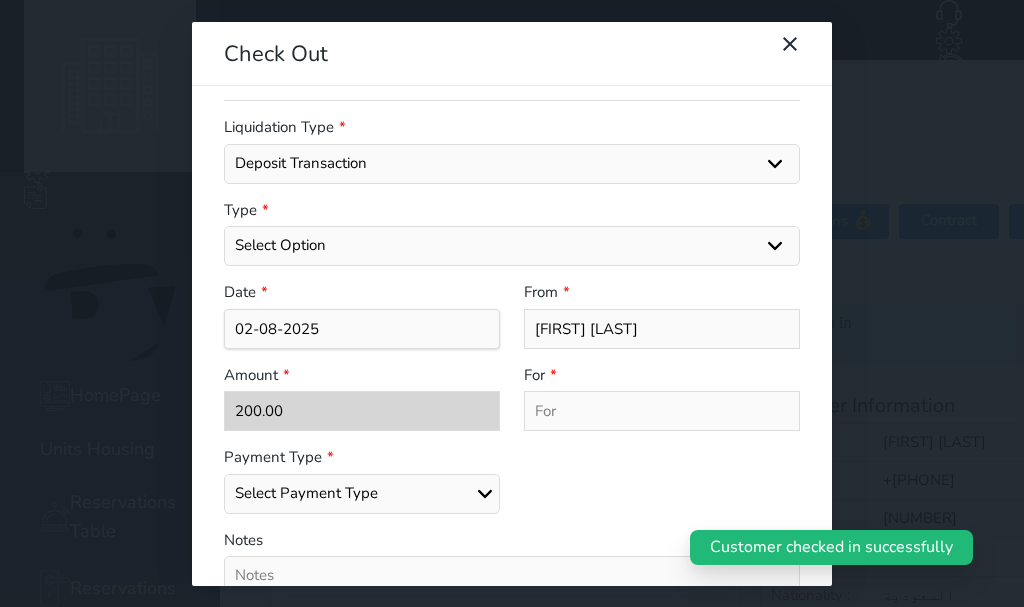 scroll, scrollTop: 309, scrollLeft: 0, axis: vertical 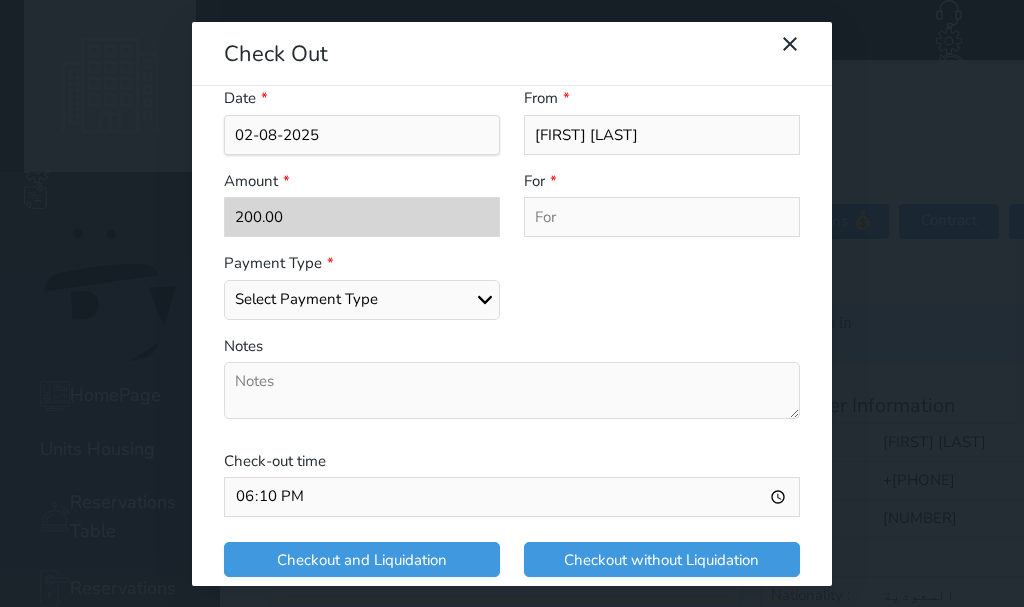 click on "Select Payment Type   Cash   Bank Transfer   Mada   Credit Card" at bounding box center [362, 300] 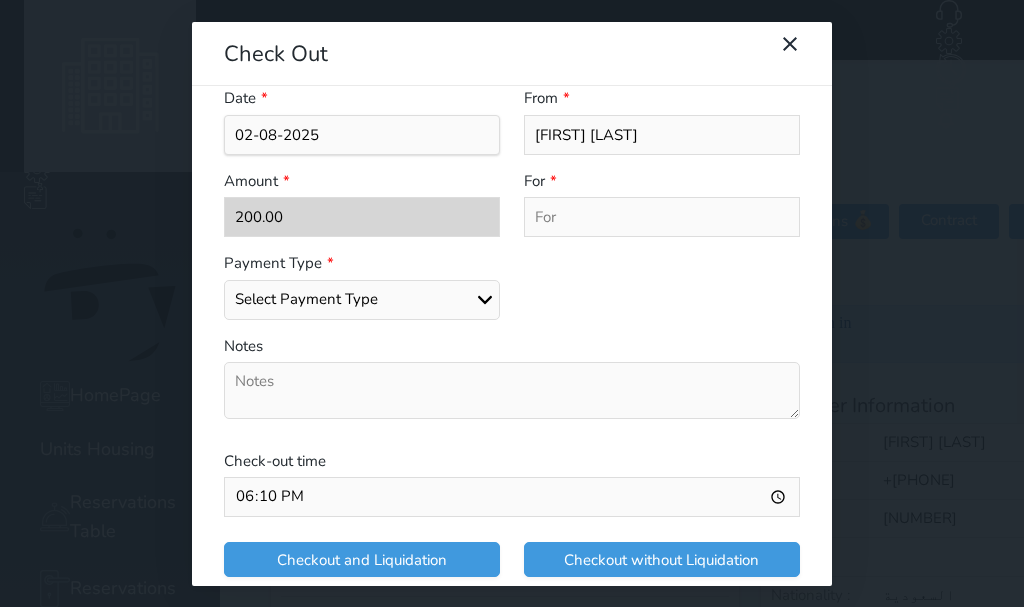 select on "mada" 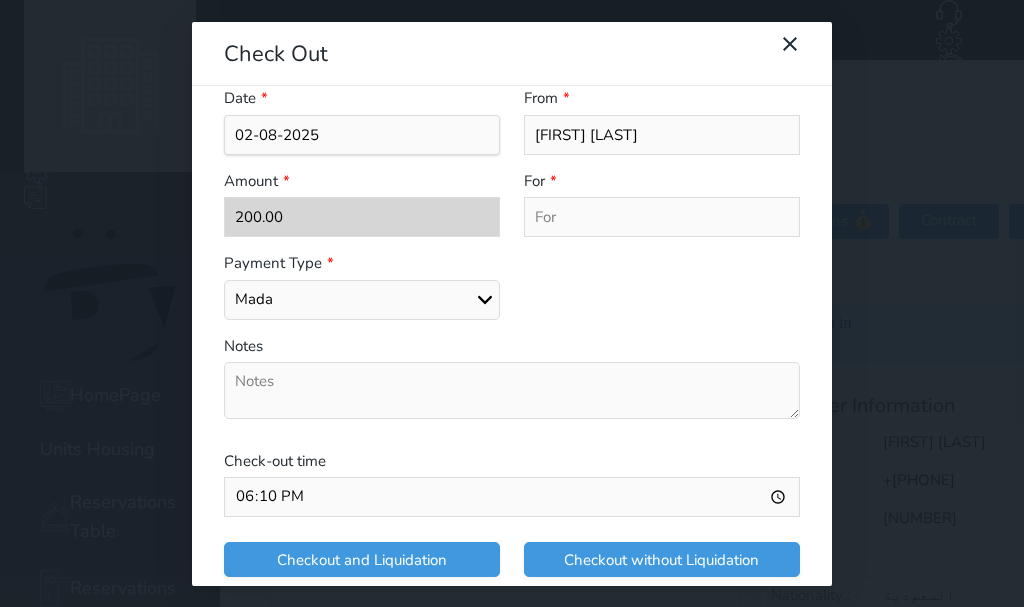 click on "Select Payment Type   Cash   Bank Transfer   Mada   Credit Card" at bounding box center [362, 300] 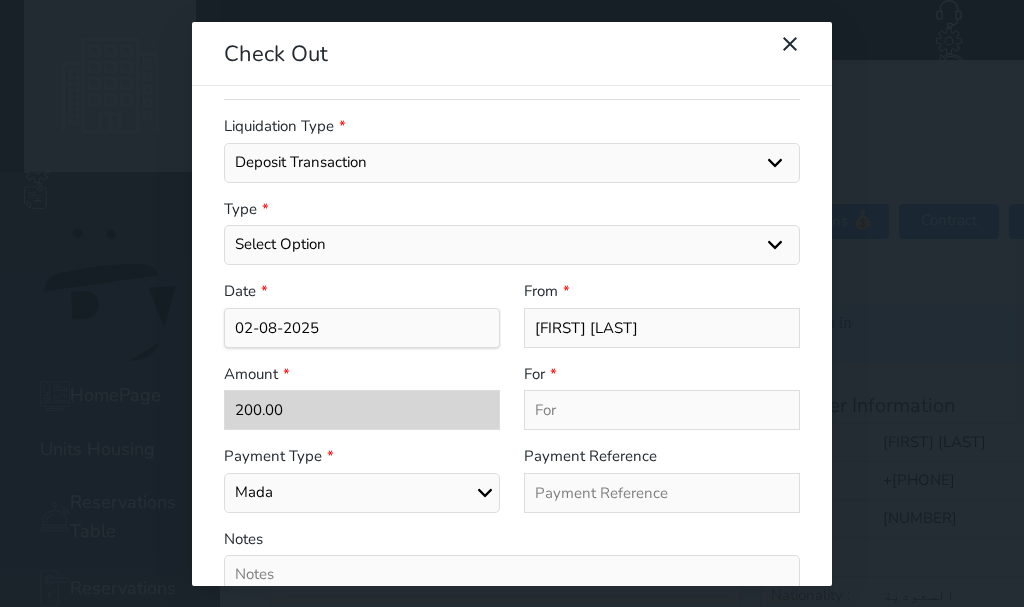 scroll, scrollTop: 109, scrollLeft: 0, axis: vertical 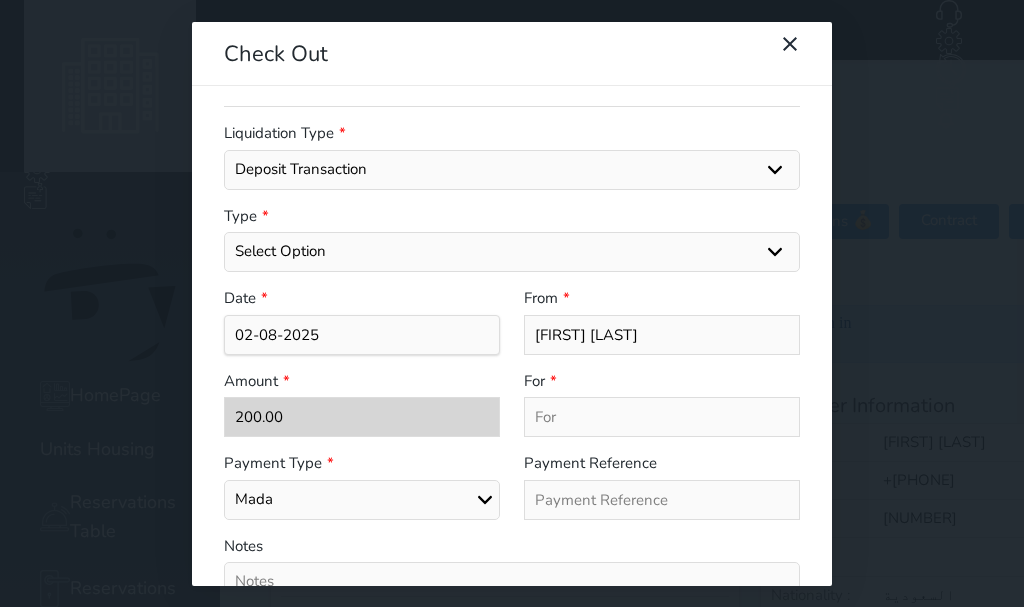 click on "Select Option   General receipts
Rent value
Bills
Retainer
Not Applicable
Other
Laundry
Wifi - Internet
Car Parking
Food
Food & Beverages
Beverages
Cold Drinks
Hot Drinks
Breakfast
Lunch
Dinner
Bakery & Cakes
Swimming pool
Gym
SPA & Beauty Services
Pick & Drop (Transport Services)
Minibar
Cable - TV
Extra Bed
Hairdresser
Shopping
Organized Tours Services
Tour Guide Services" at bounding box center (512, 252) 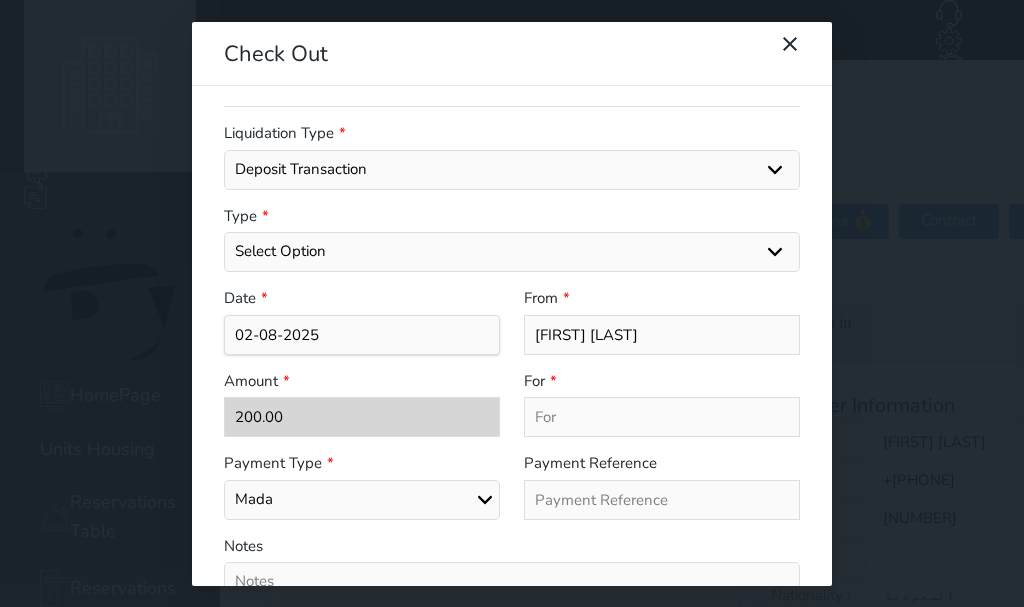 click on "Select Option   General receipts
Rent value
Bills
Retainer
Not Applicable
Other
Laundry
Wifi - Internet
Car Parking
Food
Food & Beverages
Beverages
Cold Drinks
Hot Drinks
Breakfast
Lunch
Dinner
Bakery & Cakes
Swimming pool
Gym
SPA & Beauty Services
Pick & Drop (Transport Services)
Minibar
Cable - TV
Extra Bed
Hairdresser
Shopping
Organized Tours Services
Tour Guide Services" at bounding box center [512, 252] 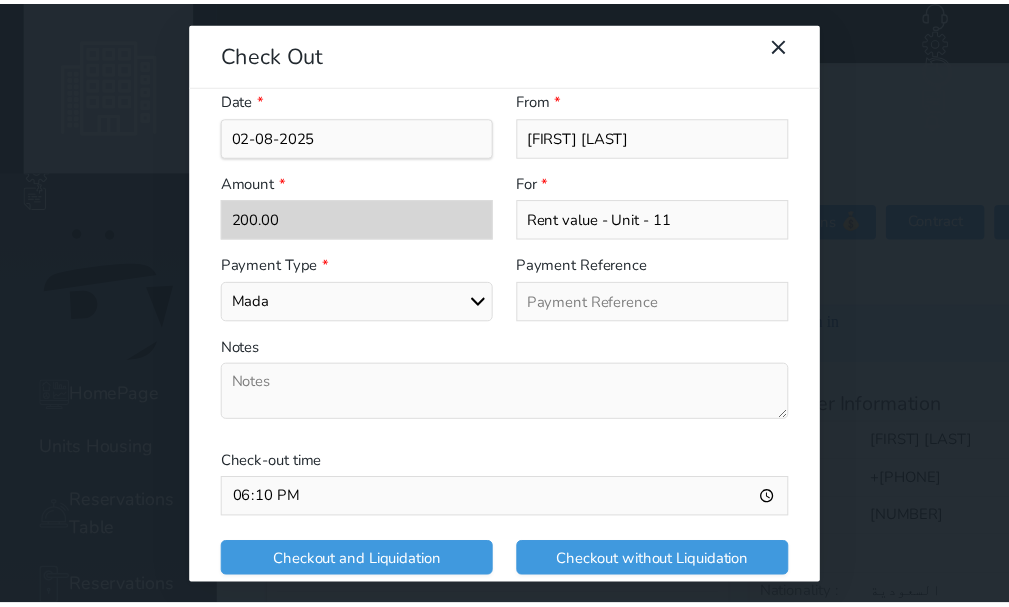 scroll, scrollTop: 309, scrollLeft: 0, axis: vertical 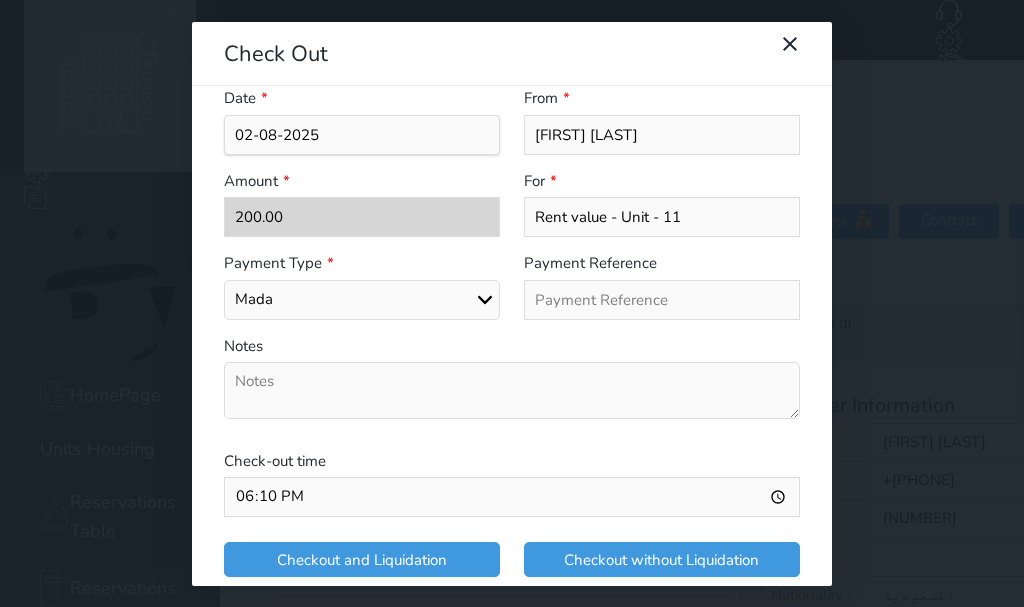 click on "Checkout and Liquidation
Checkout without Liquidation" at bounding box center [512, 559] 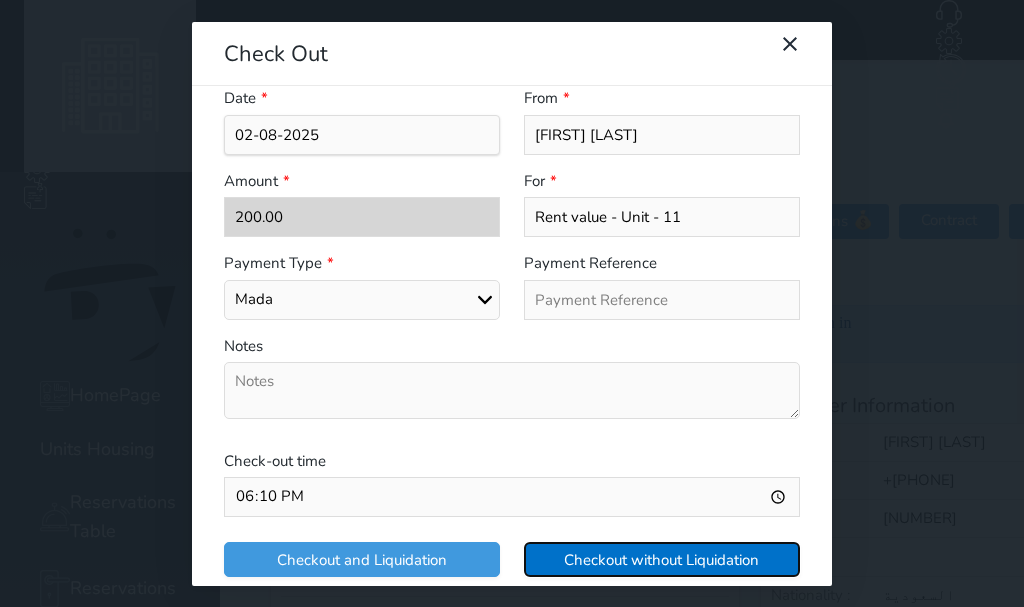 click on "Checkout without Liquidation" at bounding box center [662, 559] 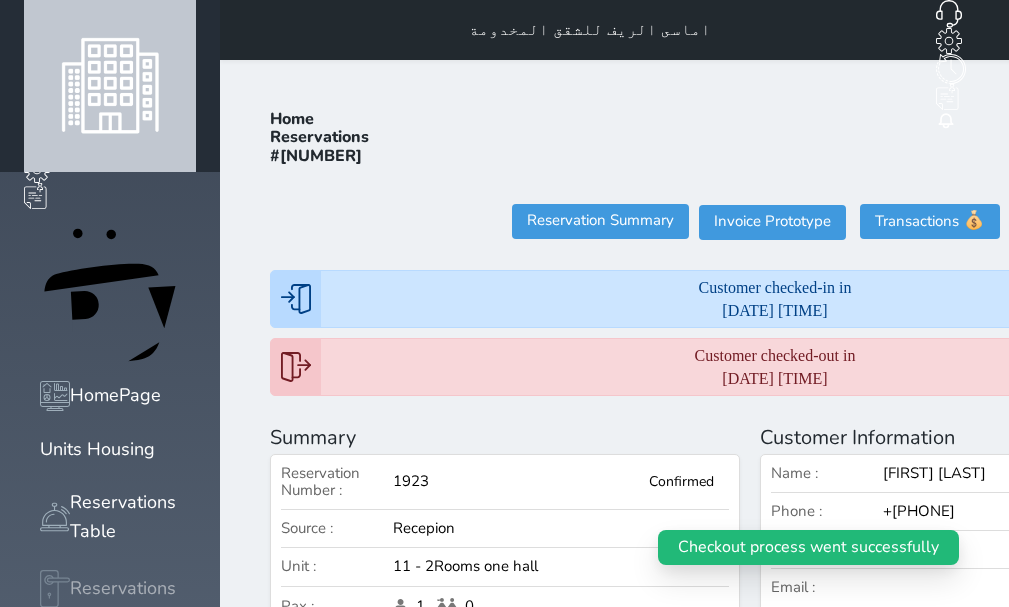 click at bounding box center (55, 589) 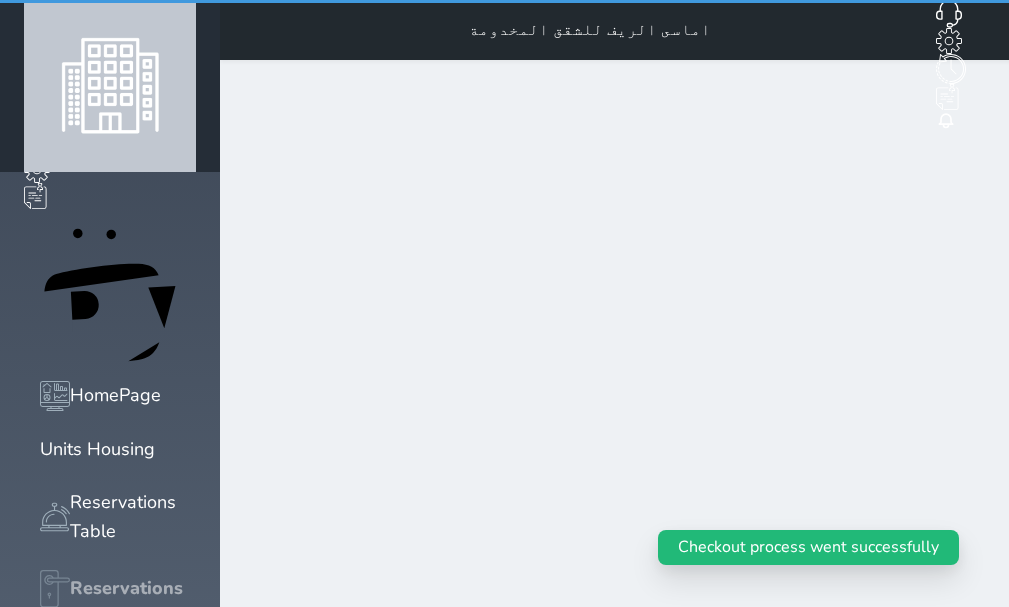 select on "open_all" 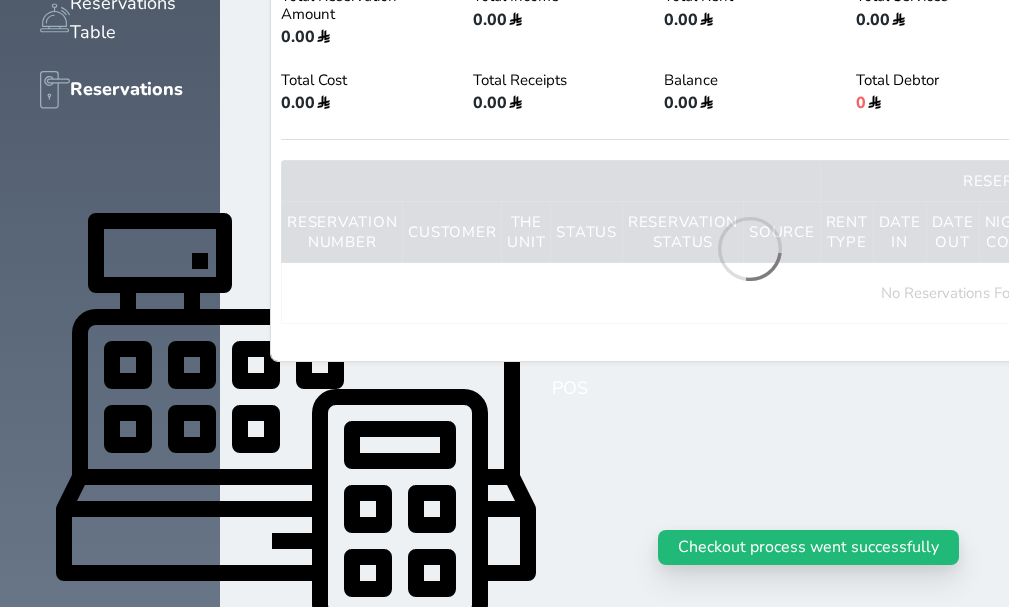 scroll, scrollTop: 500, scrollLeft: 0, axis: vertical 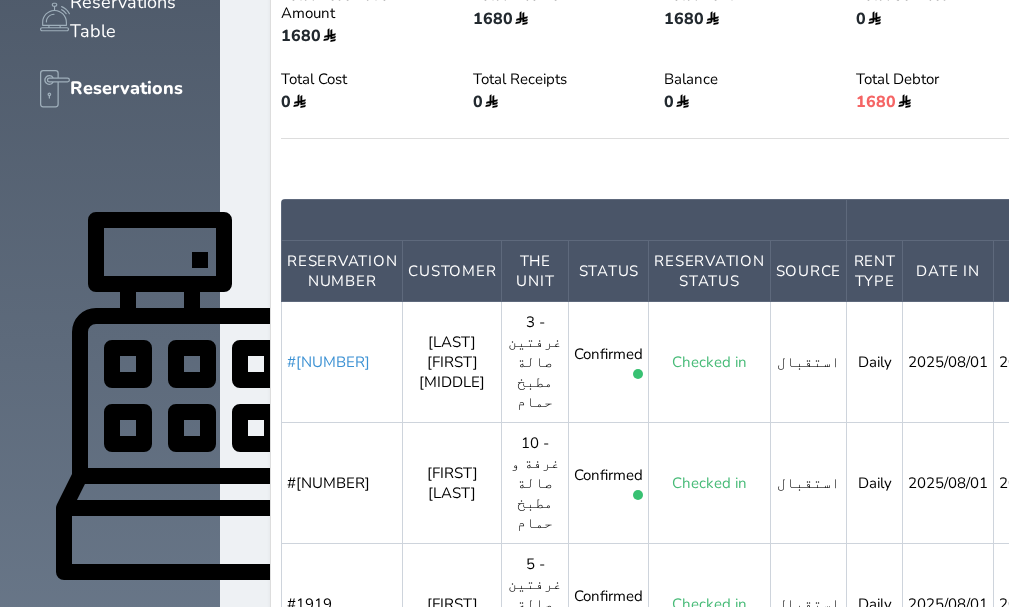 click on "#[NUMBER]" at bounding box center (328, 362) 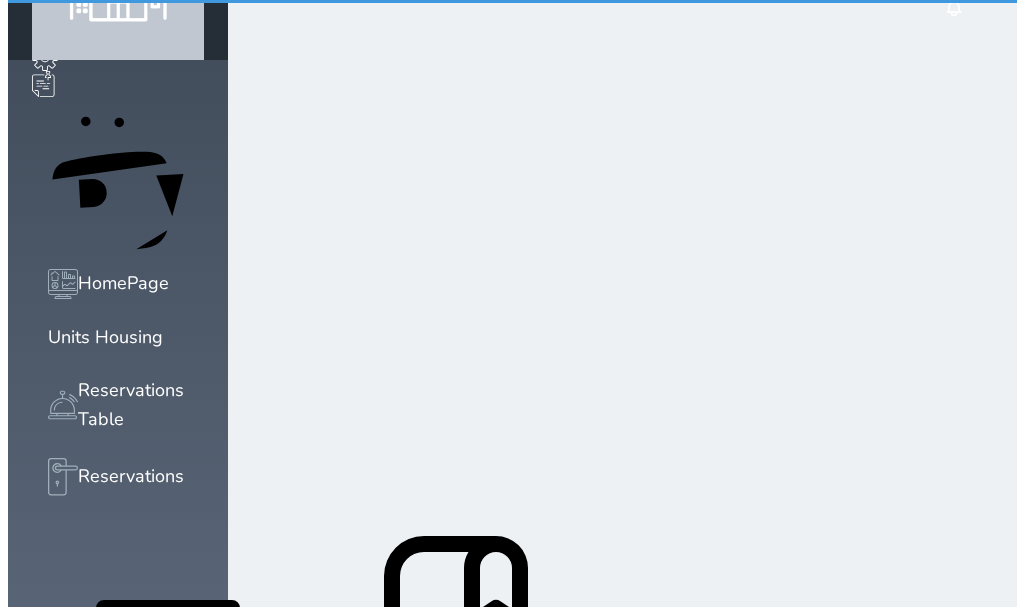scroll, scrollTop: 0, scrollLeft: 0, axis: both 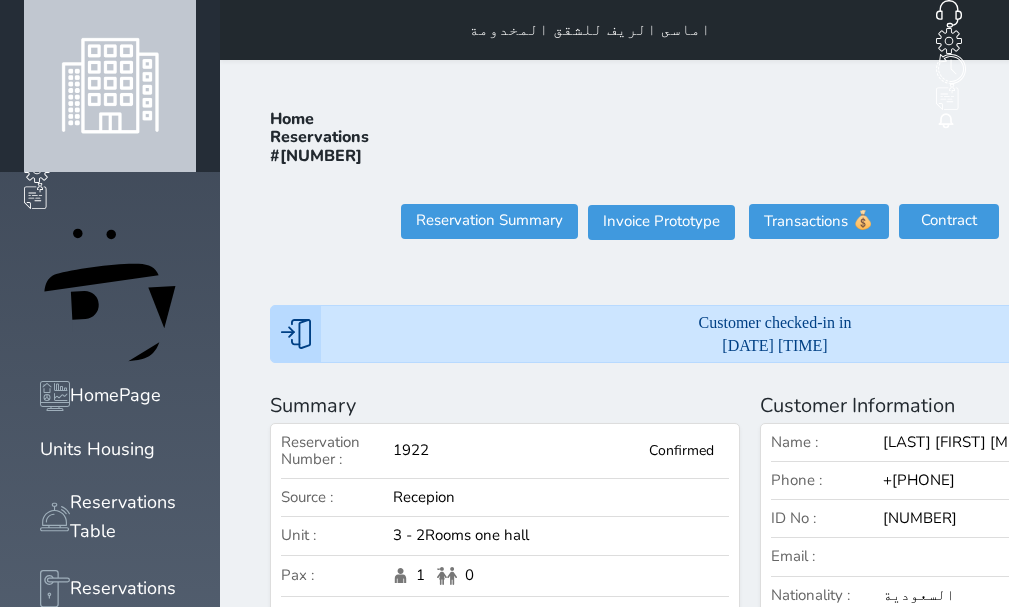 click on "Check Out" at bounding box center [1169, 221] 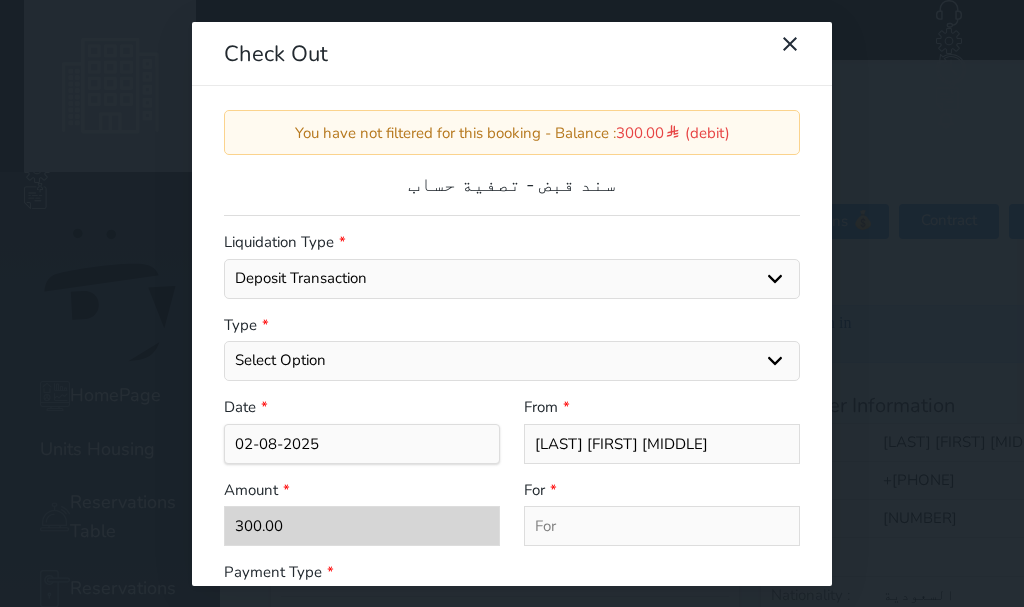click on "Select Option   General receipts
Rent value
Bills
Retainer
Not Applicable
Other
Laundry
Wifi - Internet
Car Parking
Food
Food & Beverages
Beverages
Cold Drinks
Hot Drinks
Breakfast
Lunch
Dinner
Bakery & Cakes
Swimming pool
Gym
SPA & Beauty Services
Pick & Drop (Transport Services)
Minibar
Cable - TV
Extra Bed
Hairdresser
Shopping
Organized Tours Services
Tour Guide Services" at bounding box center [512, 361] 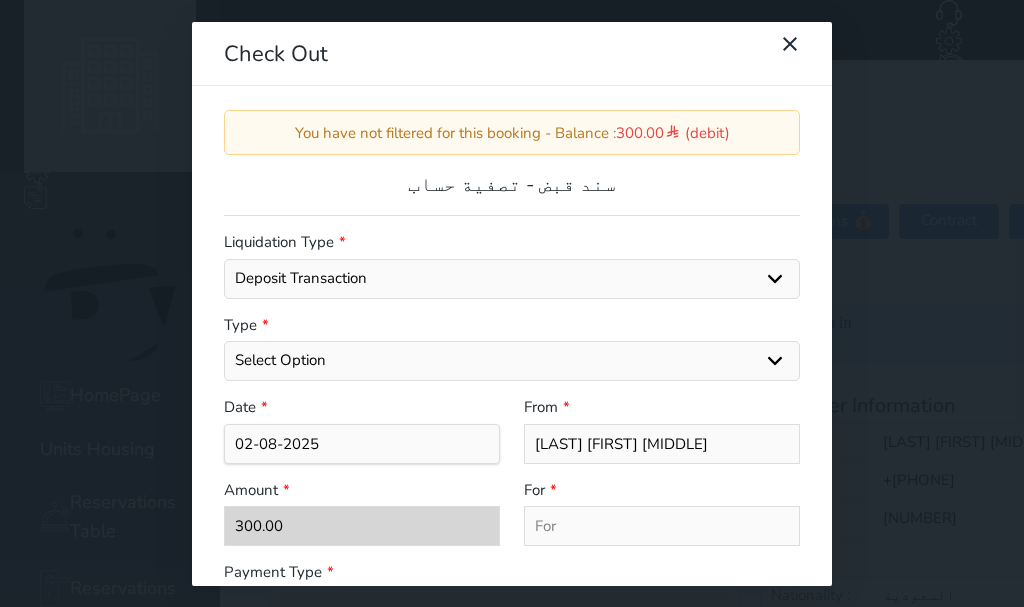 select on "[NUMBER]" 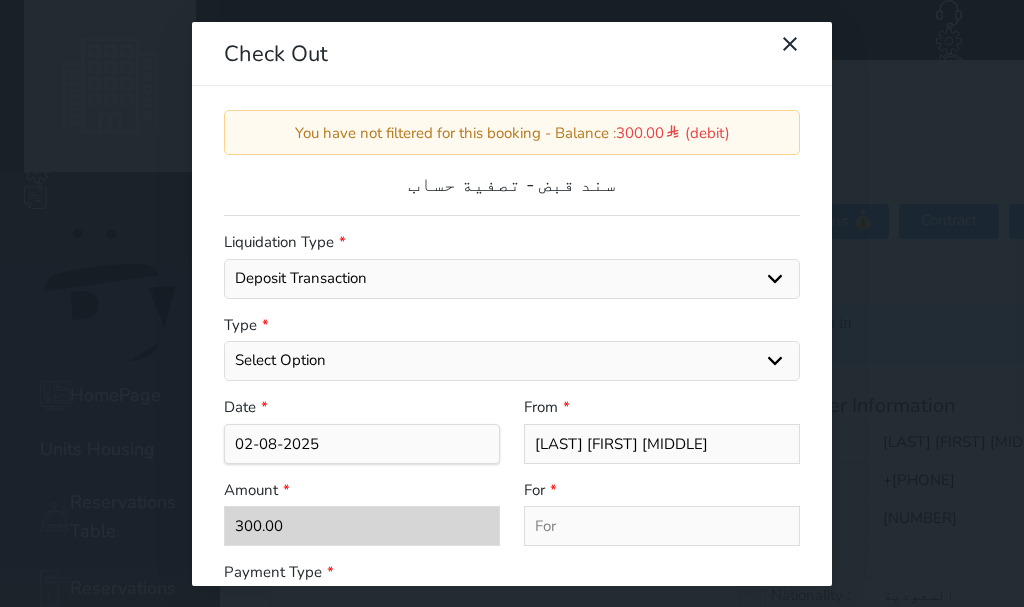 click on "Select Option   General receipts
Rent value
Bills
Retainer
Not Applicable
Other
Laundry
Wifi - Internet
Car Parking
Food
Food & Beverages
Beverages
Cold Drinks
Hot Drinks
Breakfast
Lunch
Dinner
Bakery & Cakes
Swimming pool
Gym
SPA & Beauty Services
Pick & Drop (Transport Services)
Minibar
Cable - TV
Extra Bed
Hairdresser
Shopping
Organized Tours Services
Tour Guide Services" at bounding box center [512, 361] 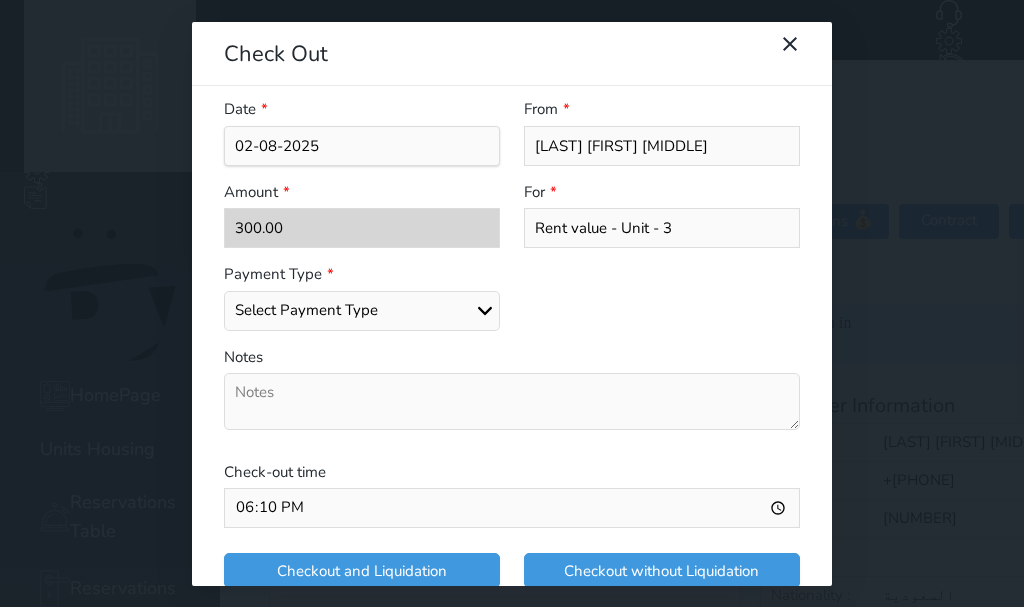 scroll, scrollTop: 300, scrollLeft: 0, axis: vertical 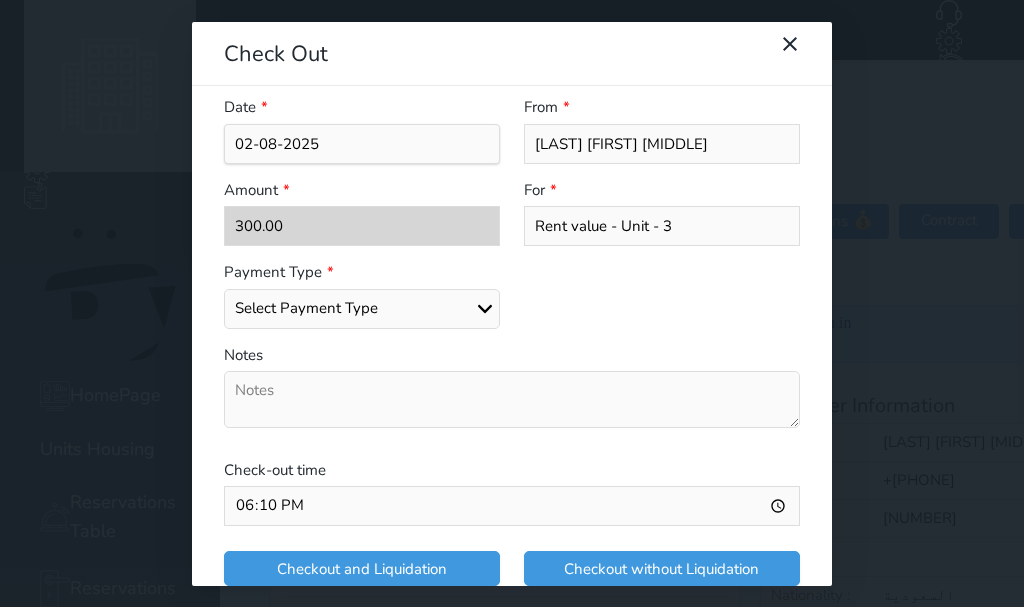 click on "Select Payment Type   Cash   Bank Transfer   Mada   Credit Card" at bounding box center [362, 309] 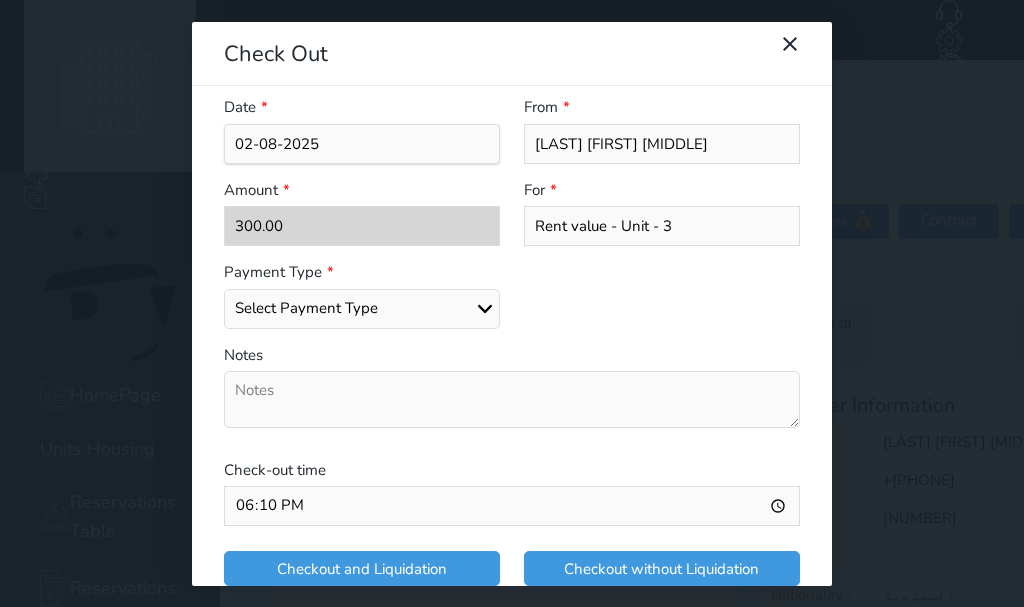 select on "mada" 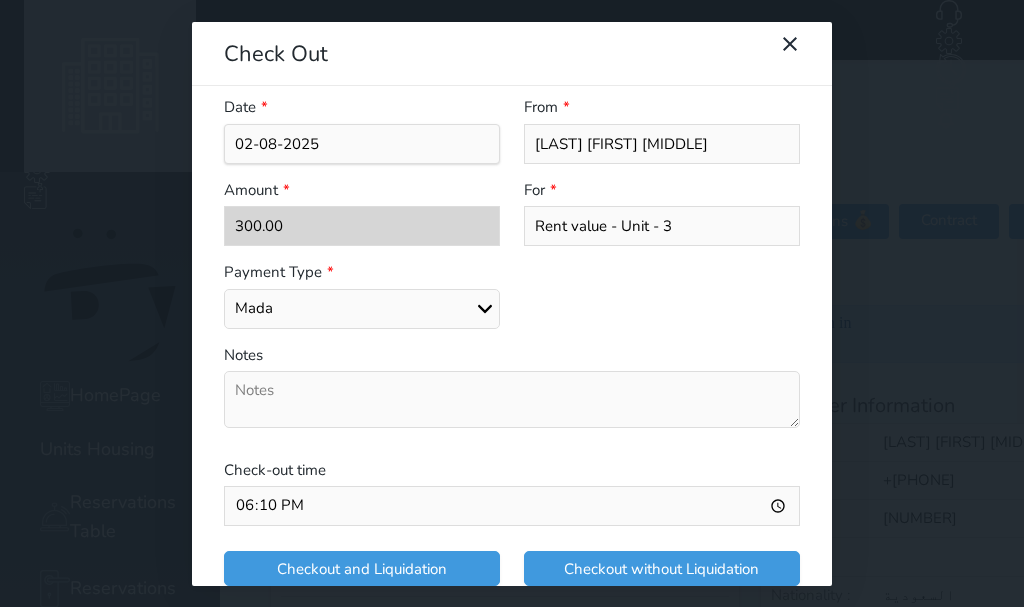 click on "Select Payment Type   Cash   Bank Transfer   Mada   Credit Card" at bounding box center (362, 309) 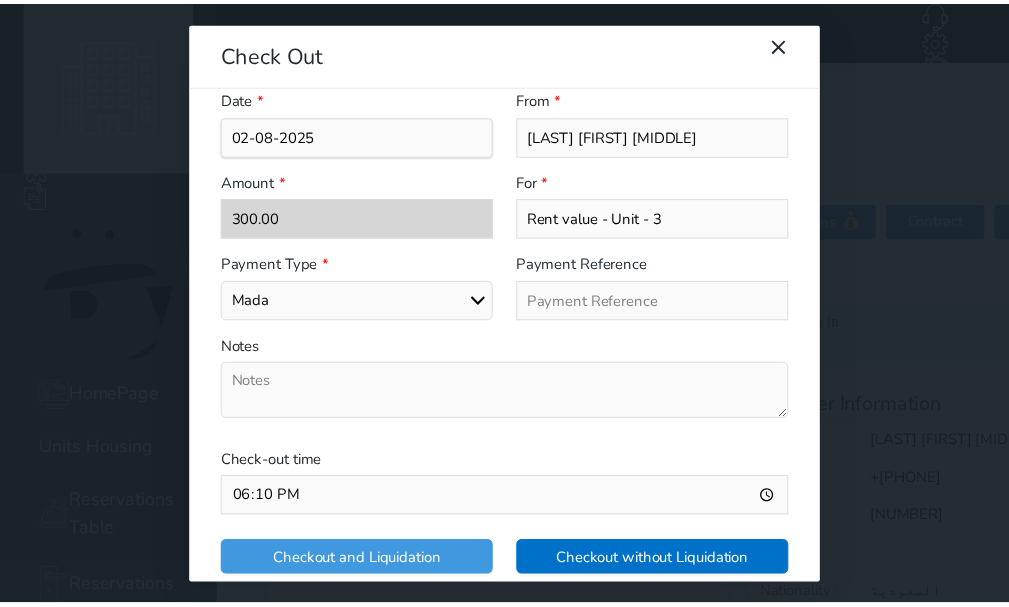 scroll, scrollTop: 309, scrollLeft: 0, axis: vertical 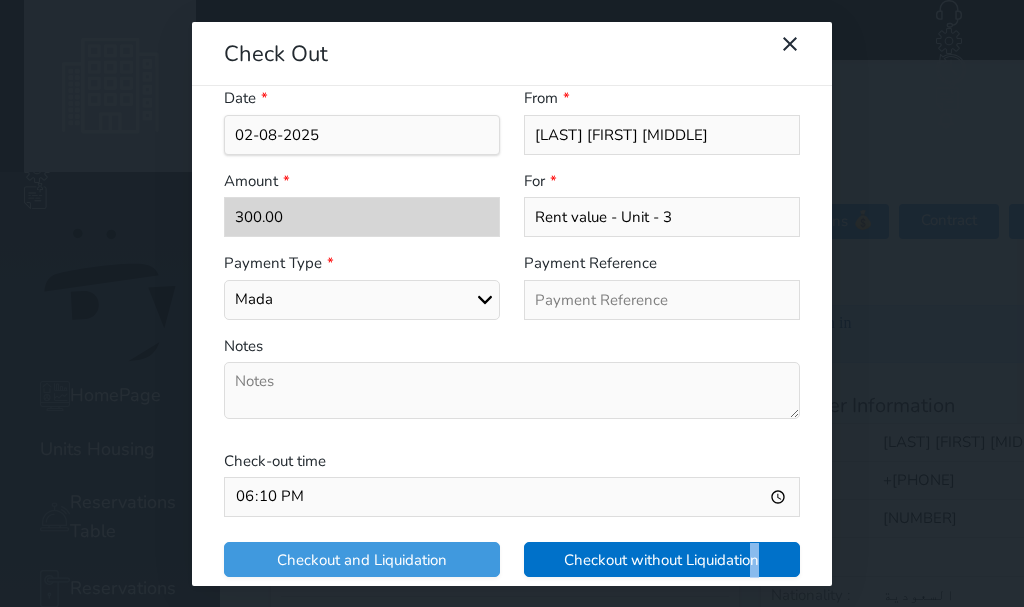 click on "Checkout and Liquidation
Checkout without Liquidation" at bounding box center [512, 559] 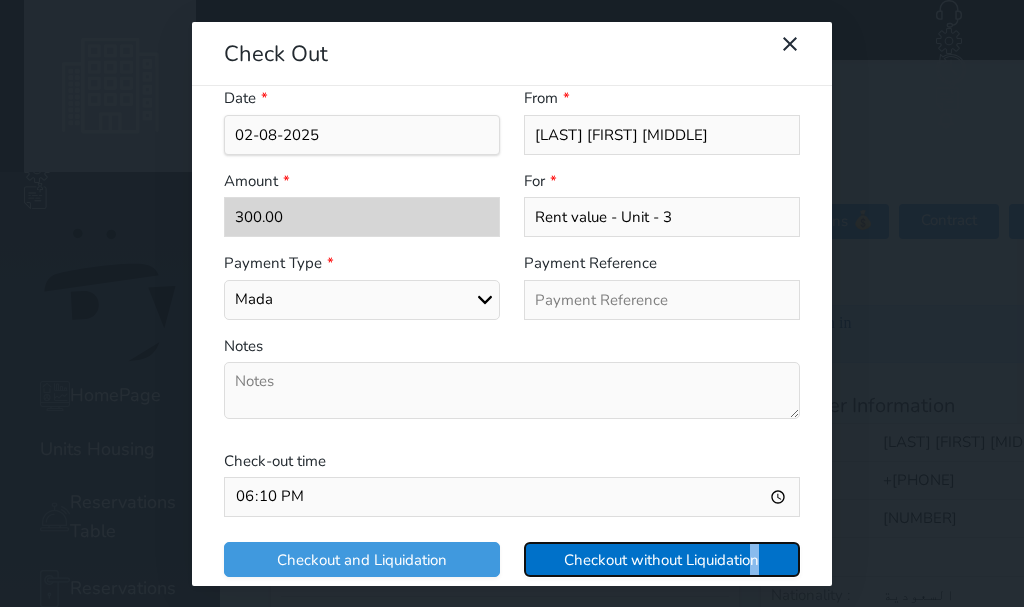 click on "Checkout without Liquidation" at bounding box center (662, 559) 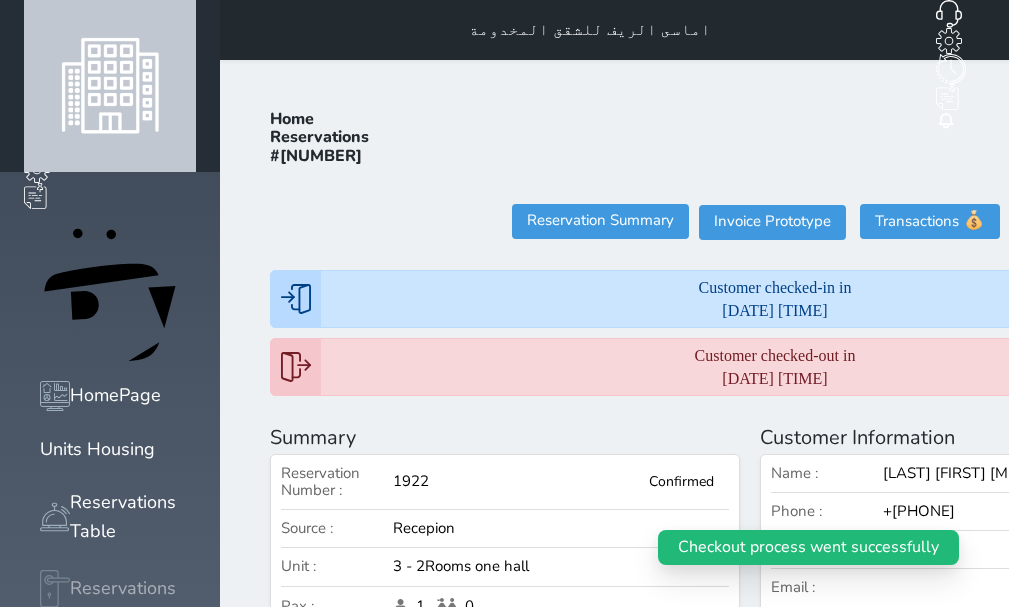 click 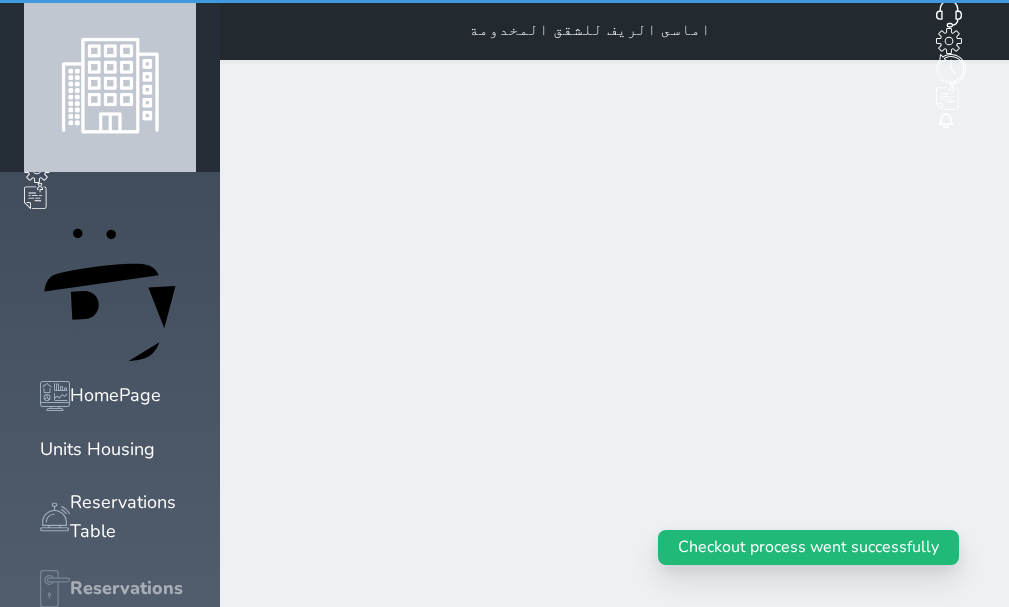 select on "open_all" 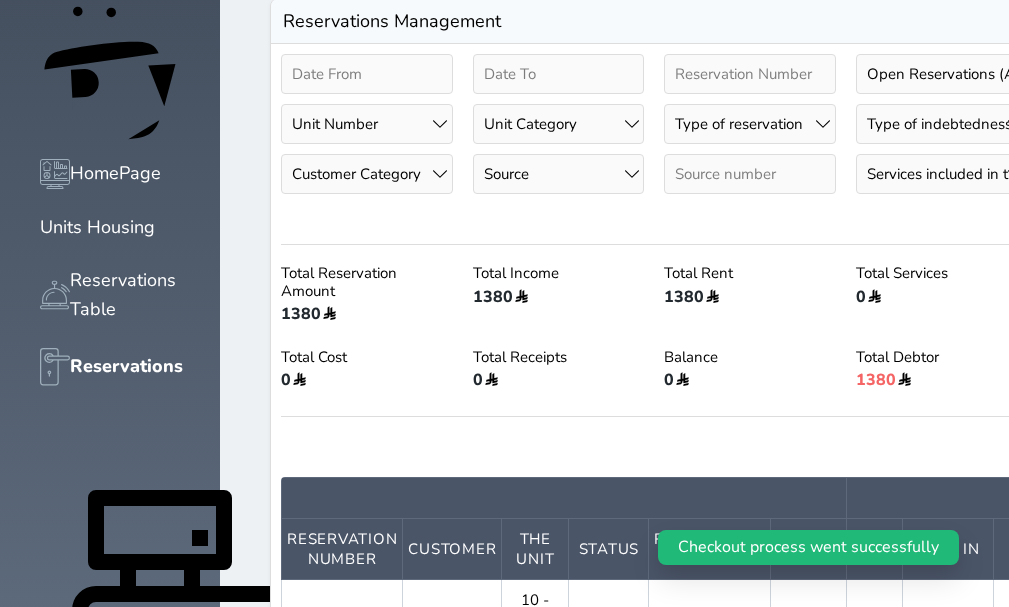 scroll, scrollTop: 500, scrollLeft: 0, axis: vertical 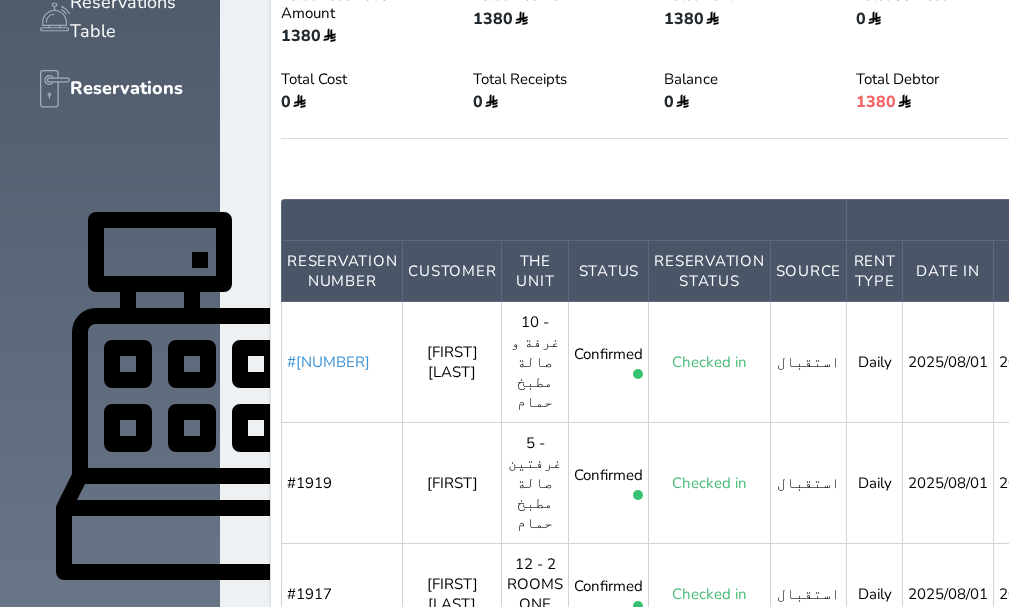 click on "#[NUMBER]" at bounding box center (328, 362) 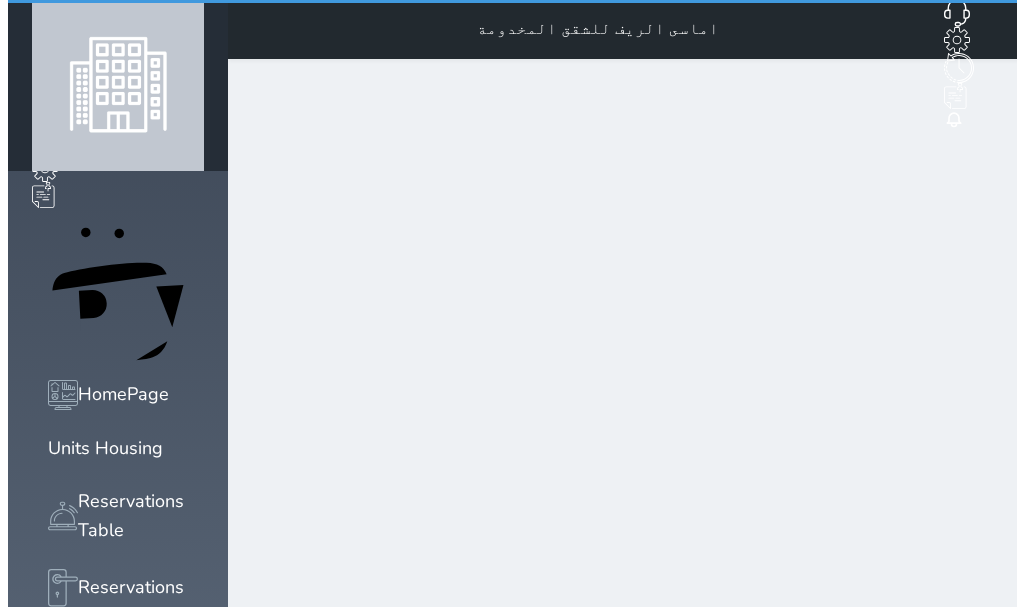 scroll, scrollTop: 0, scrollLeft: 0, axis: both 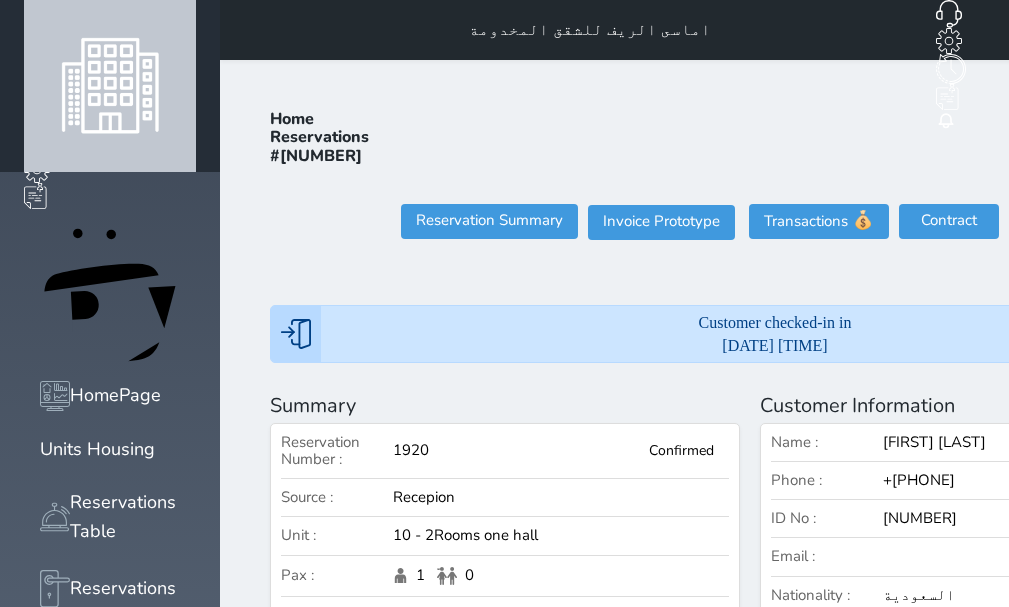 click on "Check Out" at bounding box center [1169, 221] 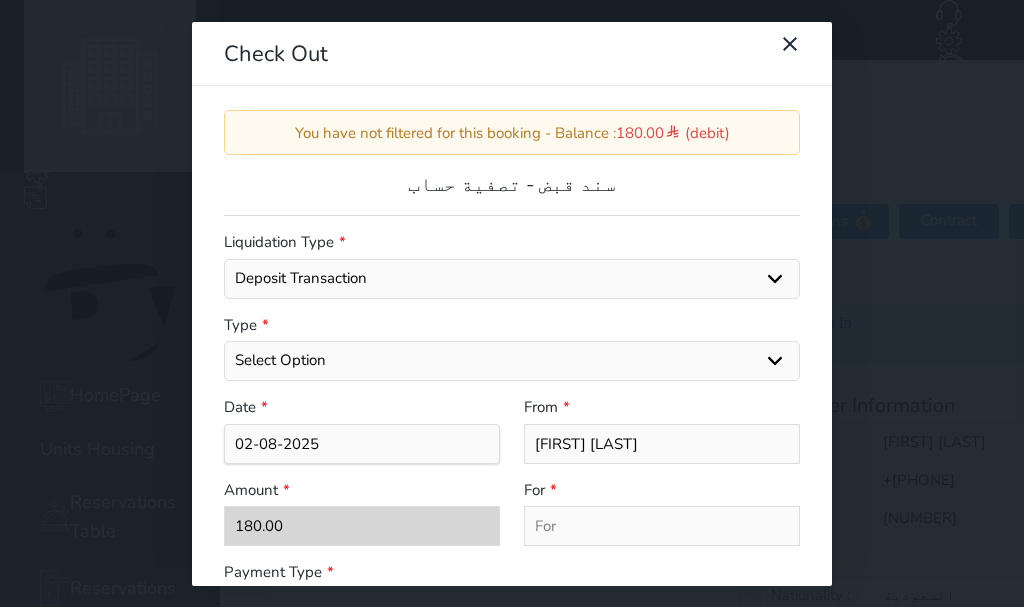 click on "Date *     From *   [FIRST] [LAST]       Amount *   [NUMBER]   For *     Payment Type *   Select Payment Type   Cash   Bank Transfer   Mada" at bounding box center (512, 487) 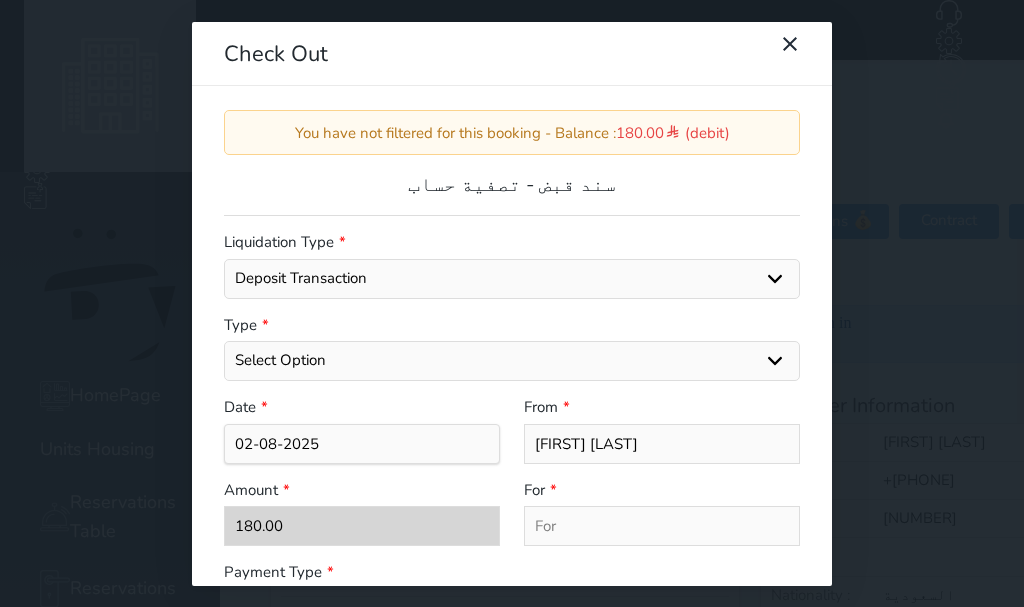 click on "Select Option   General receipts
Rent value
Bills
Retainer
Not Applicable
Other
Laundry
Wifi - Internet
Car Parking
Food
Food & Beverages
Beverages
Cold Drinks
Hot Drinks
Breakfast
Lunch
Dinner
Bakery & Cakes
Swimming pool
Gym
SPA & Beauty Services
Pick & Drop (Transport Services)
Minibar
Cable - TV
Extra Bed
Hairdresser
Shopping
Organized Tours Services
Tour Guide Services" at bounding box center (512, 361) 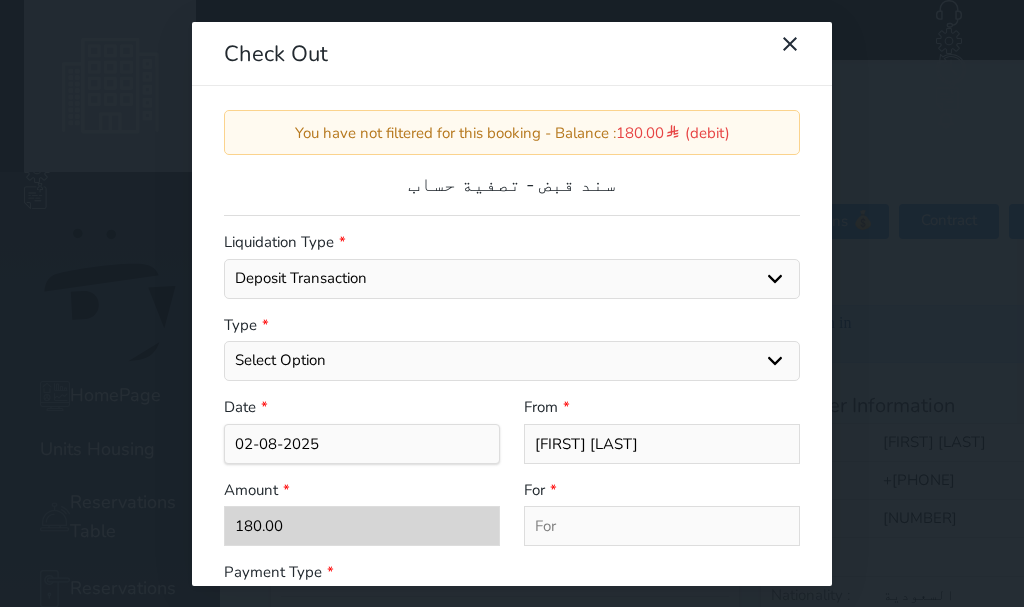 select on "[NUMBER]" 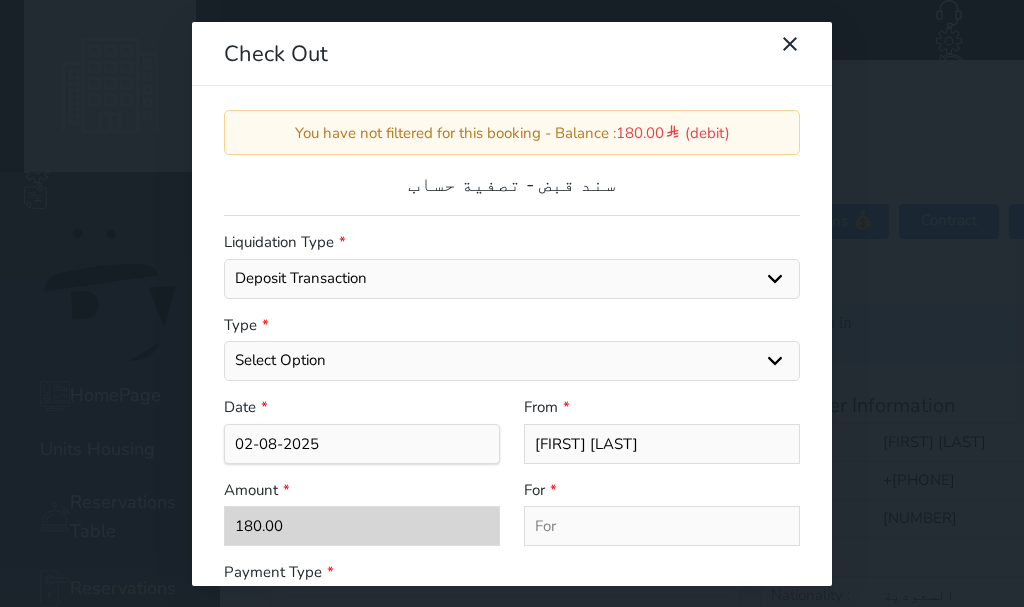 click on "Select Option   General receipts
Rent value
Bills
Retainer
Not Applicable
Other
Laundry
Wifi - Internet
Car Parking
Food
Food & Beverages
Beverages
Cold Drinks
Hot Drinks
Breakfast
Lunch
Dinner
Bakery & Cakes
Swimming pool
Gym
SPA & Beauty Services
Pick & Drop (Transport Services)
Minibar
Cable - TV
Extra Bed
Hairdresser
Shopping
Organized Tours Services
Tour Guide Services" at bounding box center [512, 361] 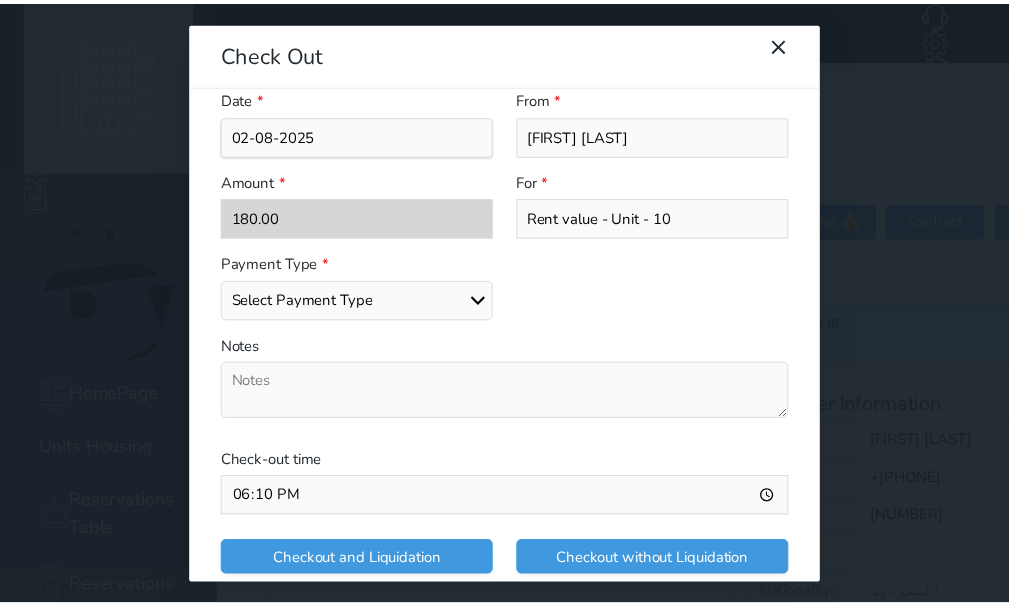 scroll, scrollTop: 309, scrollLeft: 0, axis: vertical 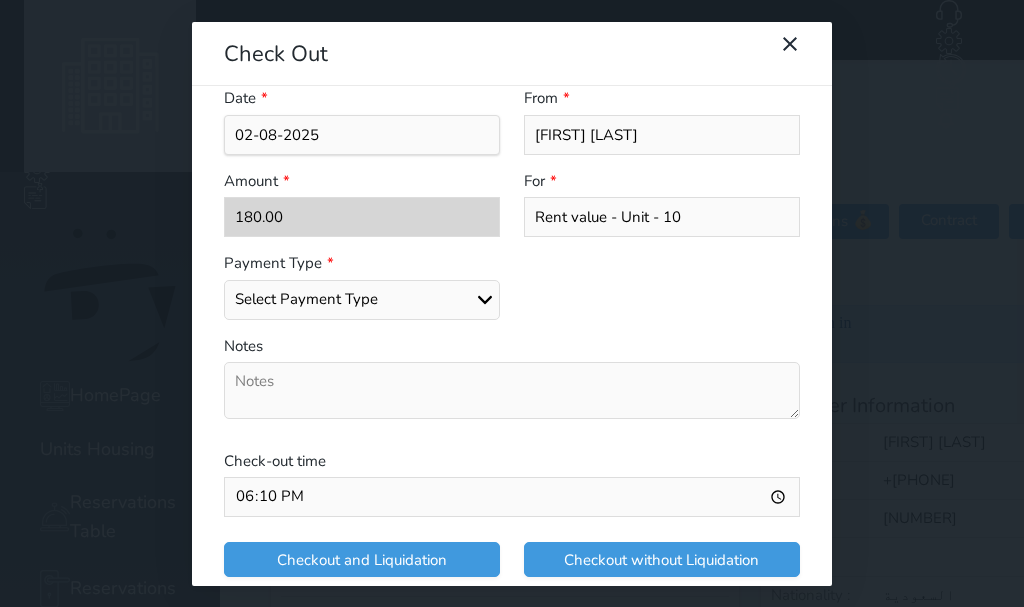 click on "Select Payment Type   Cash   Bank Transfer   Mada   Credit Card" at bounding box center [362, 300] 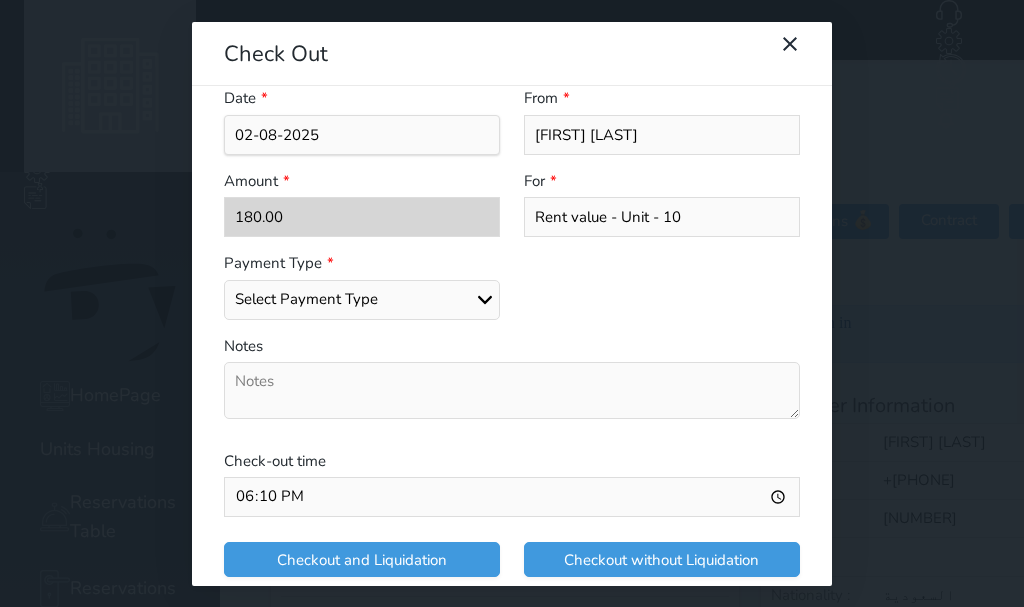 select on "mada" 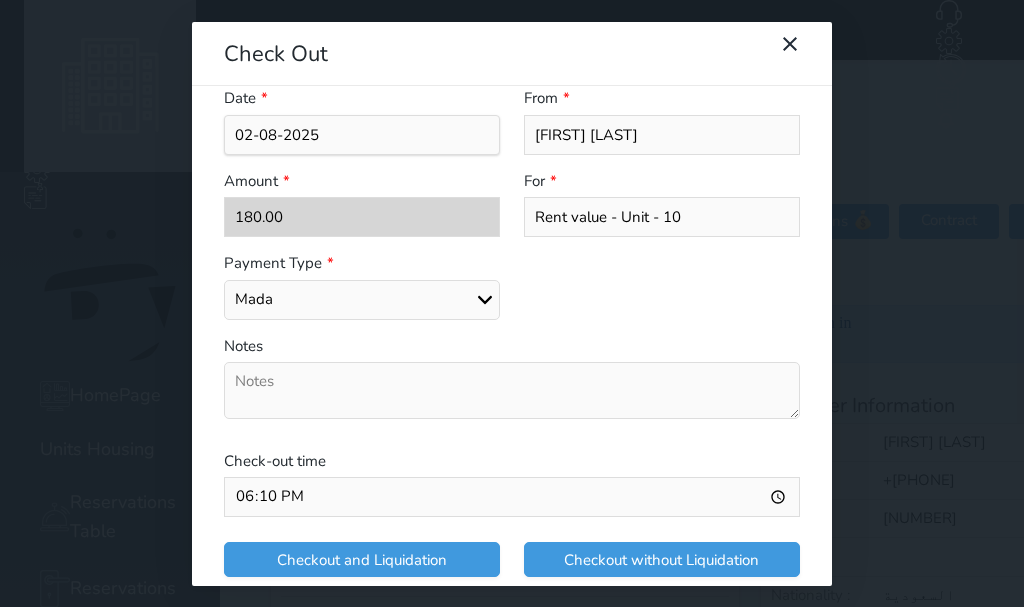 click on "Select Payment Type   Cash   Bank Transfer   Mada   Credit Card" at bounding box center (362, 300) 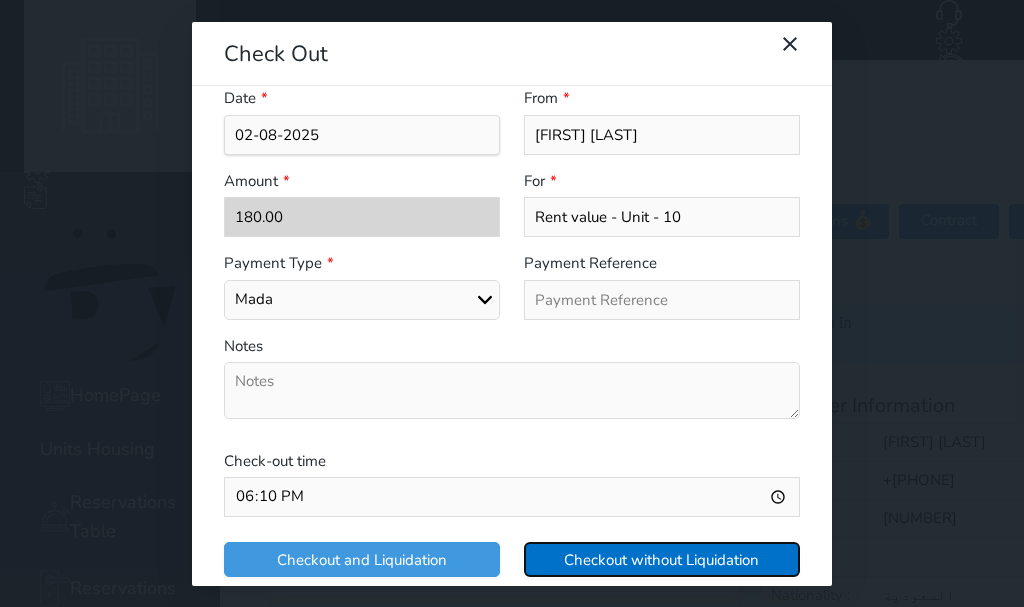 click on "Checkout without Liquidation" at bounding box center (662, 559) 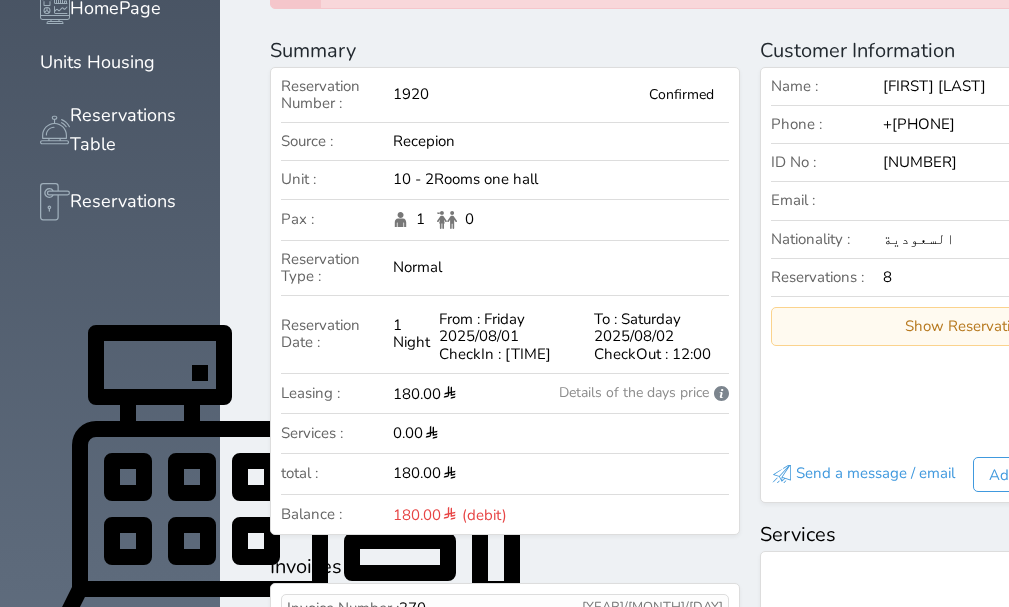 scroll, scrollTop: 200, scrollLeft: 0, axis: vertical 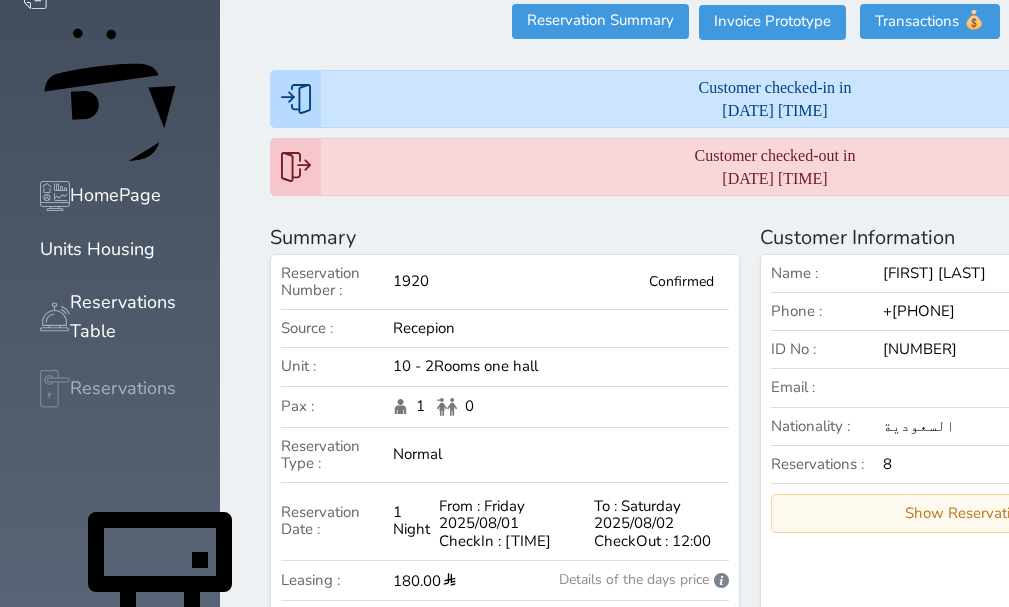 click on "Reservations" at bounding box center (123, 388) 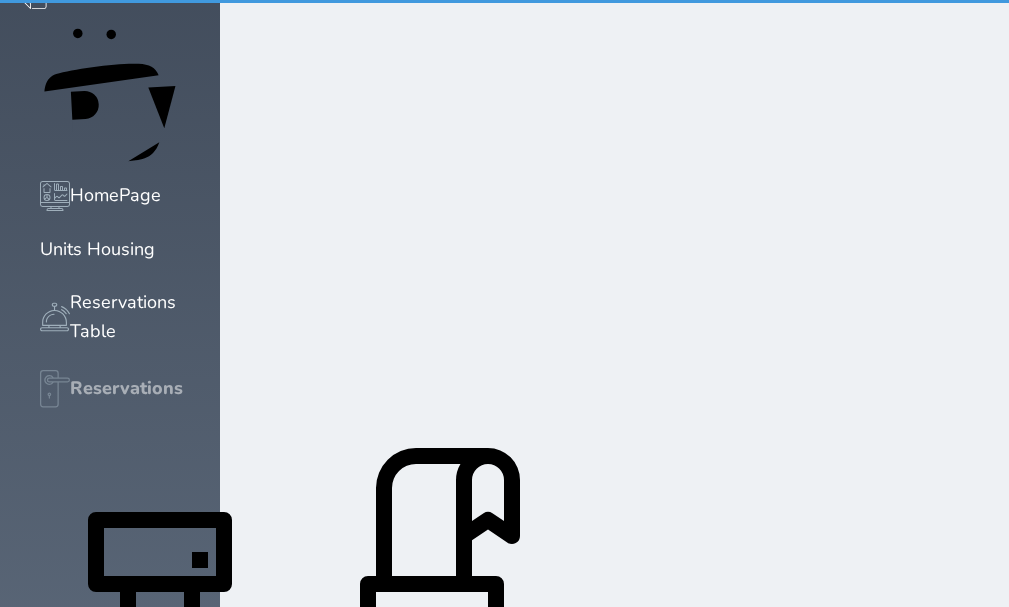 scroll, scrollTop: 30, scrollLeft: 0, axis: vertical 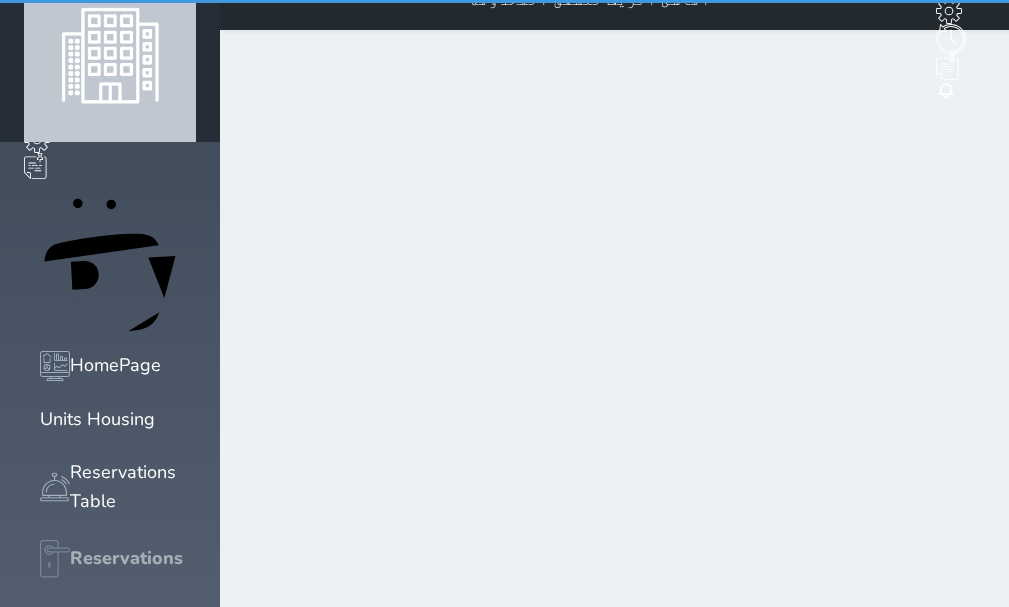 select on "open_all" 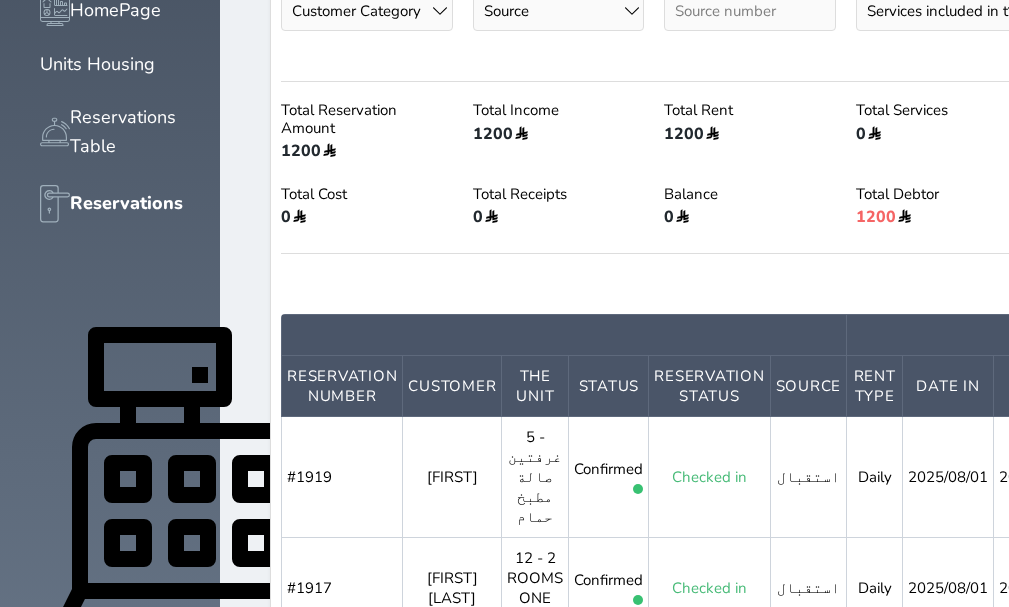 scroll, scrollTop: 400, scrollLeft: 0, axis: vertical 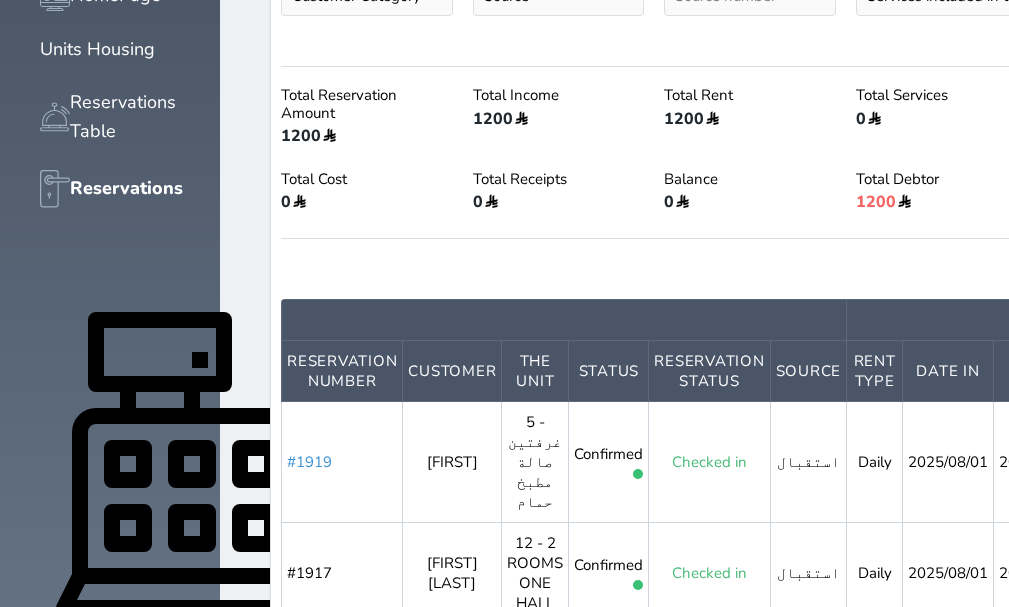click on "#1919" at bounding box center [309, 462] 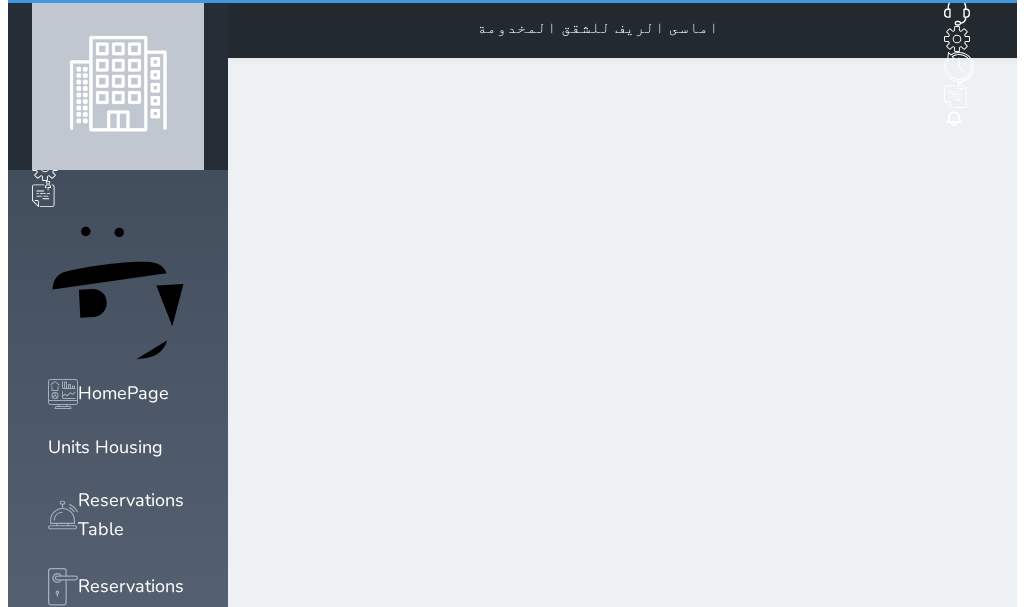 scroll, scrollTop: 0, scrollLeft: 0, axis: both 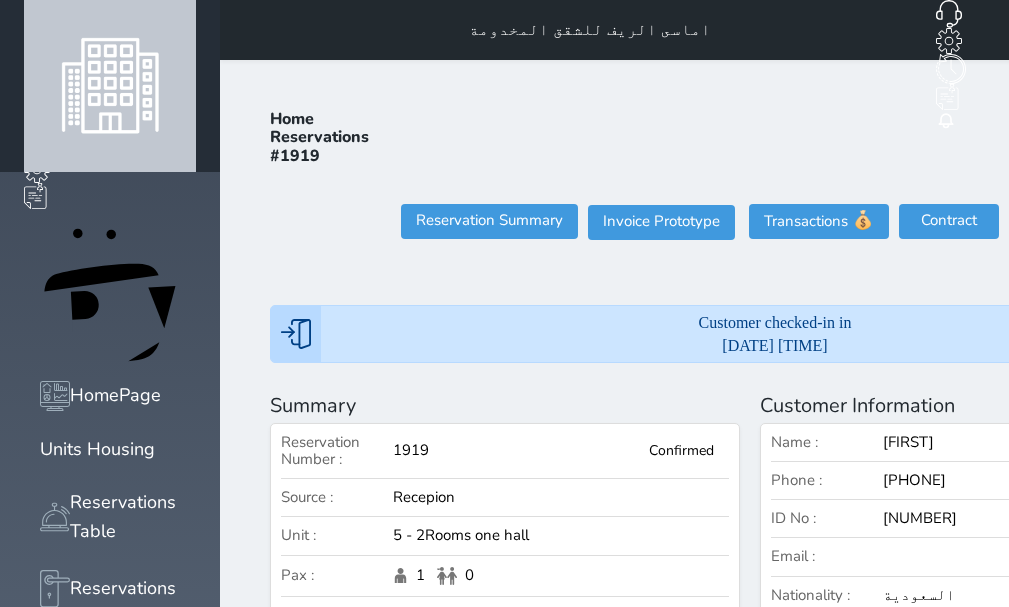 click on "Check Out" at bounding box center [1169, 221] 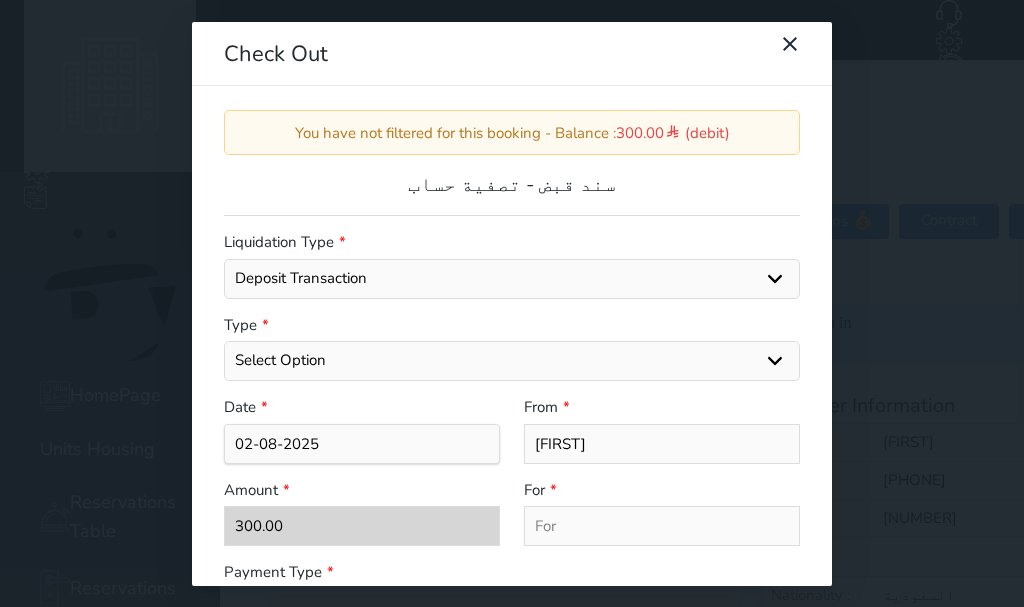 click on "Select Option   General receipts
Rent value
Bills
Retainer
Not Applicable
Other
Laundry
Wifi - Internet
Car Parking
Food
Food & Beverages
Beverages
Cold Drinks
Hot Drinks
Breakfast
Lunch
Dinner
Bakery & Cakes
Swimming pool
Gym
SPA & Beauty Services
Pick & Drop (Transport Services)
Minibar
Cable - TV
Extra Bed
Hairdresser
Shopping
Organized Tours Services
Tour Guide Services" at bounding box center (512, 361) 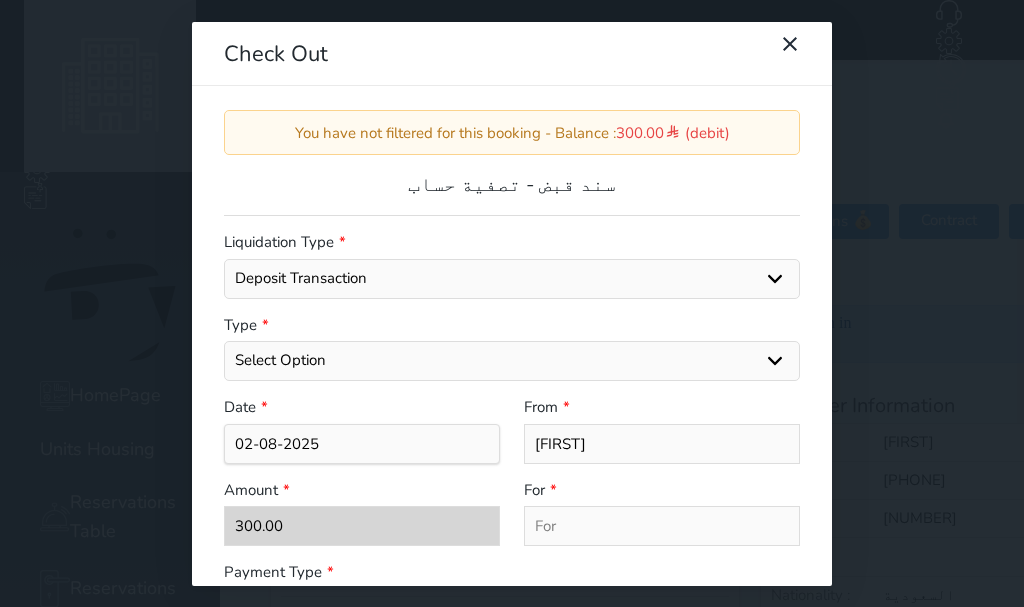 select on "[NUMBER]" 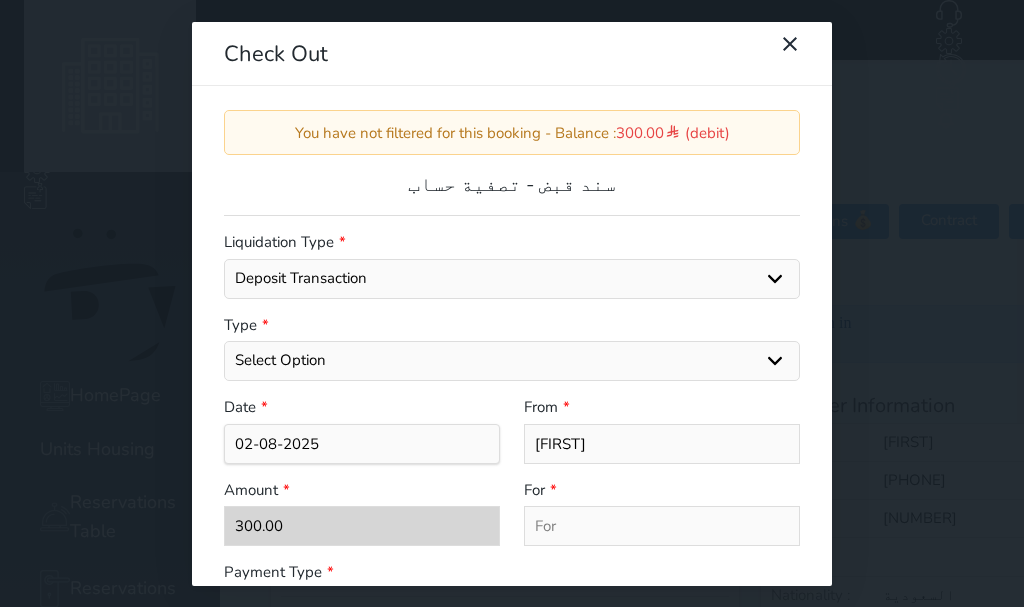 click on "Select Option   General receipts
Rent value
Bills
Retainer
Not Applicable
Other
Laundry
Wifi - Internet
Car Parking
Food
Food & Beverages
Beverages
Cold Drinks
Hot Drinks
Breakfast
Lunch
Dinner
Bakery & Cakes
Swimming pool
Gym
SPA & Beauty Services
Pick & Drop (Transport Services)
Minibar
Cable - TV
Extra Bed
Hairdresser
Shopping
Organized Tours Services
Tour Guide Services" at bounding box center [512, 361] 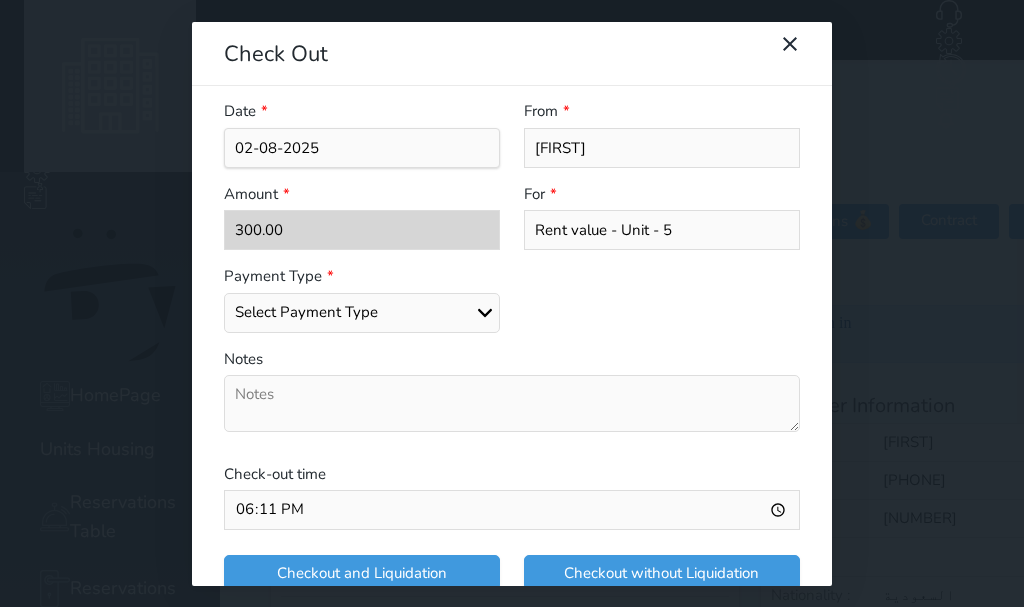 scroll, scrollTop: 300, scrollLeft: 0, axis: vertical 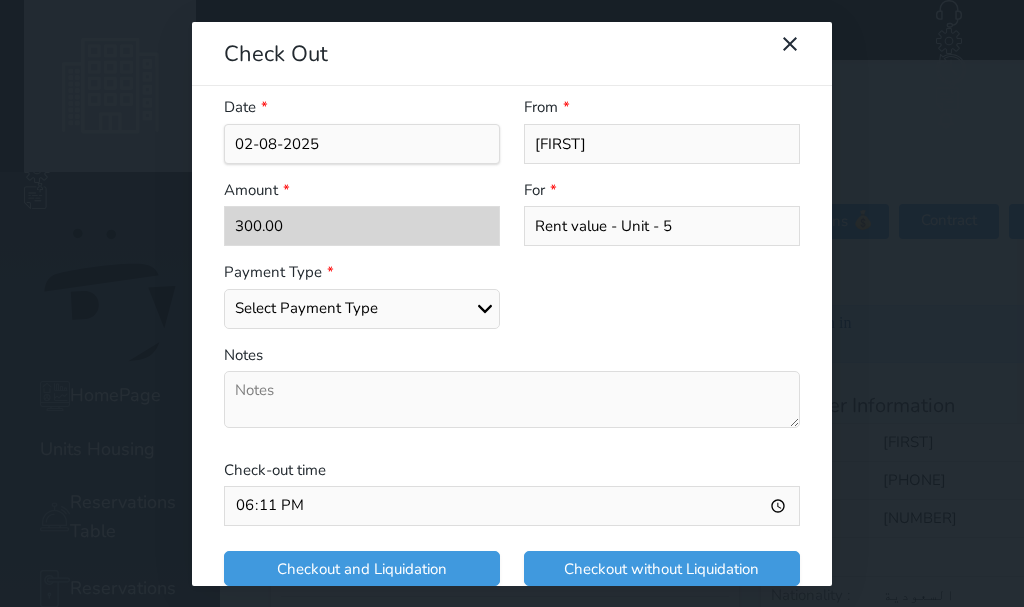 click on "Select Payment Type   Cash   Bank Transfer   Mada   Credit Card" at bounding box center [362, 309] 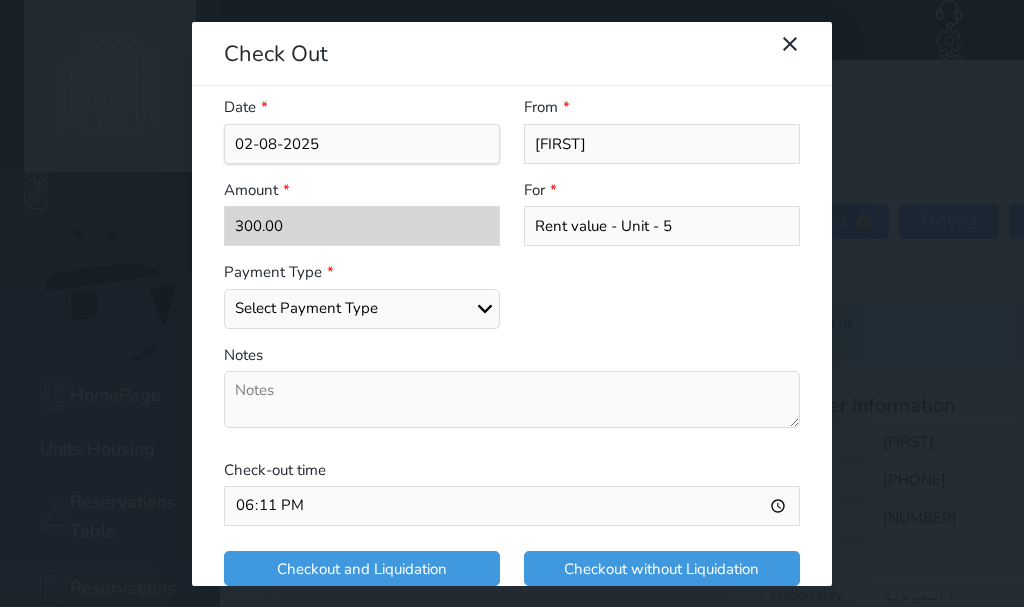 select on "mada" 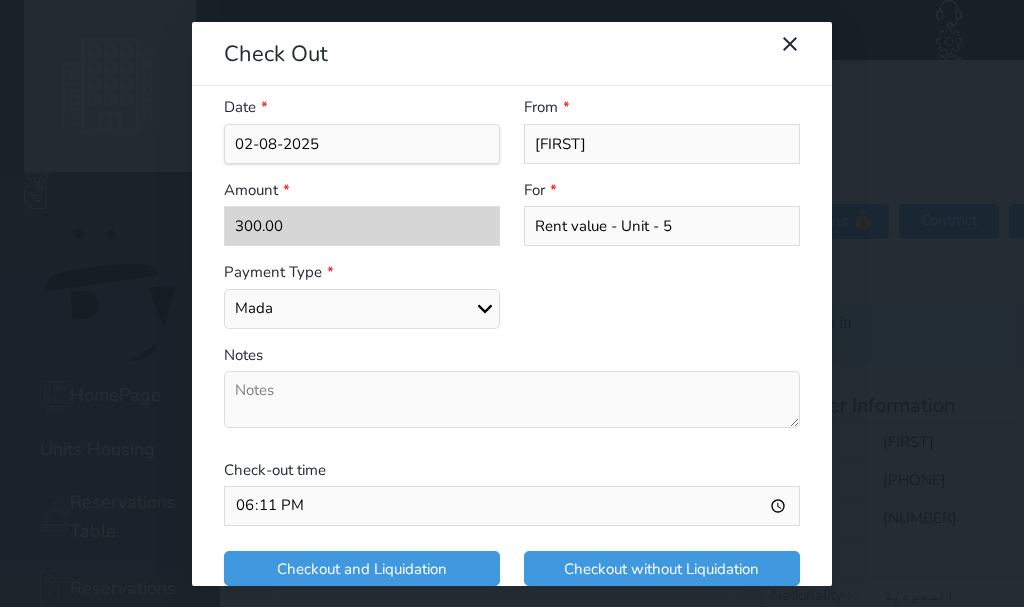 click on "Select Payment Type   Cash   Bank Transfer   Mada   Credit Card" at bounding box center [362, 309] 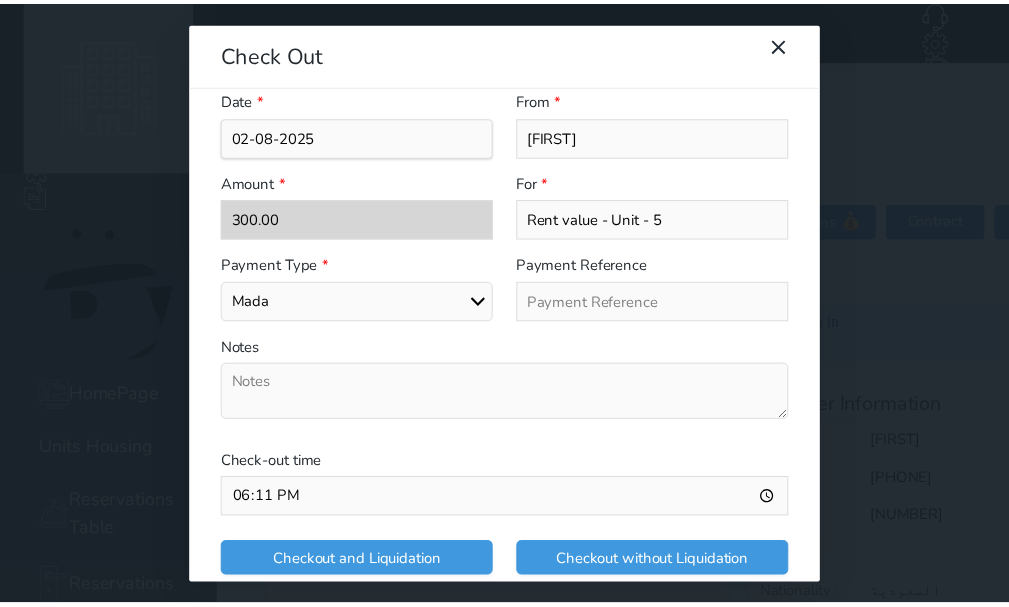 scroll, scrollTop: 309, scrollLeft: 0, axis: vertical 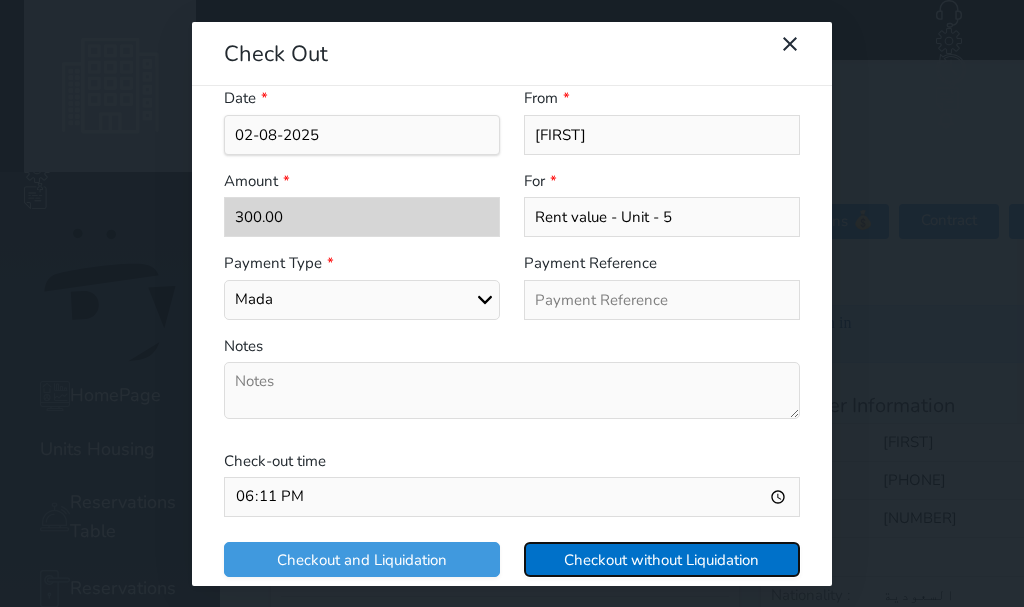 click on "Checkout without Liquidation" at bounding box center (662, 559) 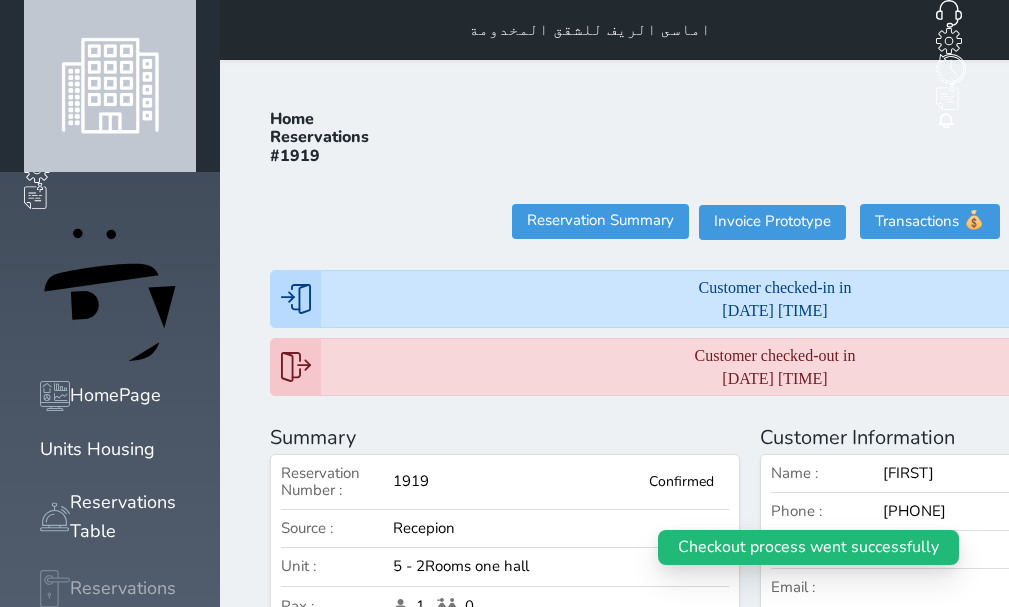 click 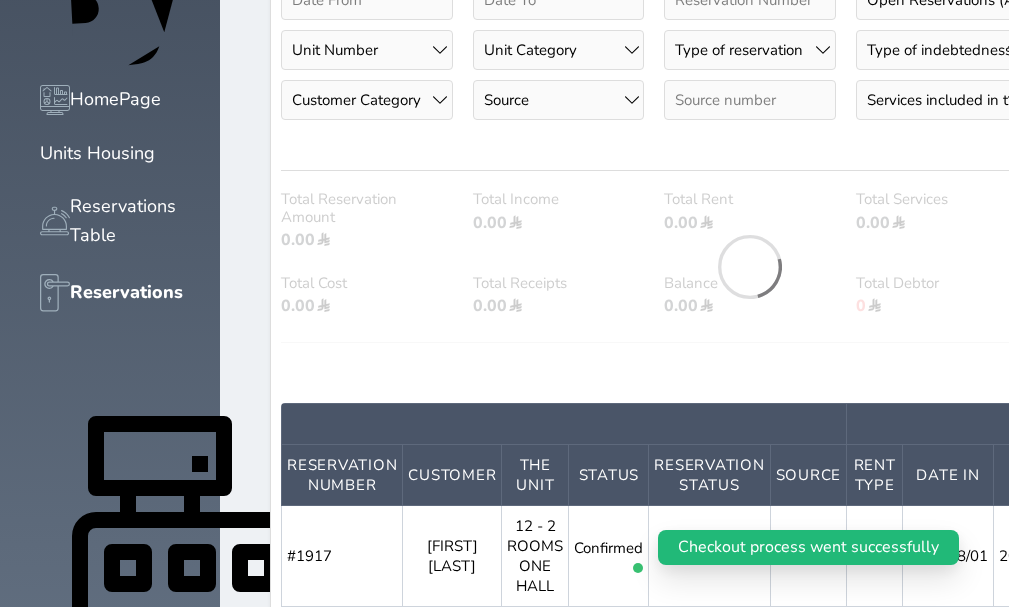scroll, scrollTop: 500, scrollLeft: 0, axis: vertical 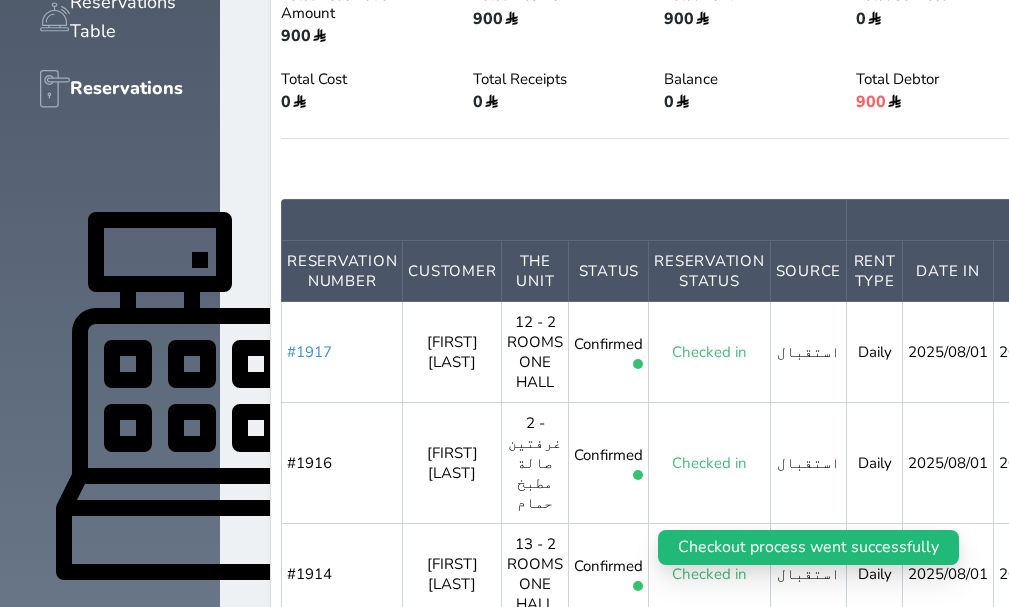 click on "#1917" at bounding box center (309, 352) 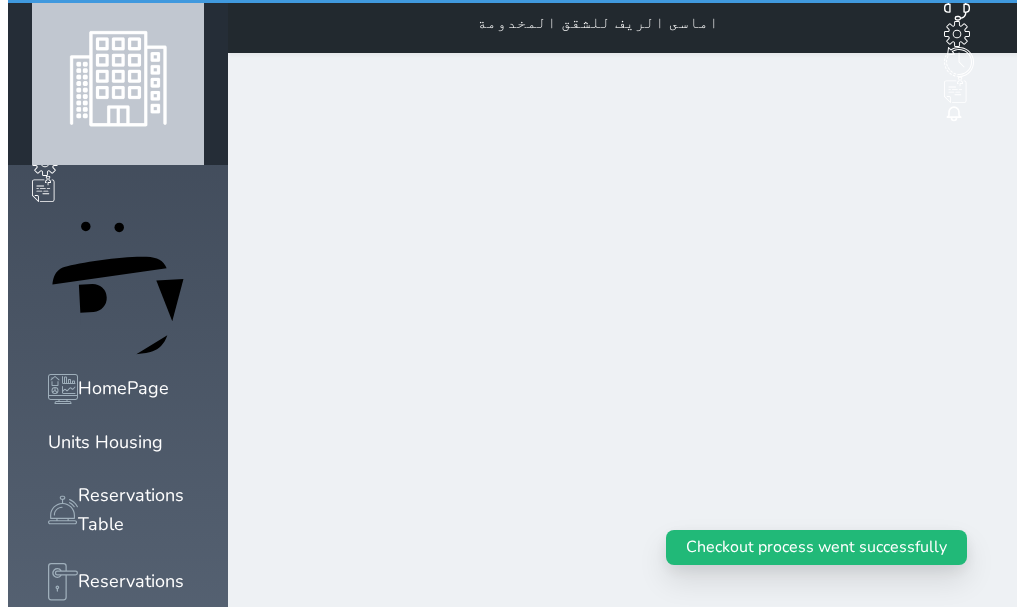 scroll, scrollTop: 0, scrollLeft: 0, axis: both 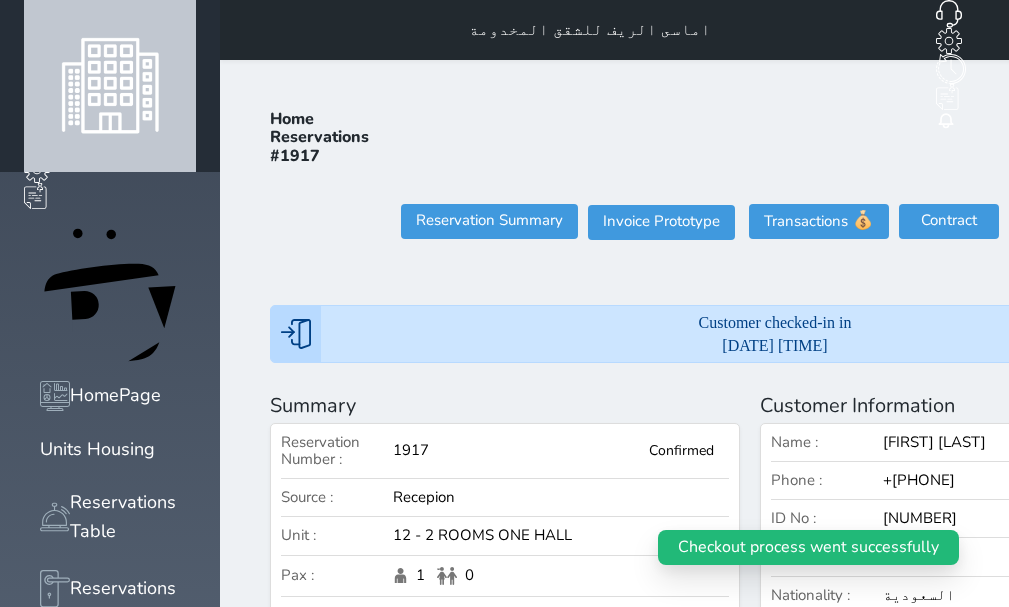 click on "Check Out" at bounding box center (1169, 221) 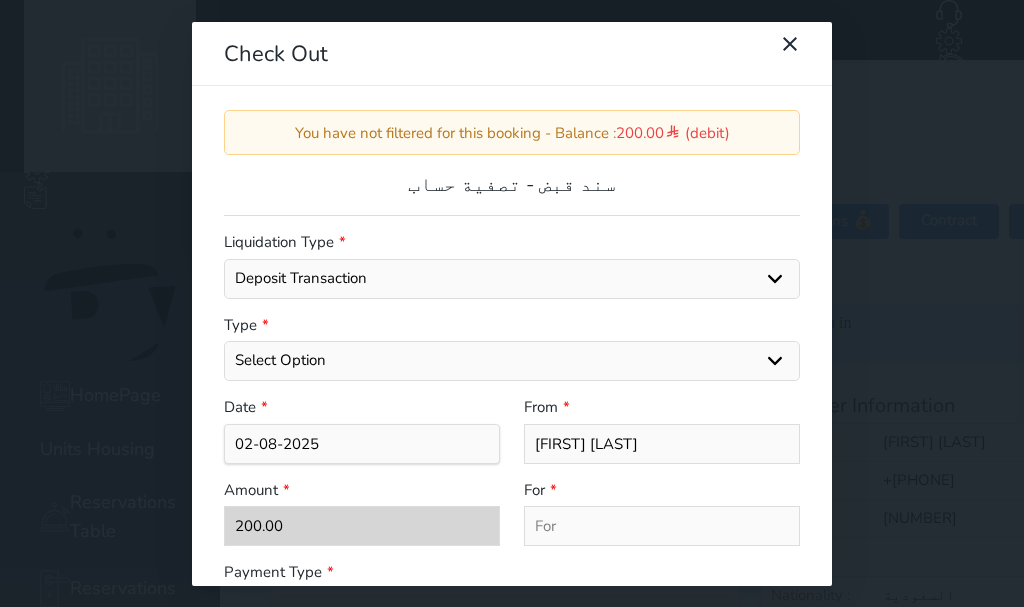 click on "Select Option   General receipts
Rent value
Bills
Retainer
Not Applicable
Other
Laundry
Wifi - Internet
Car Parking
Food
Food & Beverages
Beverages
Cold Drinks
Hot Drinks
Breakfast
Lunch
Dinner
Bakery & Cakes
Swimming pool
Gym
SPA & Beauty Services
Pick & Drop (Transport Services)
Minibar
Cable - TV
Extra Bed
Hairdresser
Shopping
Organized Tours Services
Tour Guide Services" at bounding box center [512, 361] 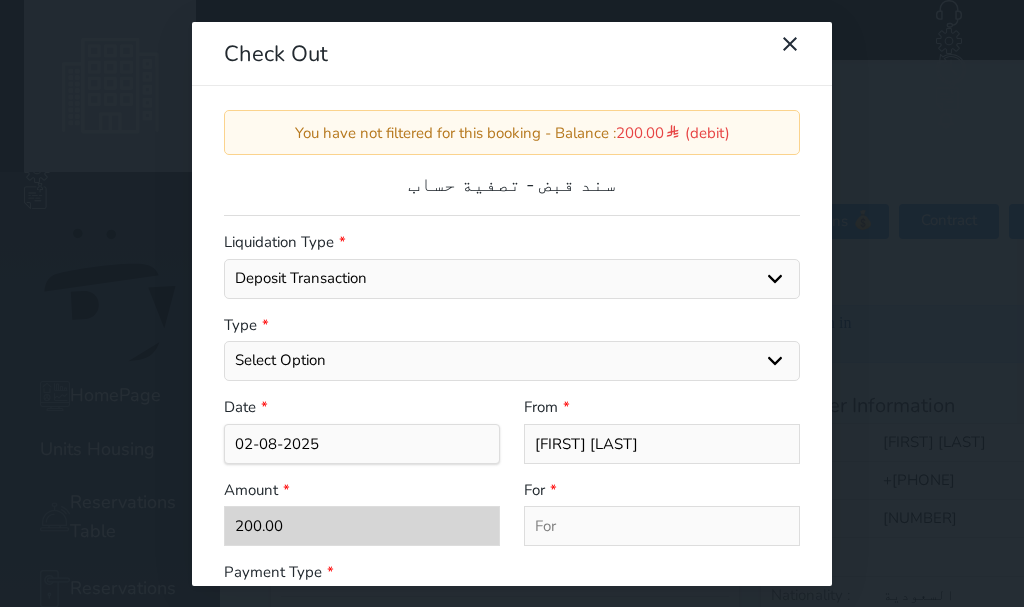 select on "[NUMBER]" 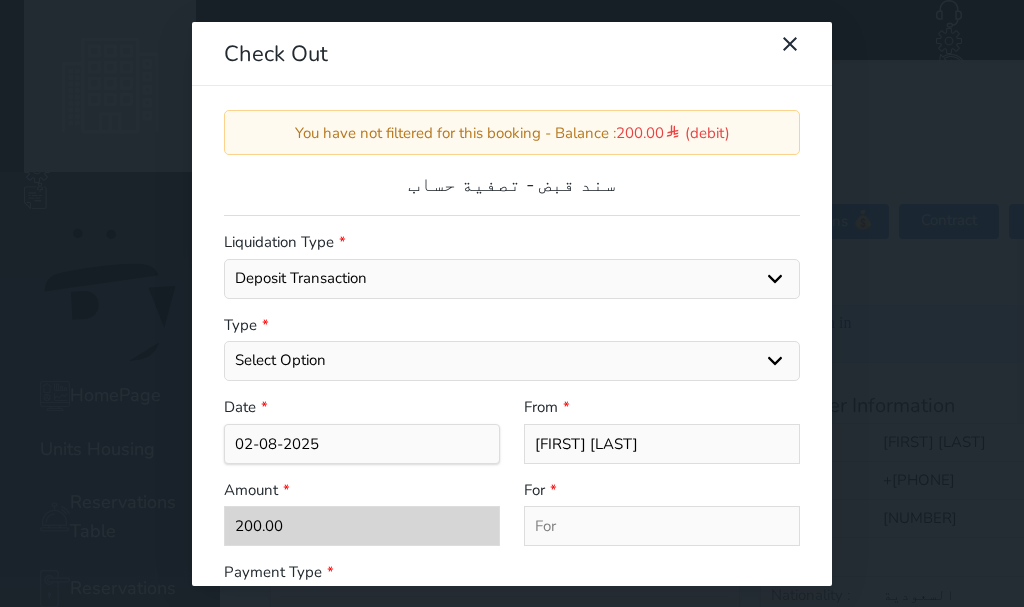 click on "Select Option   General receipts
Rent value
Bills
Retainer
Not Applicable
Other
Laundry
Wifi - Internet
Car Parking
Food
Food & Beverages
Beverages
Cold Drinks
Hot Drinks
Breakfast
Lunch
Dinner
Bakery & Cakes
Swimming pool
Gym
SPA & Beauty Services
Pick & Drop (Transport Services)
Minibar
Cable - TV
Extra Bed
Hairdresser
Shopping
Organized Tours Services
Tour Guide Services" at bounding box center (512, 361) 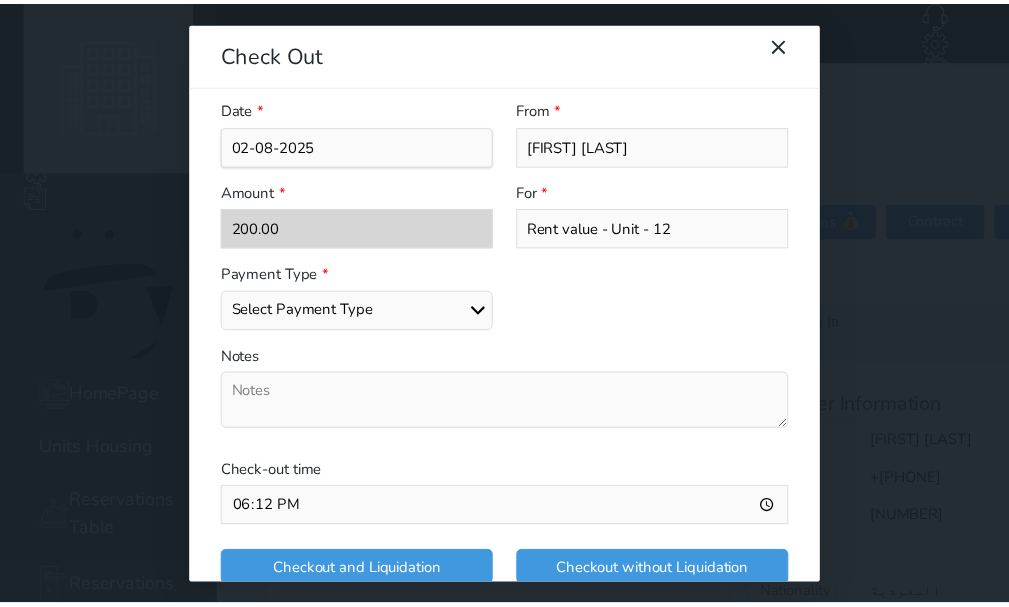 scroll, scrollTop: 300, scrollLeft: 0, axis: vertical 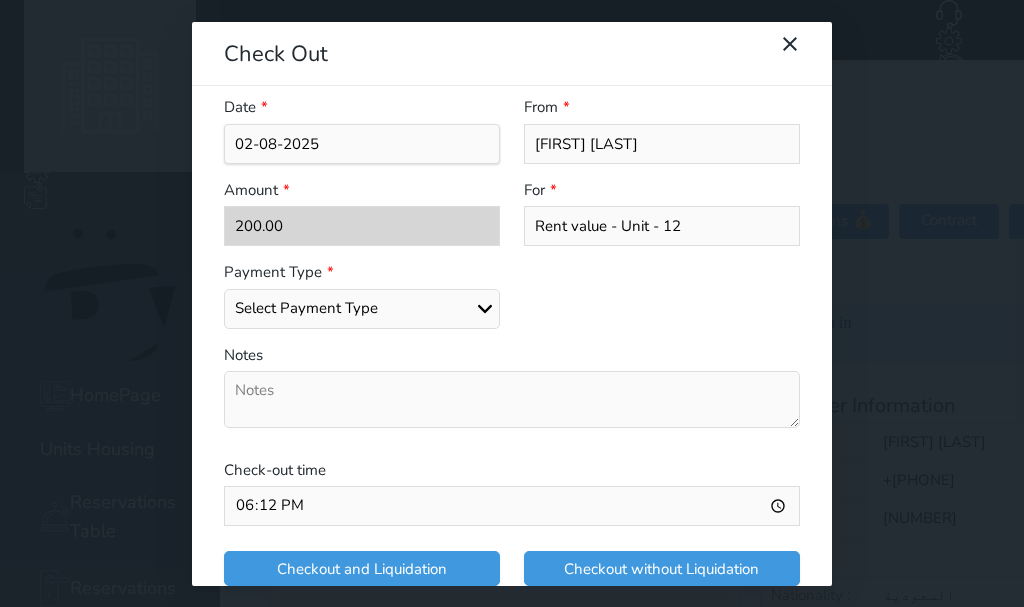 click on "Select Payment Type   Cash   Bank Transfer   Mada   Credit Card" at bounding box center (362, 309) 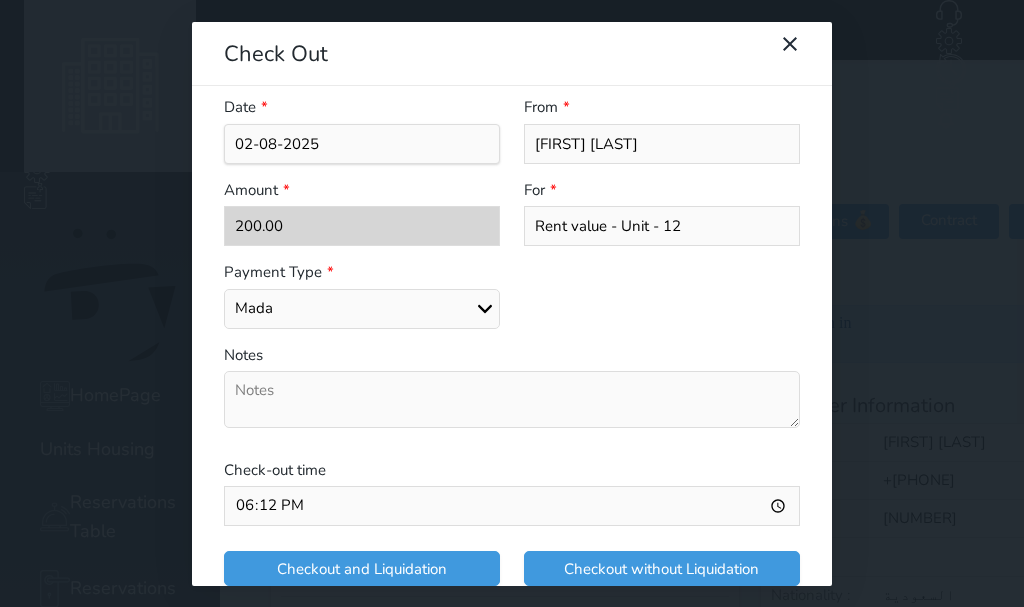 click on "Select Payment Type   Cash   Bank Transfer   Mada   Credit Card" at bounding box center [362, 309] 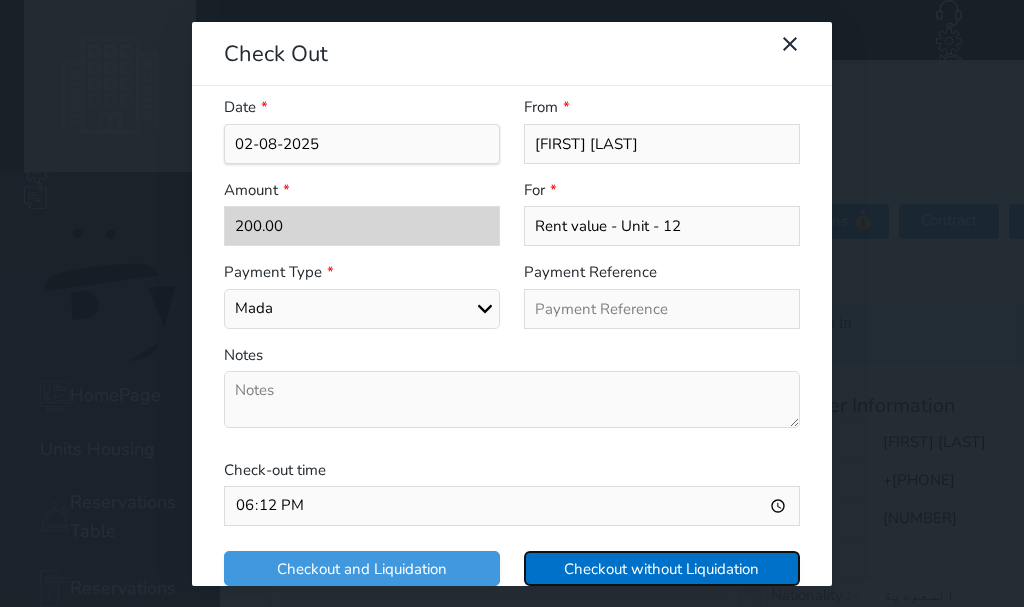 click on "Checkout without Liquidation" at bounding box center [662, 568] 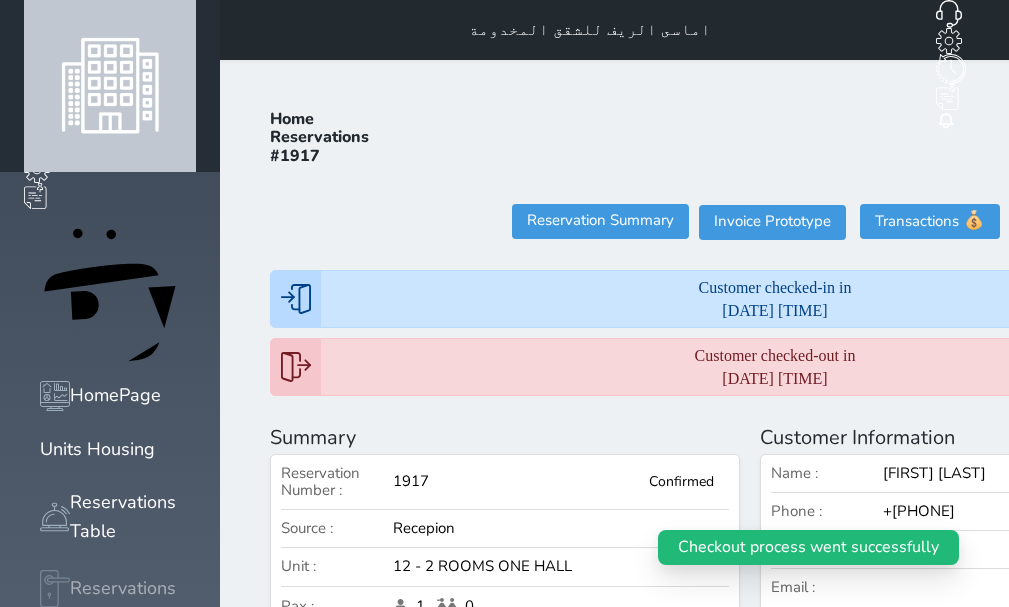 click on "Reservations" at bounding box center (123, 588) 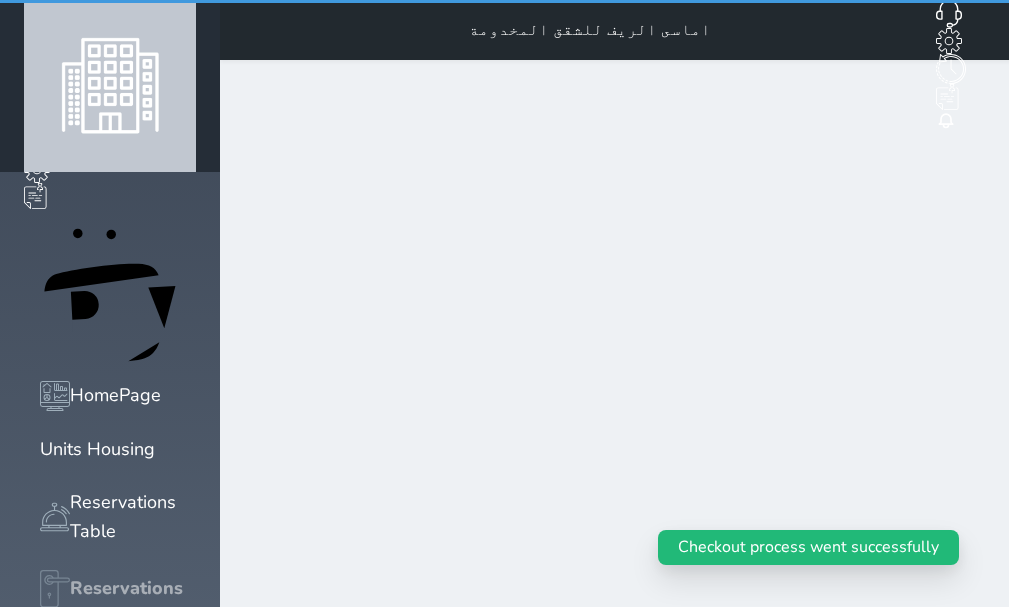 select on "open_all" 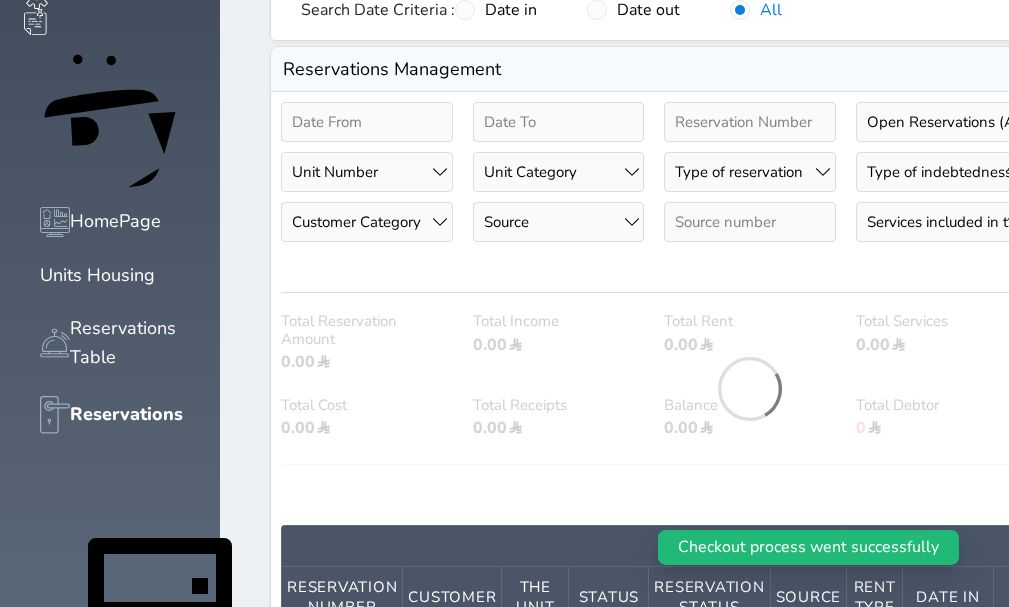scroll, scrollTop: 400, scrollLeft: 0, axis: vertical 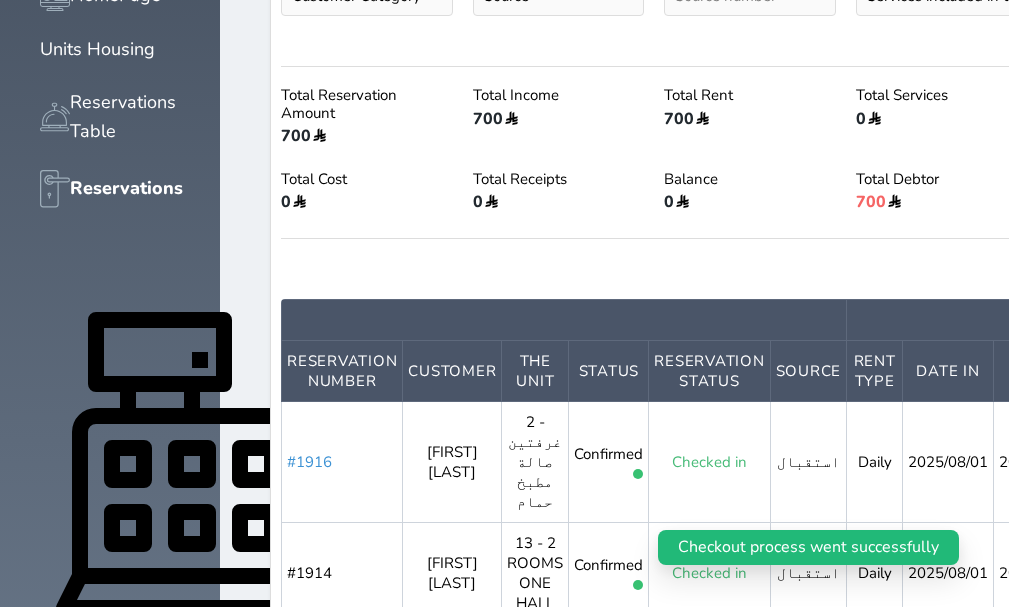 click on "#1916" at bounding box center (309, 462) 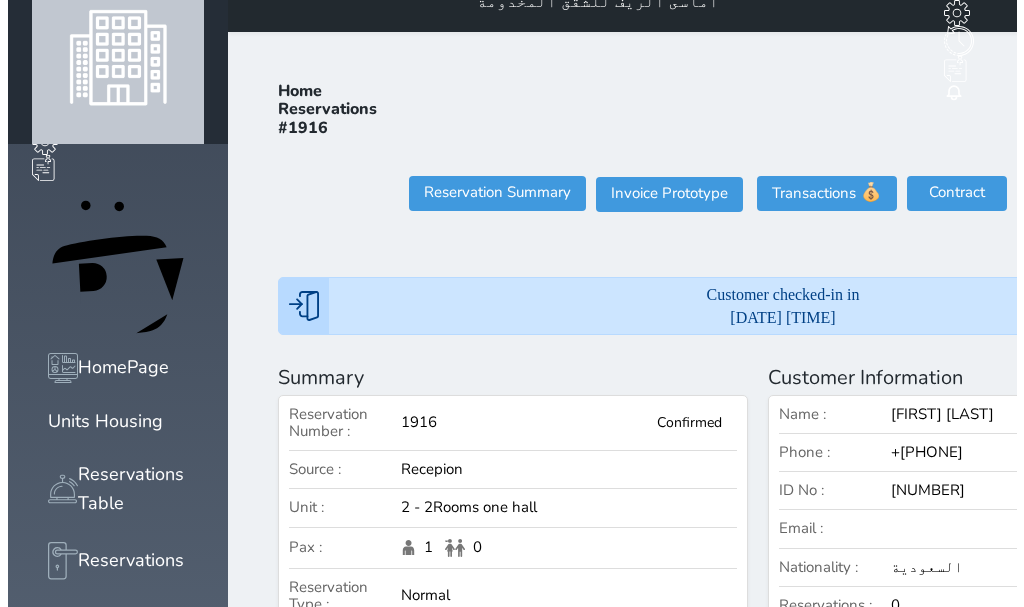 scroll, scrollTop: 0, scrollLeft: 0, axis: both 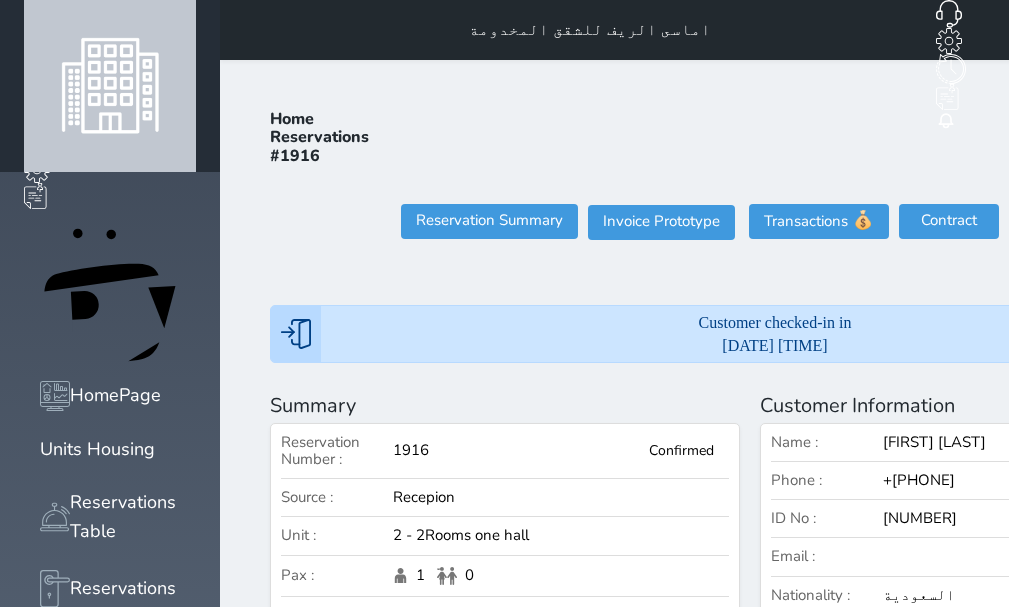 click on "Check Out" at bounding box center (1169, 221) 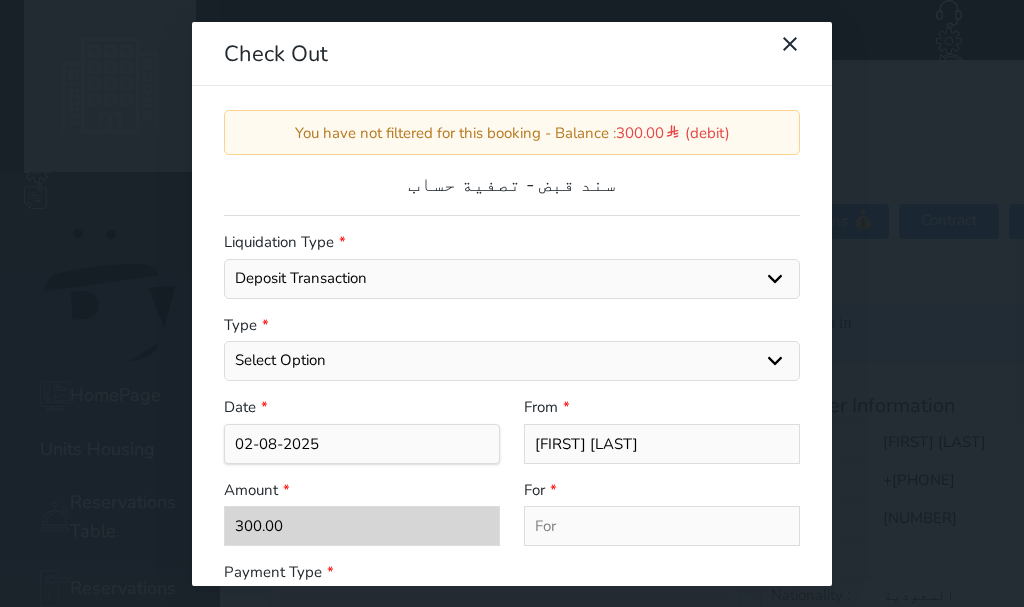 click on "Select Option   General receipts
Rent value
Bills
Retainer
Not Applicable
Other
Laundry
Wifi - Internet
Car Parking
Food
Food & Beverages
Beverages
Cold Drinks
Hot Drinks
Breakfast
Lunch
Dinner
Bakery & Cakes
Swimming pool
Gym
SPA & Beauty Services
Pick & Drop (Transport Services)
Minibar
Cable - TV
Extra Bed
Hairdresser
Shopping
Organized Tours Services
Tour Guide Services" at bounding box center [512, 361] 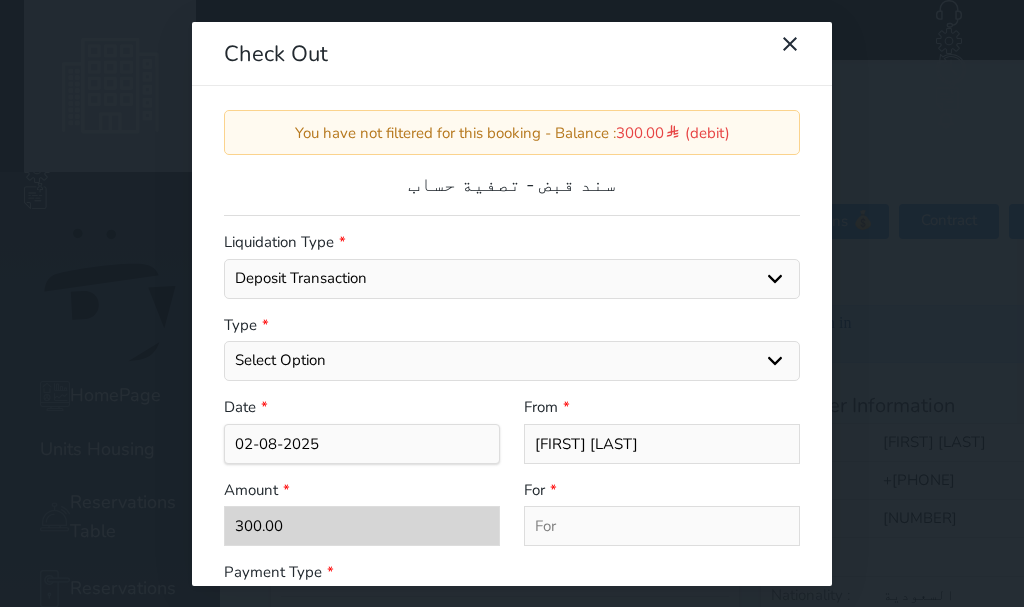 select on "[NUMBER]" 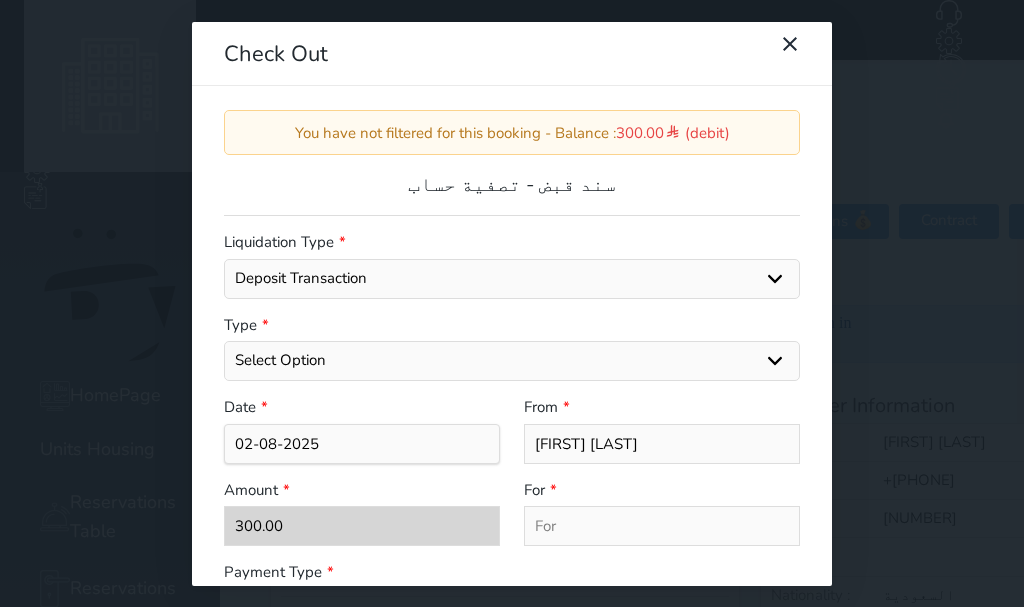 click on "Select Option   General receipts
Rent value
Bills
Retainer
Not Applicable
Other
Laundry
Wifi - Internet
Car Parking
Food
Food & Beverages
Beverages
Cold Drinks
Hot Drinks
Breakfast
Lunch
Dinner
Bakery & Cakes
Swimming pool
Gym
SPA & Beauty Services
Pick & Drop (Transport Services)
Minibar
Cable - TV
Extra Bed
Hairdresser
Shopping
Organized Tours Services
Tour Guide Services" at bounding box center (512, 361) 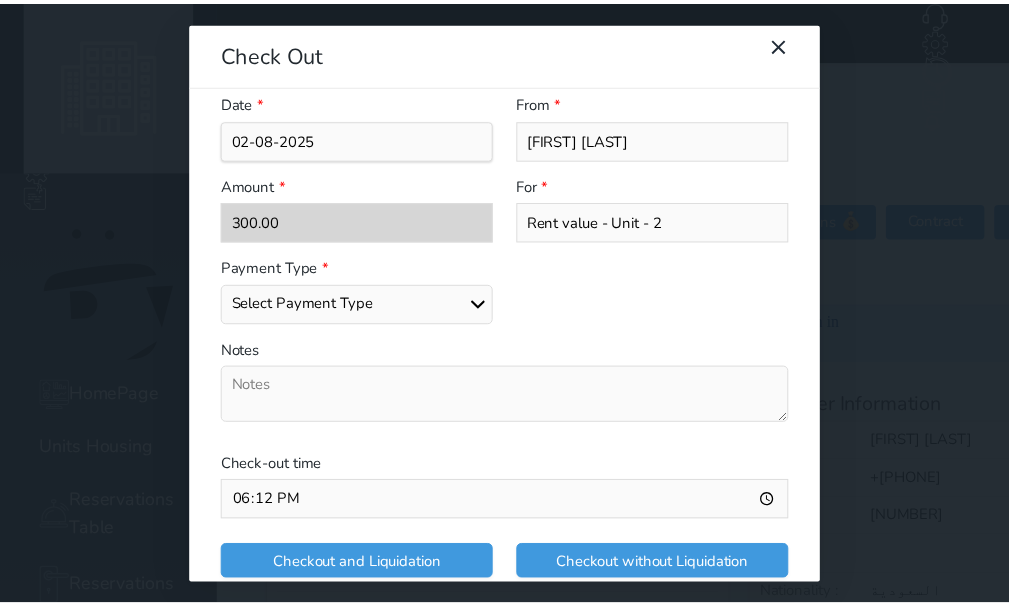 scroll, scrollTop: 309, scrollLeft: 0, axis: vertical 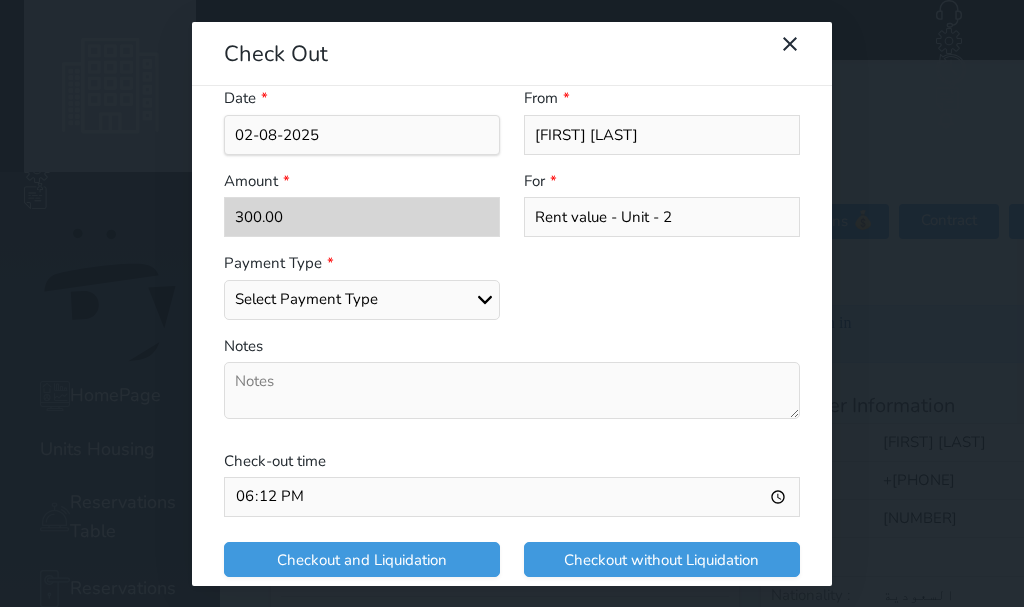 click at bounding box center (512, 390) 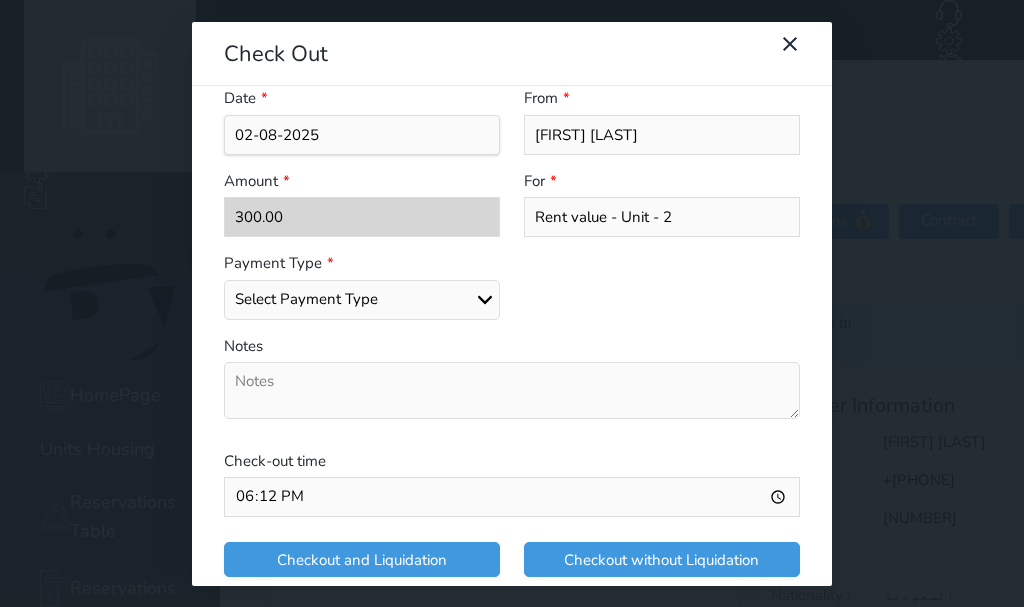 click on "Select Payment Type   Cash   Bank Transfer   Mada   Credit Card" at bounding box center [362, 300] 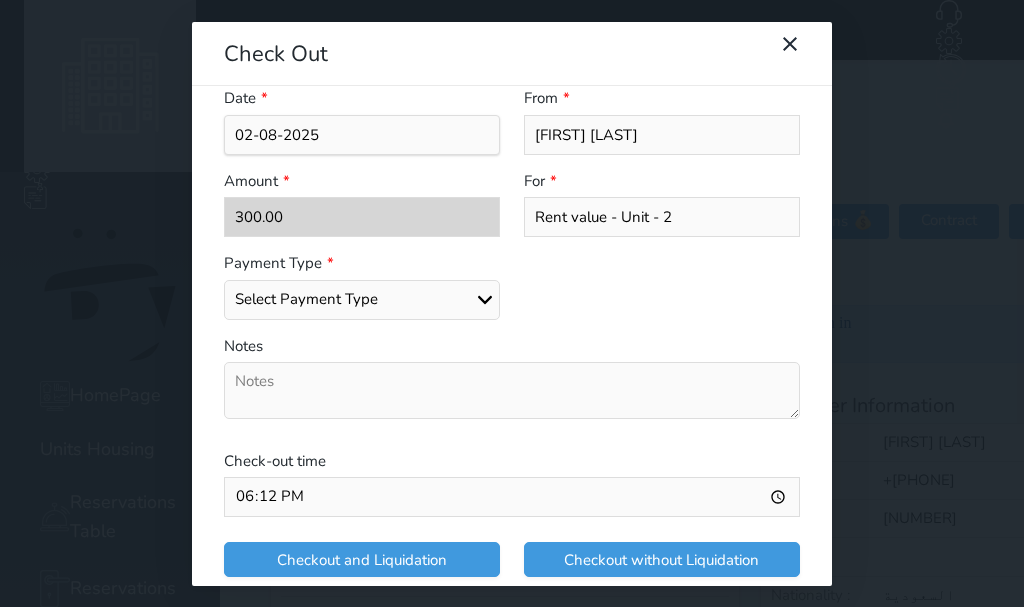 select on "mada" 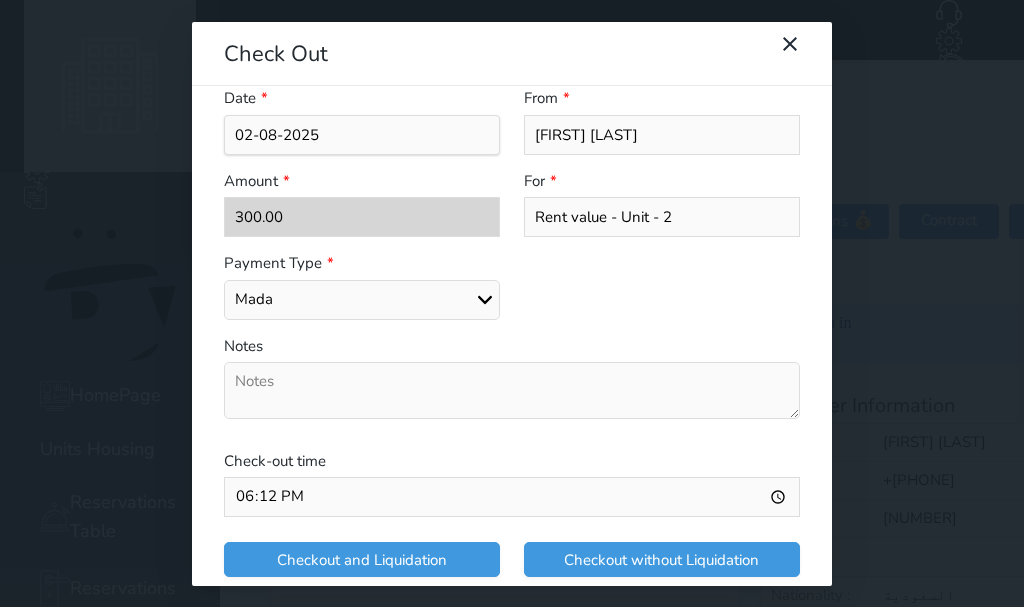 click on "Select Payment Type   Cash   Bank Transfer   Mada   Credit Card" at bounding box center [362, 300] 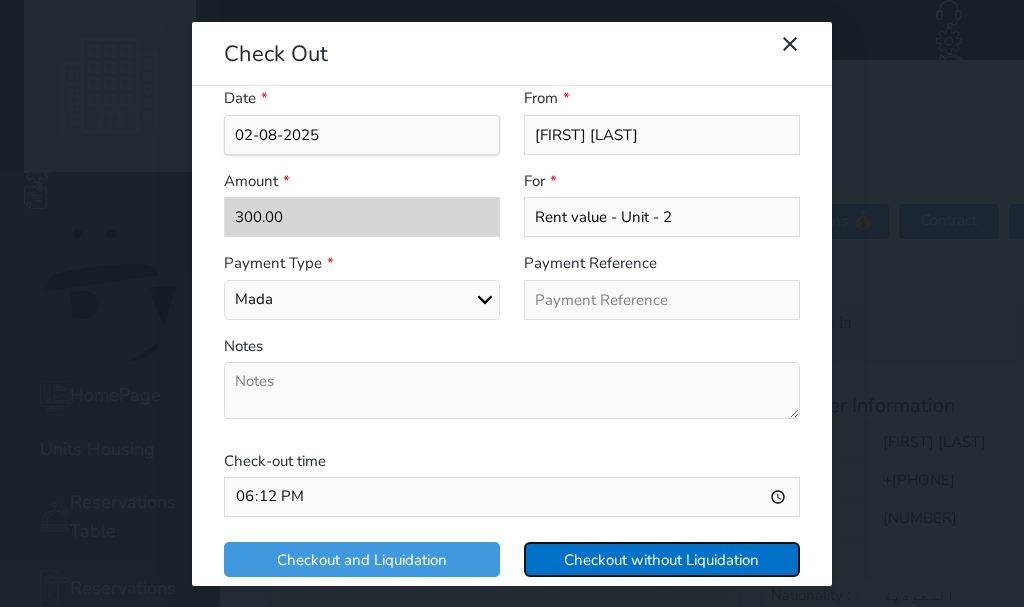 click on "Checkout without Liquidation" at bounding box center (662, 559) 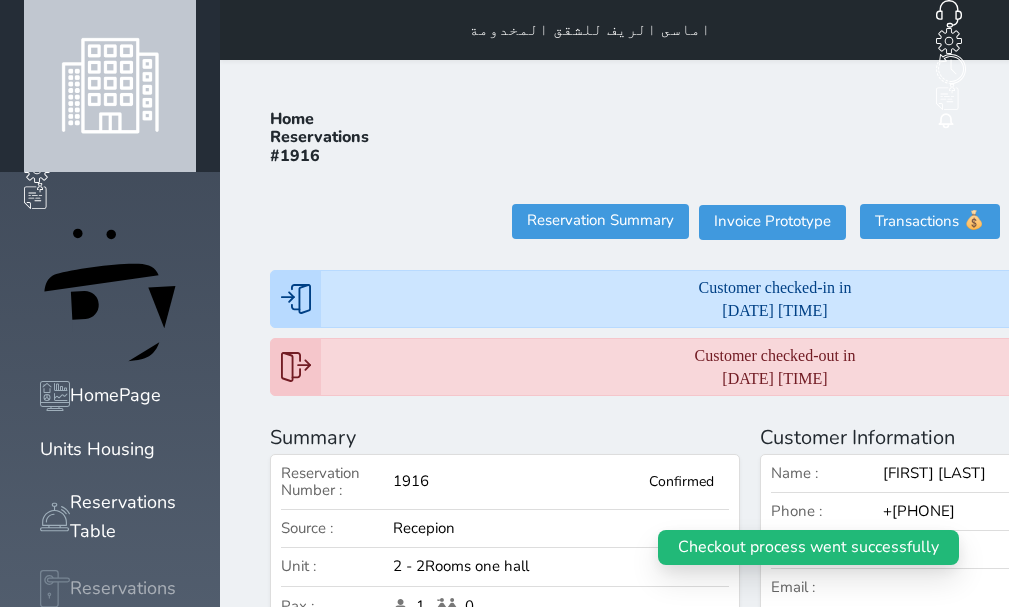 click on "Reservations" at bounding box center [123, 588] 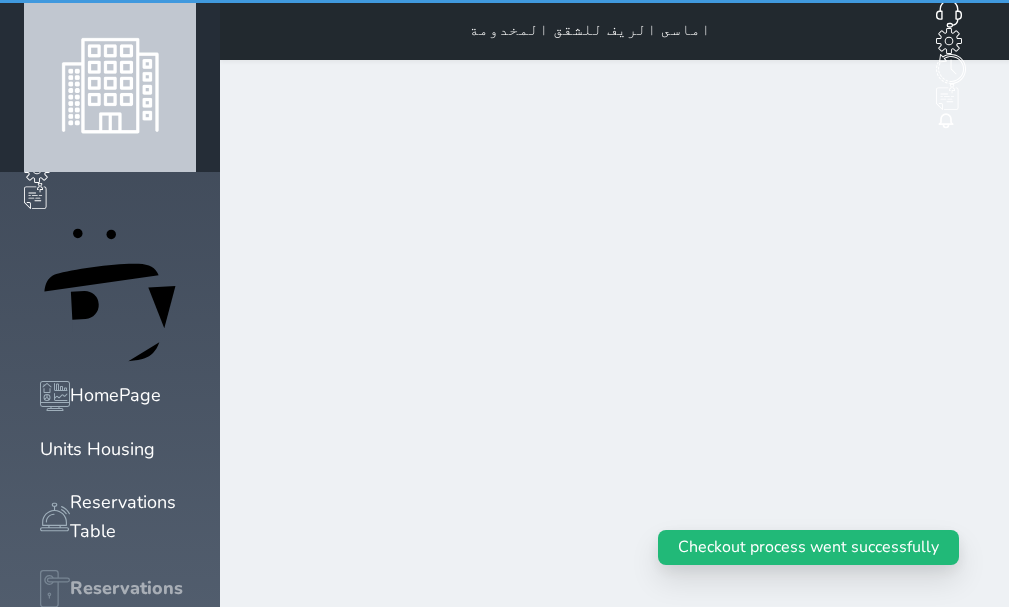 select on "open_all" 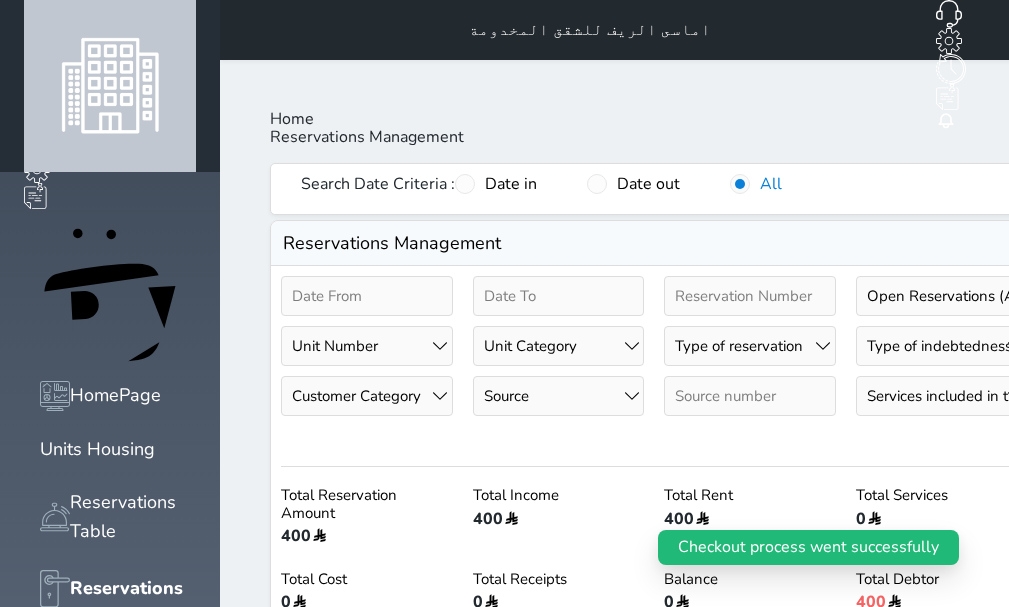 scroll, scrollTop: 400, scrollLeft: 0, axis: vertical 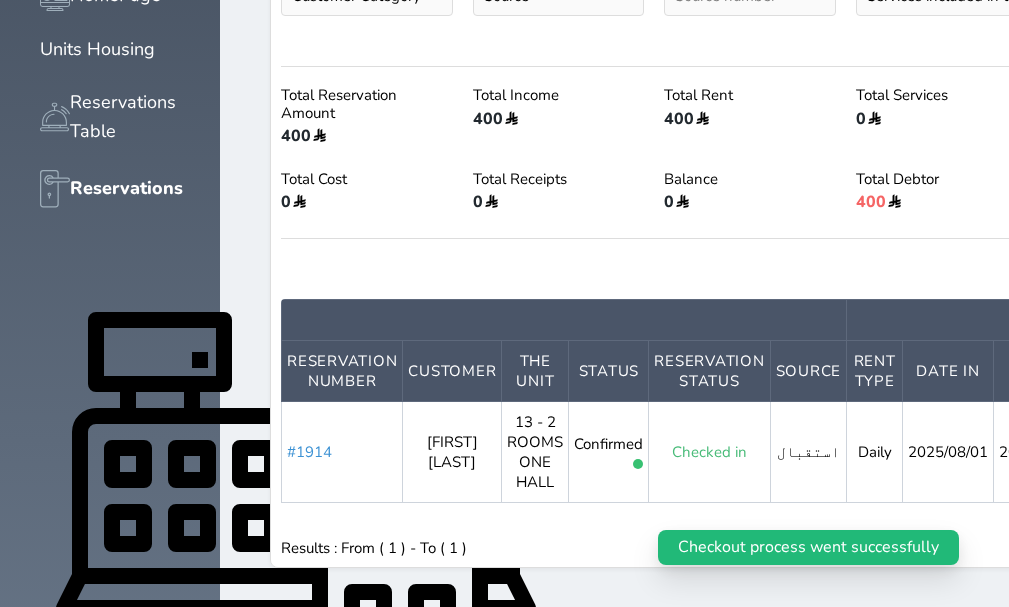 click on "#1914" at bounding box center [309, 452] 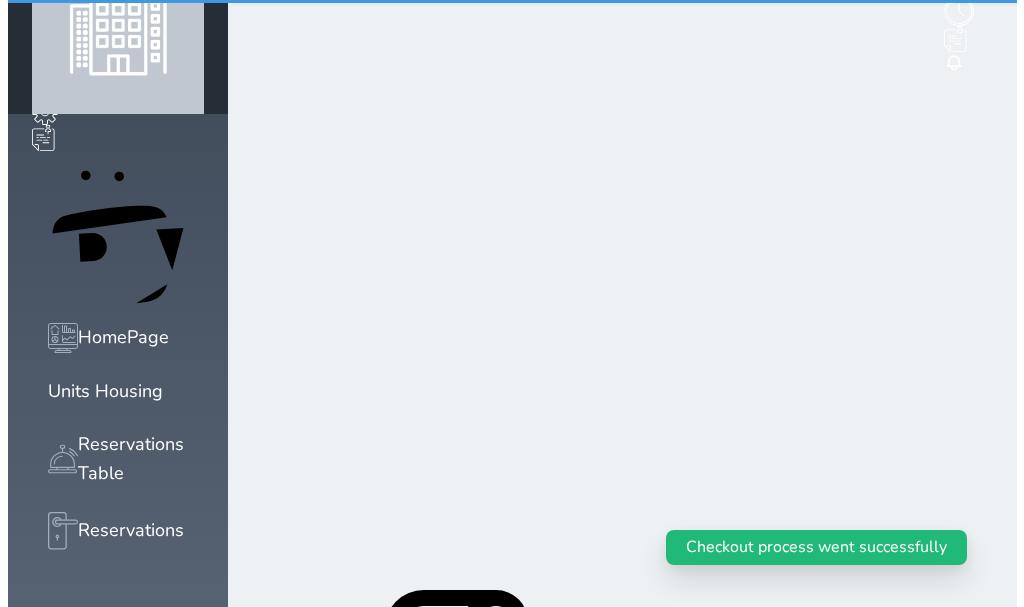 scroll, scrollTop: 0, scrollLeft: 0, axis: both 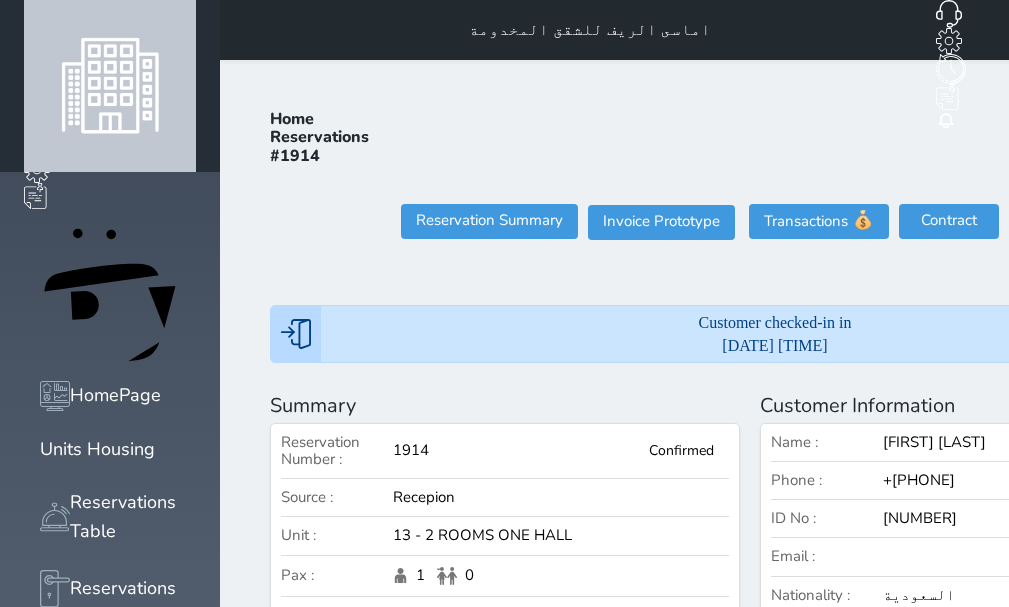 click on "Check Out" at bounding box center [1169, 221] 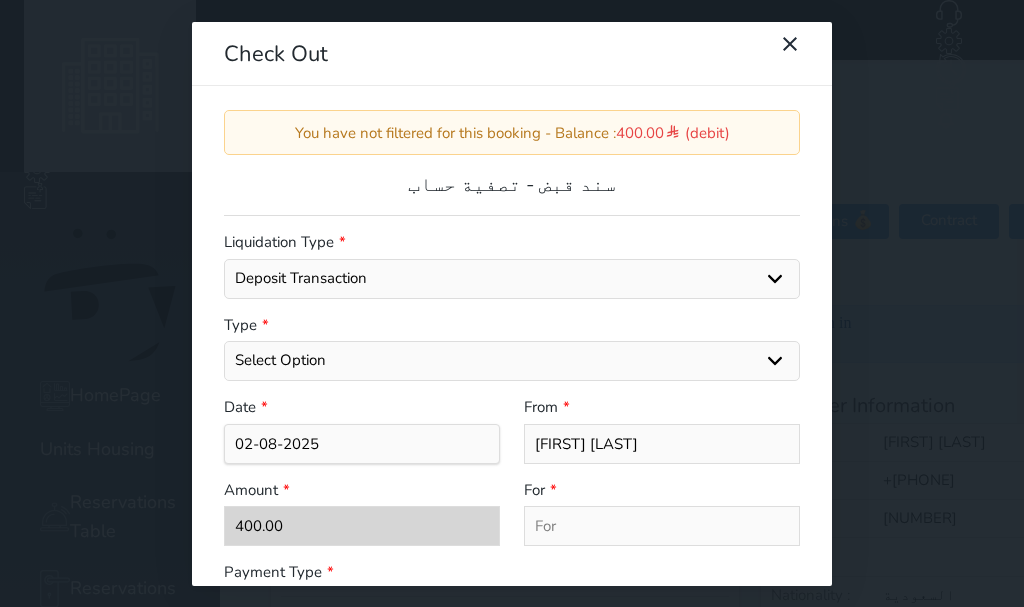 click on "Select Option   General receipts
Rent value
Bills
Retainer
Not Applicable
Other
Laundry
Wifi - Internet
Car Parking
Food
Food & Beverages
Beverages
Cold Drinks
Hot Drinks
Breakfast
Lunch
Dinner
Bakery & Cakes
Swimming pool
Gym
SPA & Beauty Services
Pick & Drop (Transport Services)
Minibar
Cable - TV
Extra Bed
Hairdresser
Shopping
Organized Tours Services
Tour Guide Services" at bounding box center (512, 361) 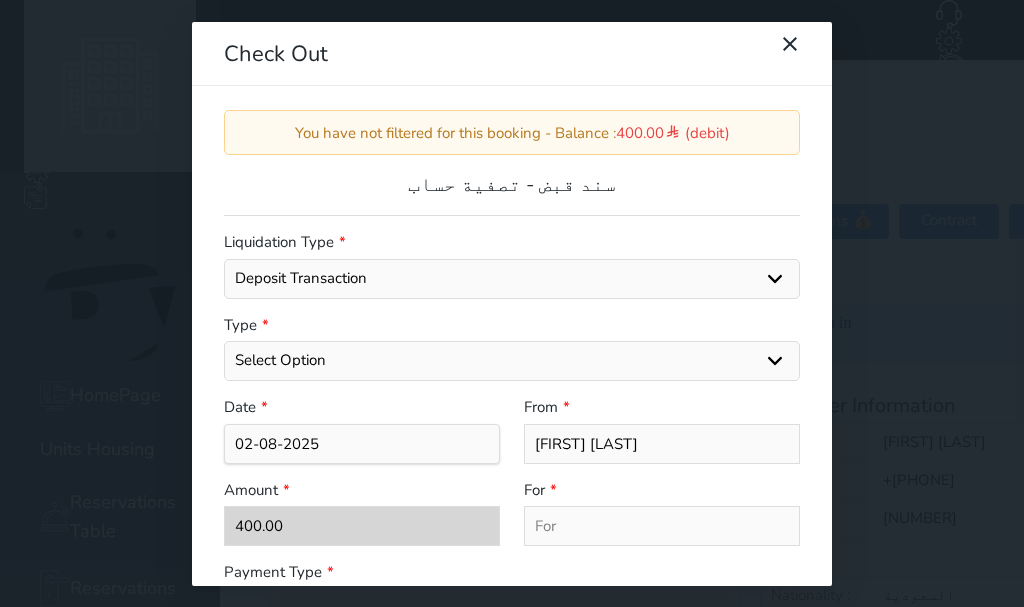 select on "[NUMBER]" 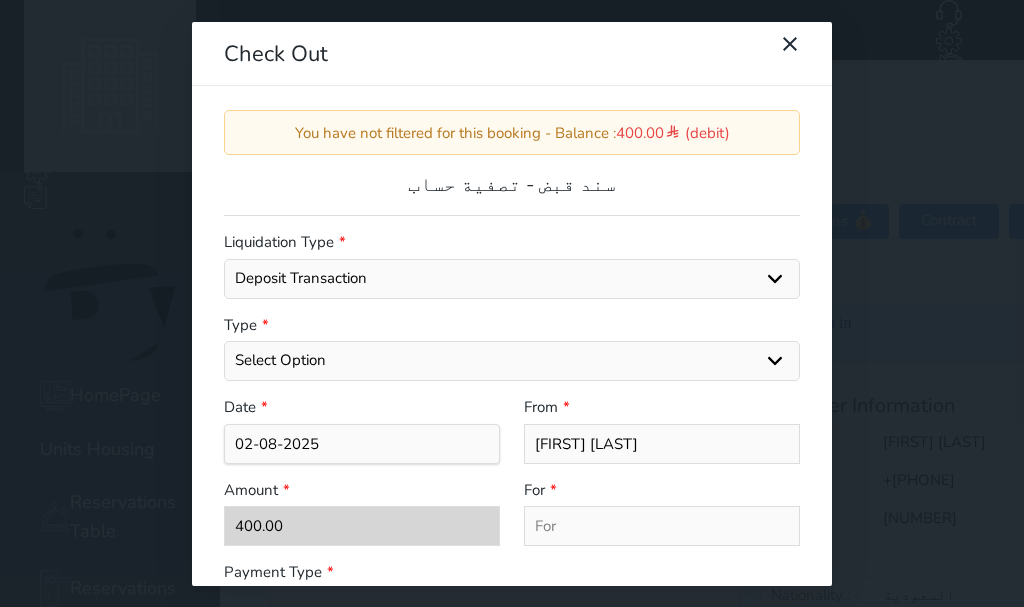 click on "Select Option   General receipts
Rent value
Bills
Retainer
Not Applicable
Other
Laundry
Wifi - Internet
Car Parking
Food
Food & Beverages
Beverages
Cold Drinks
Hot Drinks
Breakfast
Lunch
Dinner
Bakery & Cakes
Swimming pool
Gym
SPA & Beauty Services
Pick & Drop (Transport Services)
Minibar
Cable - TV
Extra Bed
Hairdresser
Shopping
Organized Tours Services
Tour Guide Services" at bounding box center [512, 361] 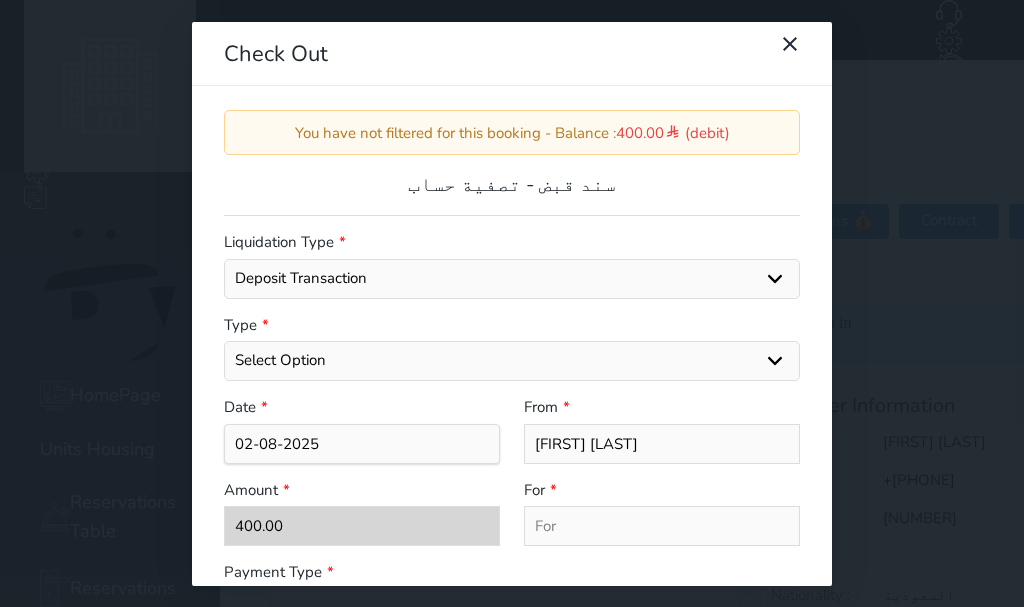 type on "Rent value - Unit - 13" 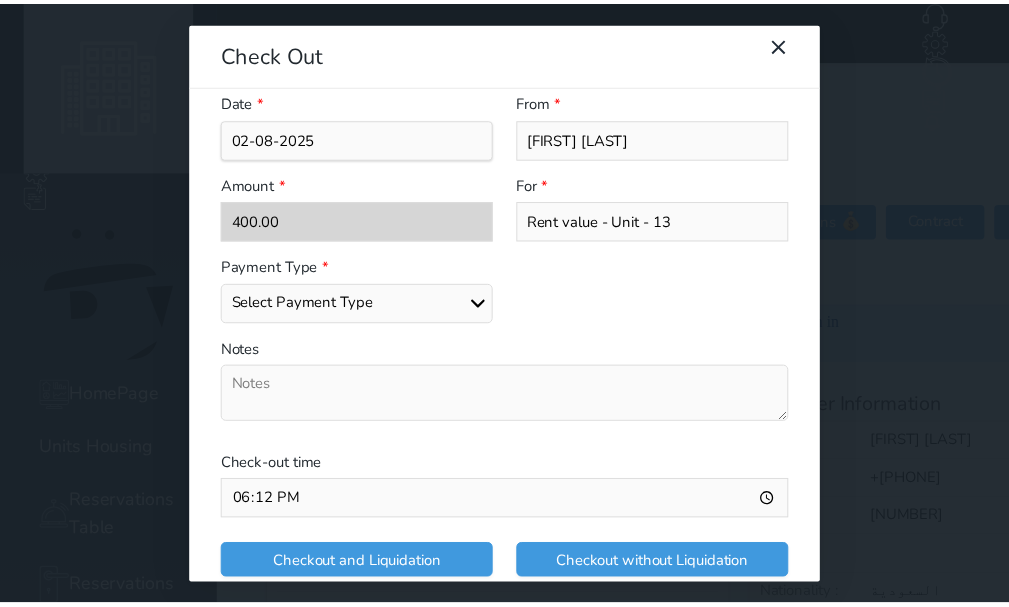 scroll, scrollTop: 309, scrollLeft: 0, axis: vertical 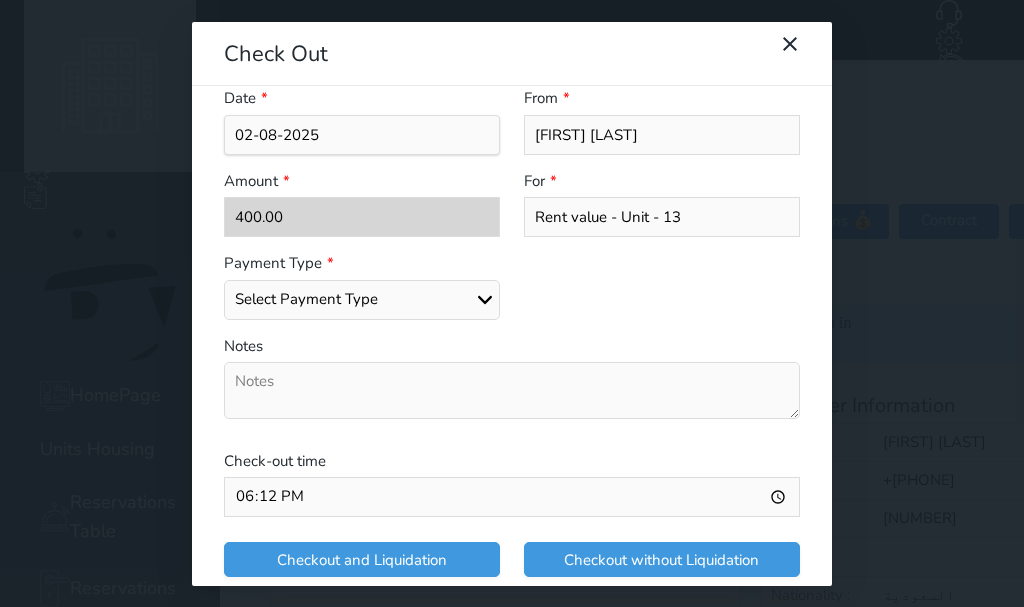 click on "Select Payment Type   Cash   Bank Transfer   Mada   Credit Card" at bounding box center (362, 300) 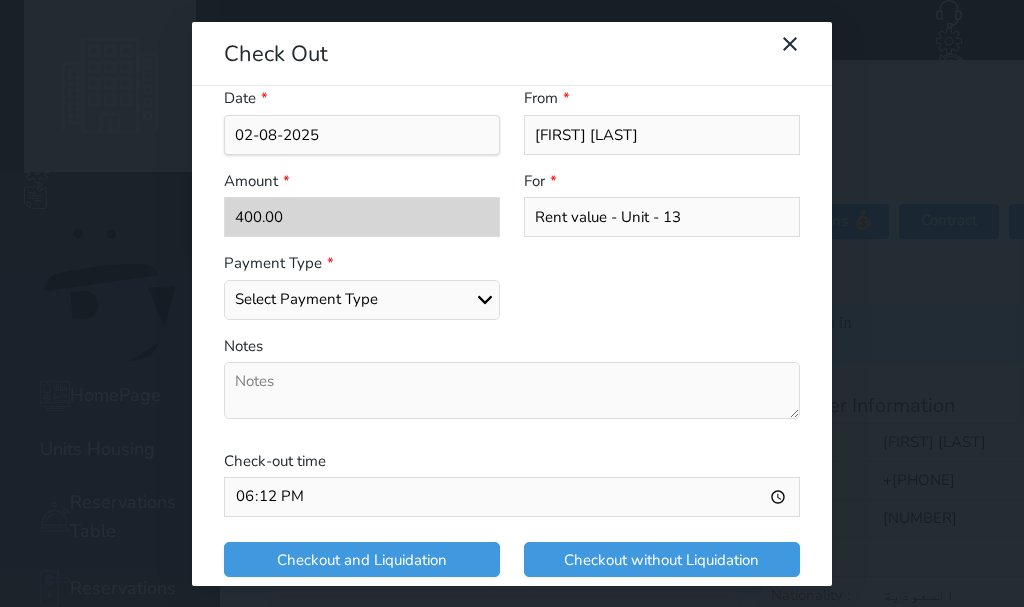 select on "mada" 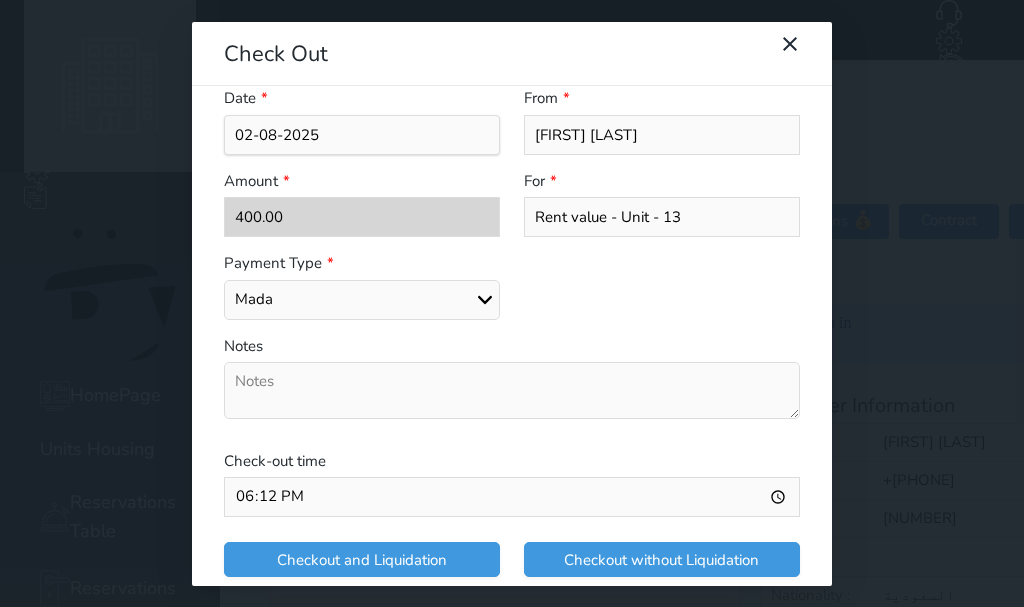 click on "Select Payment Type   Cash   Bank Transfer   Mada   Credit Card" at bounding box center (362, 300) 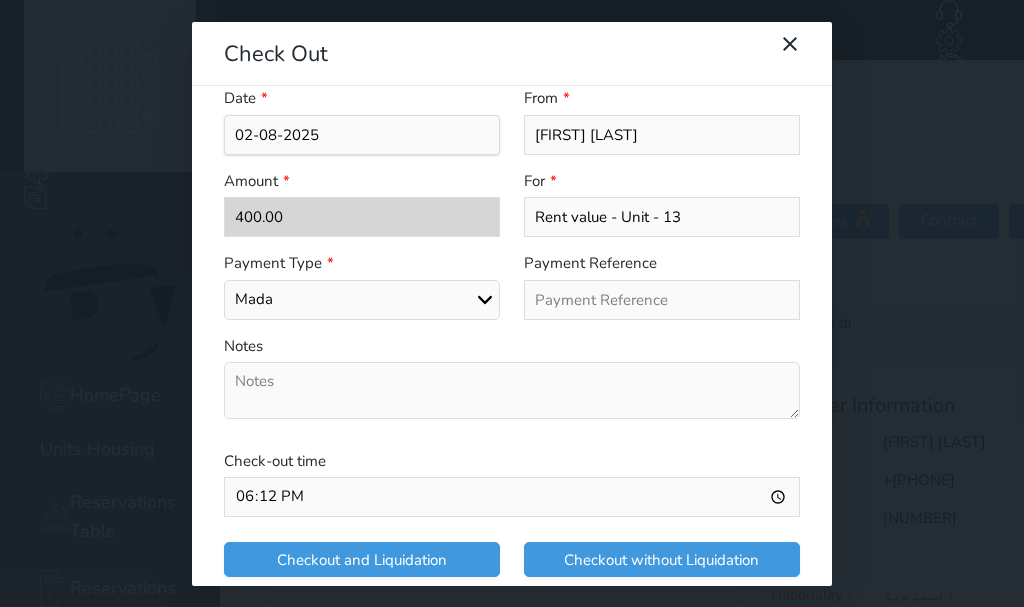 click on "Checkout and Liquidation
Checkout without Liquidation" at bounding box center [512, 559] 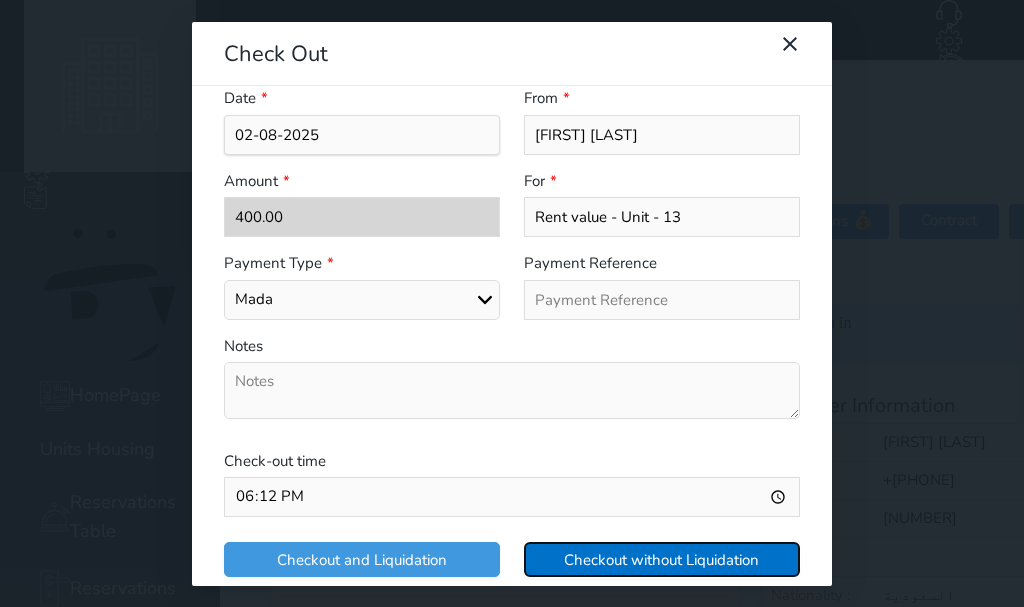 click on "Checkout without Liquidation" at bounding box center [662, 559] 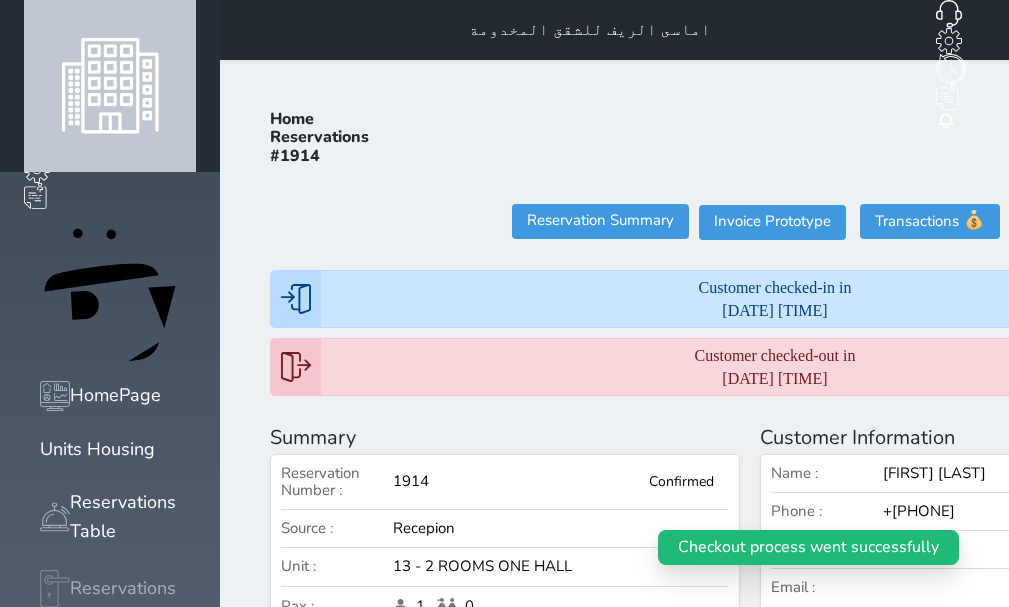 click at bounding box center (55, 589) 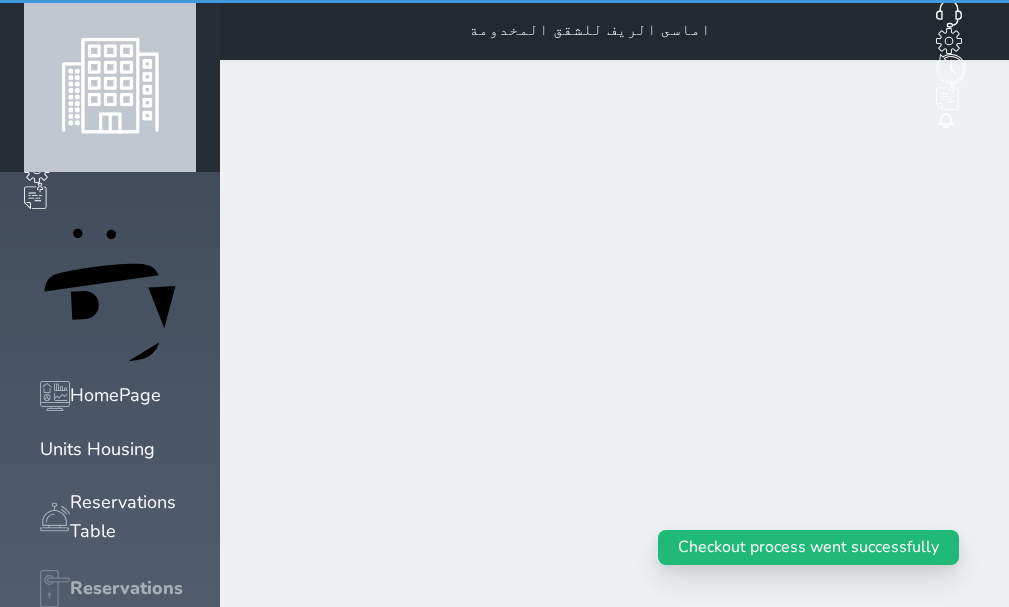 select on "open_all" 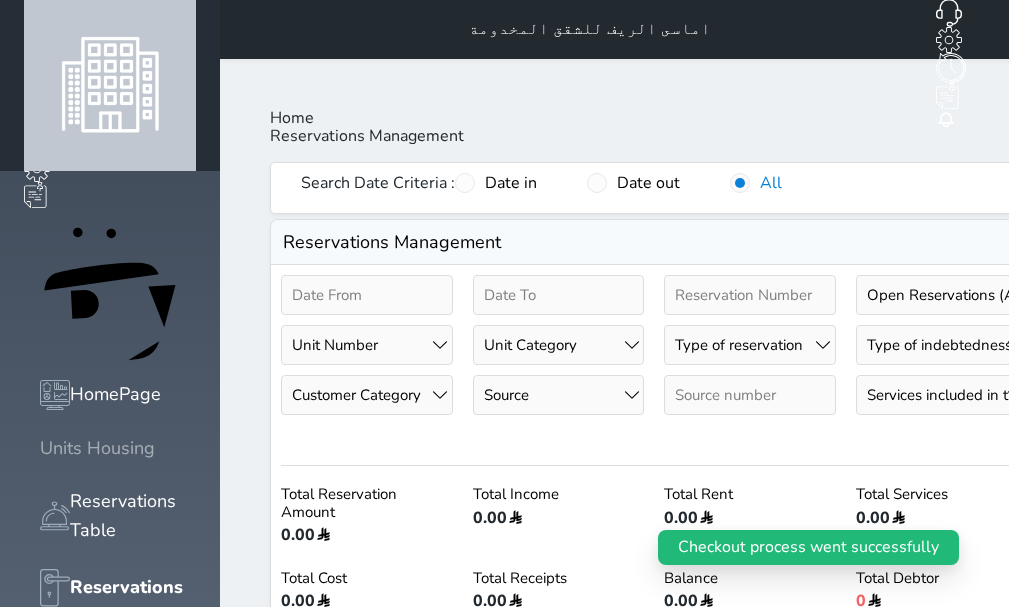 scroll, scrollTop: 0, scrollLeft: 0, axis: both 